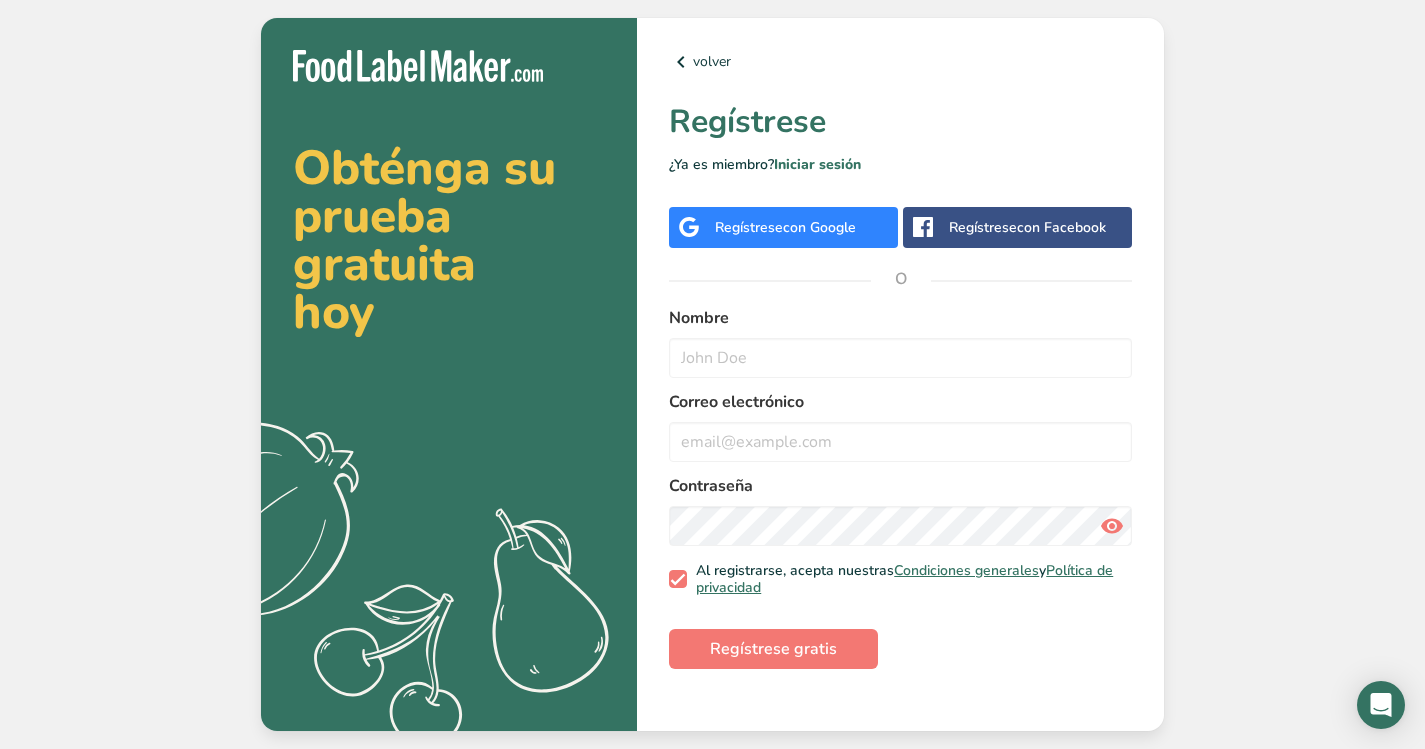 scroll, scrollTop: 0, scrollLeft: 0, axis: both 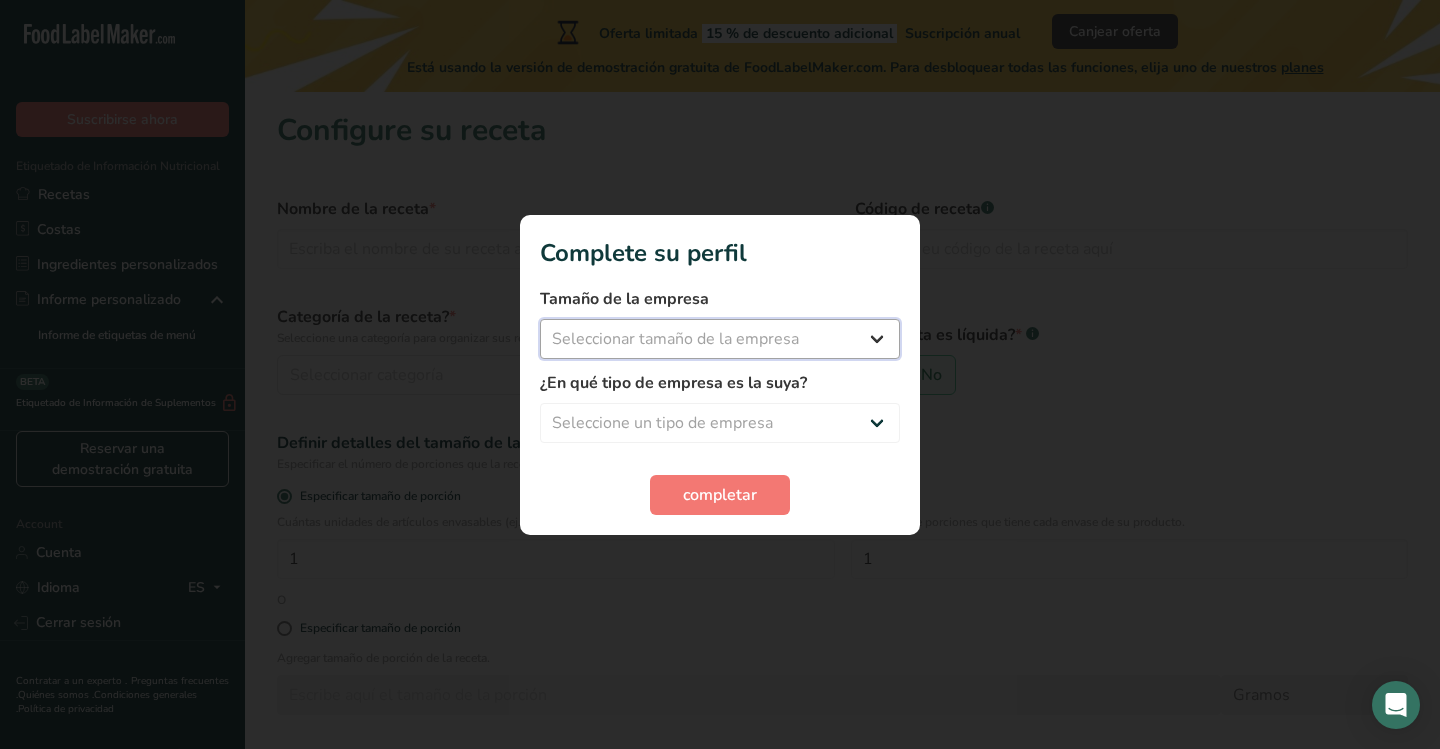 click on "Seleccionar tamaño de la empresa
Menos de 10 empleados
De 10 a 50 empleados
De 51 a 500 empleados
Más de 500 empleados" at bounding box center (720, 339) 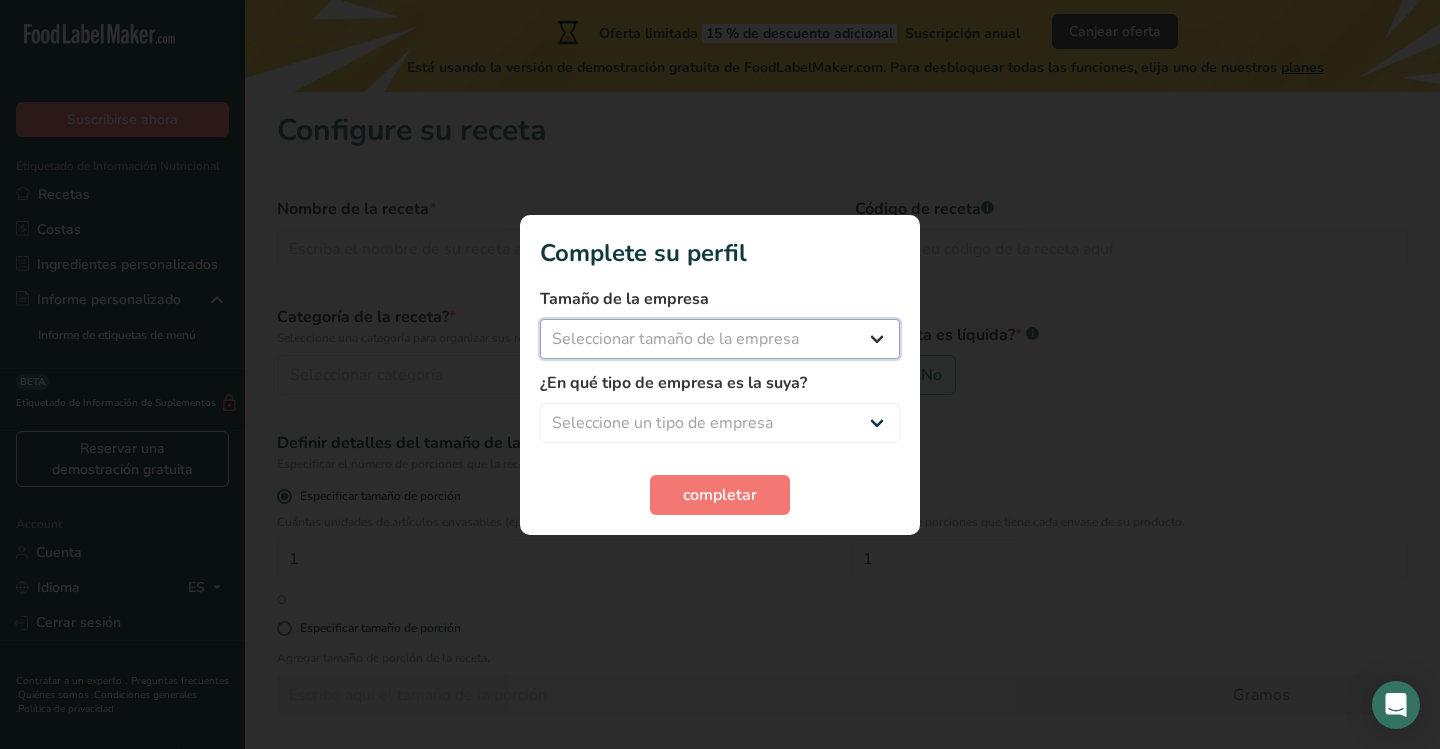 select on "1" 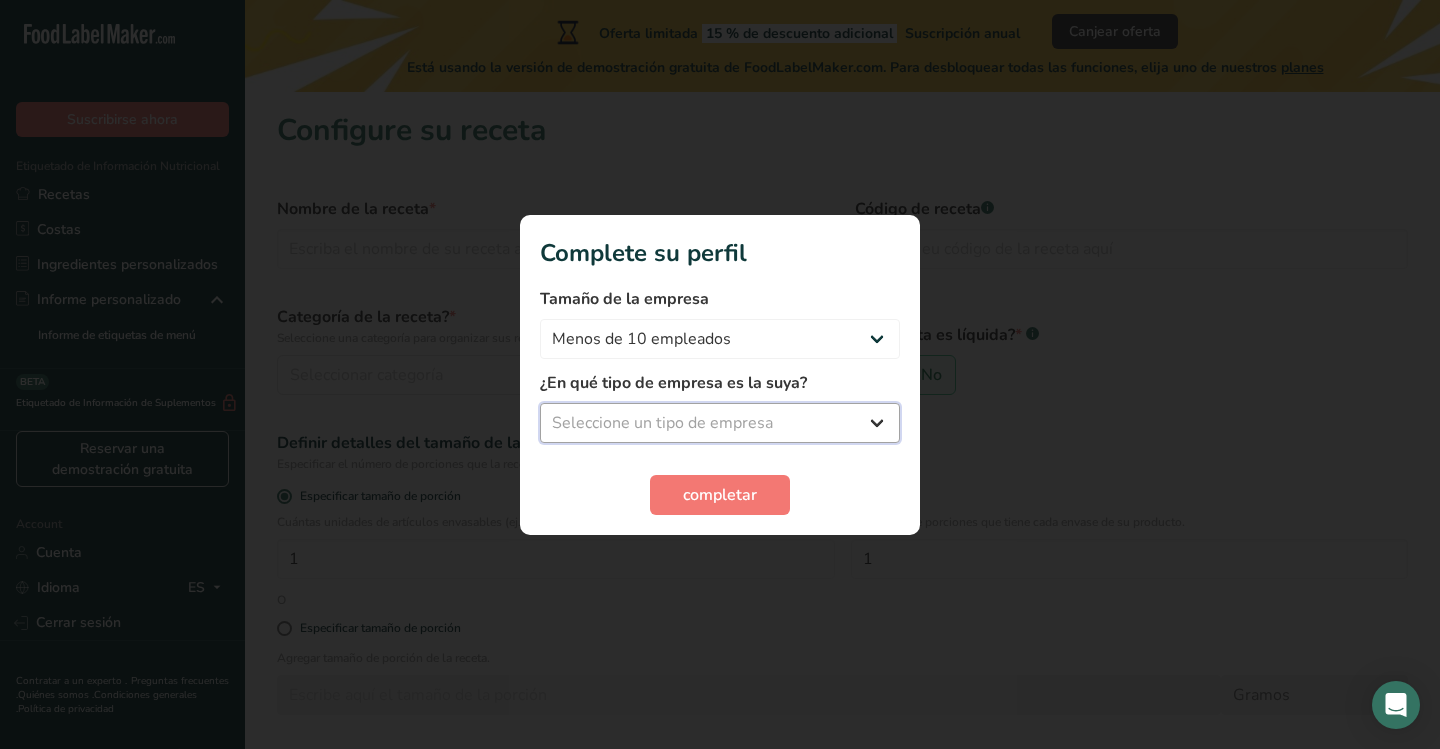 click on "Seleccione un tipo de empresa
Fabricante de alimentos envasados
Restaurante y cafetería
Panadería
Empresa de comidas preparadas y cáterin
Nutricionista
Bloguero gastronómico
Entrenador personal
Otro" at bounding box center [720, 423] 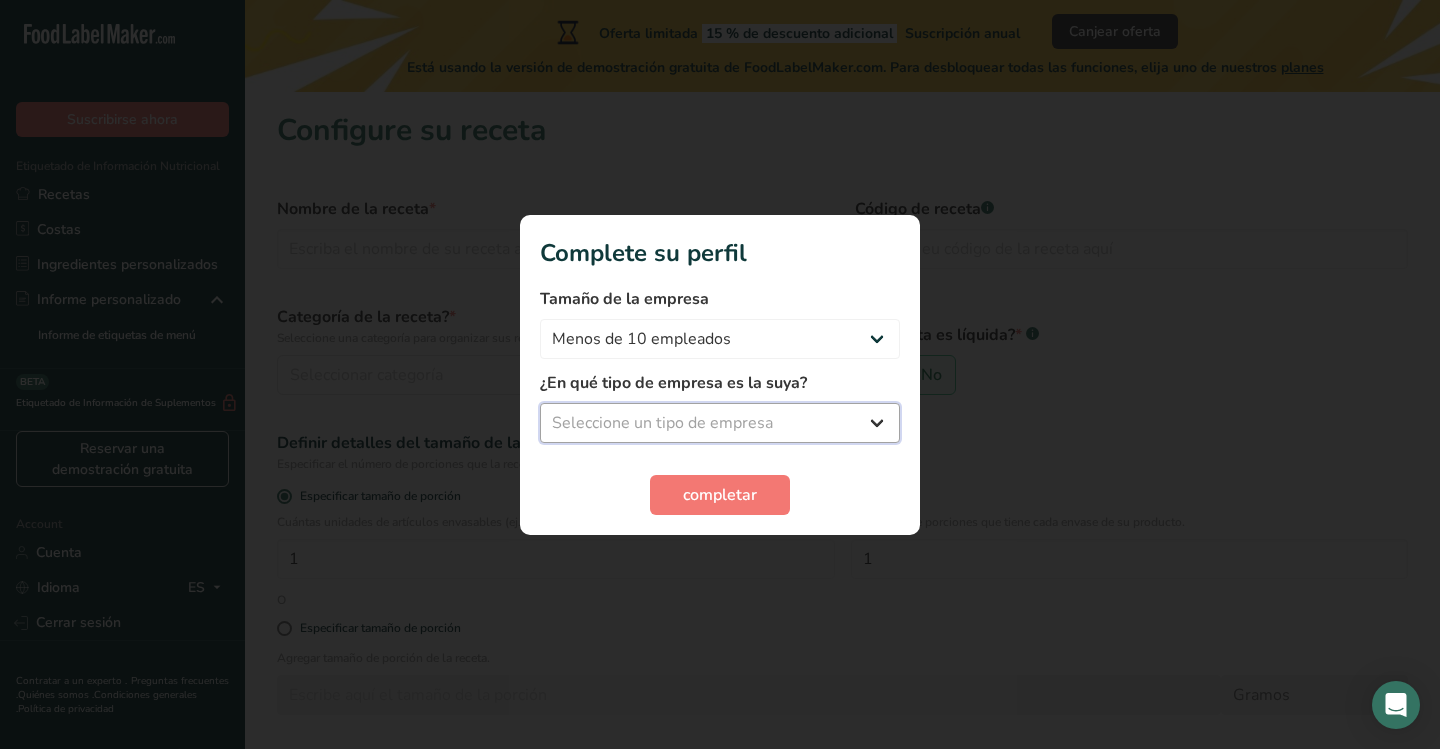 select on "1" 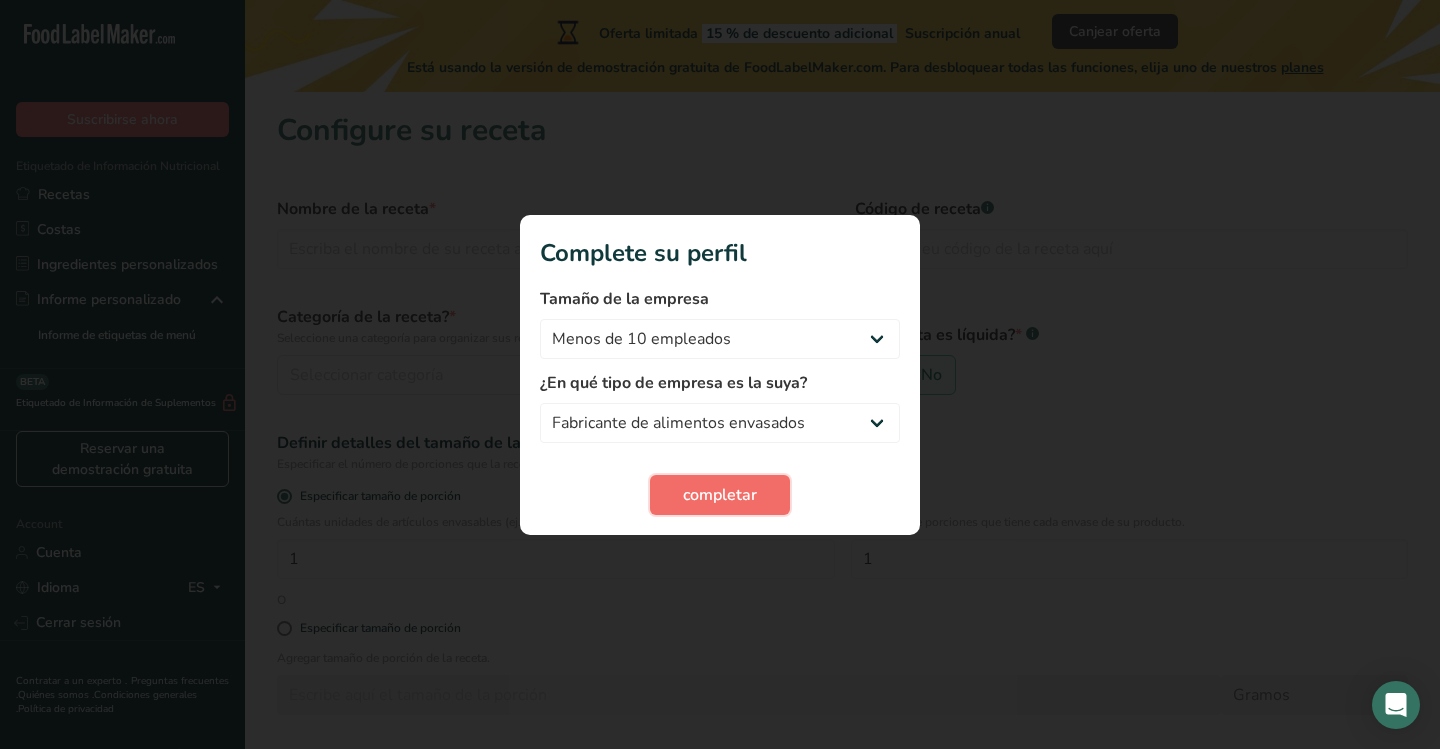 click on "completar" at bounding box center [720, 495] 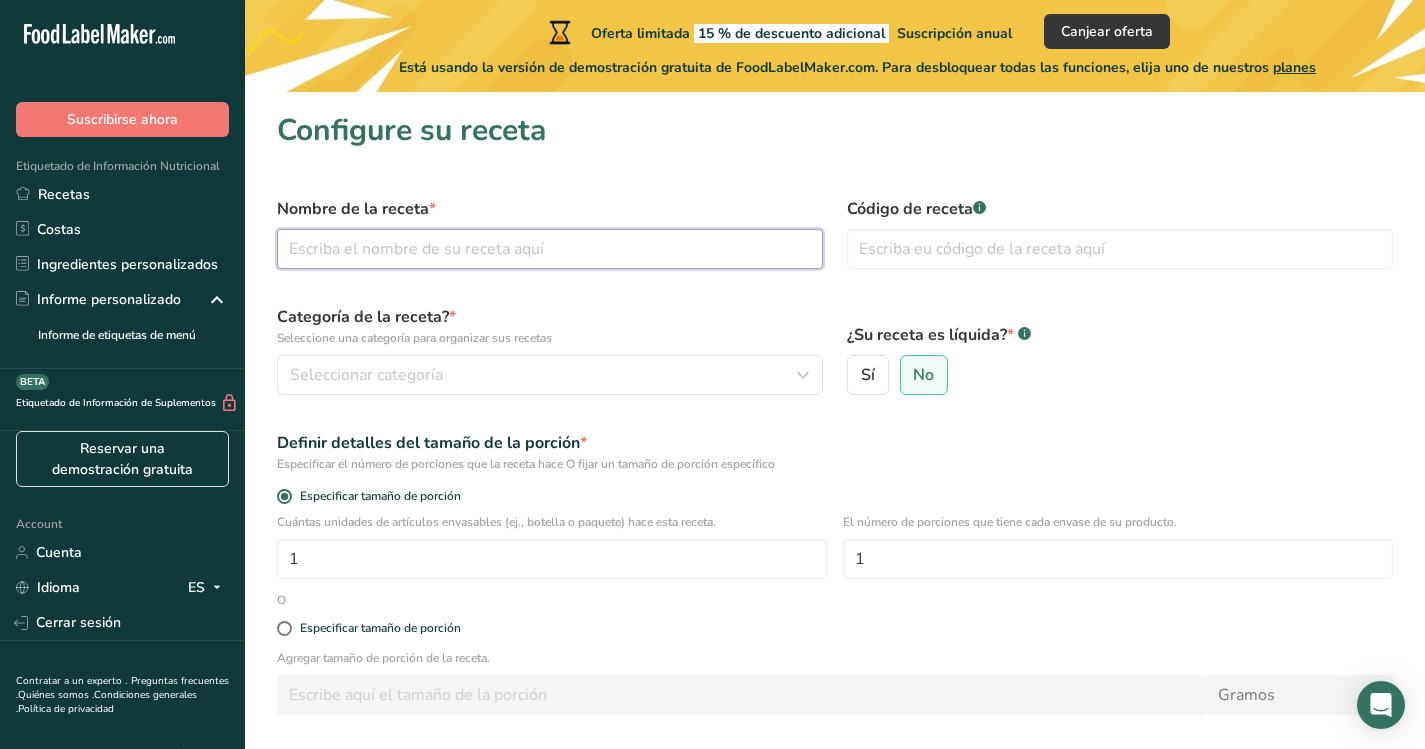 click at bounding box center [550, 249] 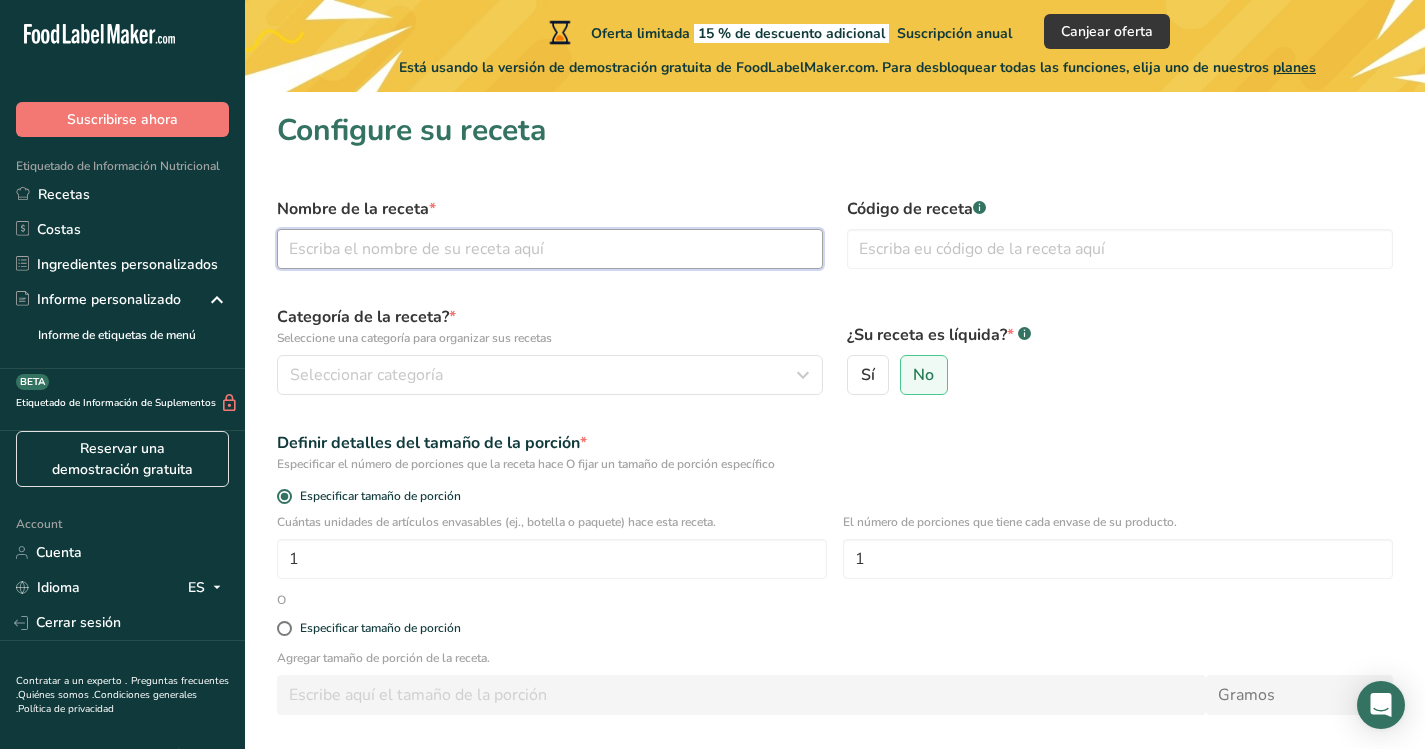type on "t" 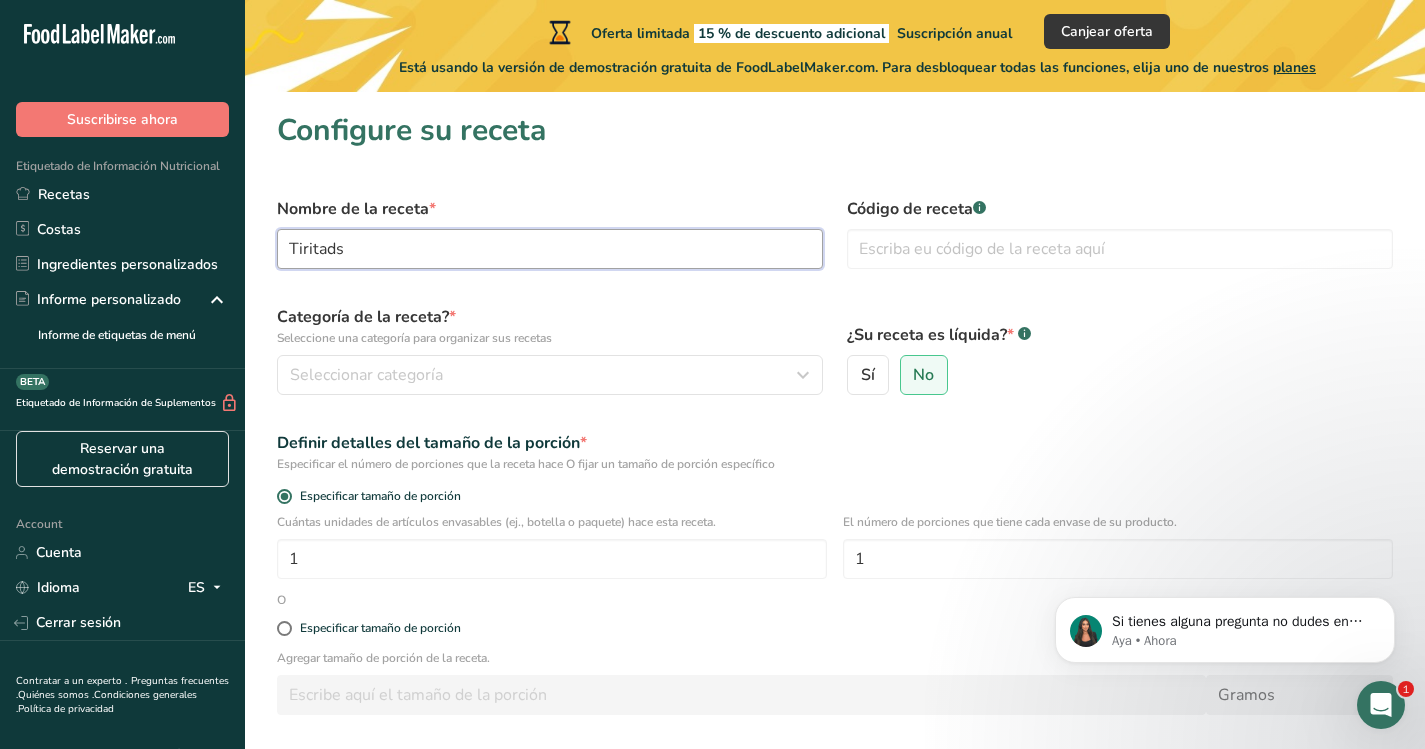 scroll, scrollTop: 0, scrollLeft: 0, axis: both 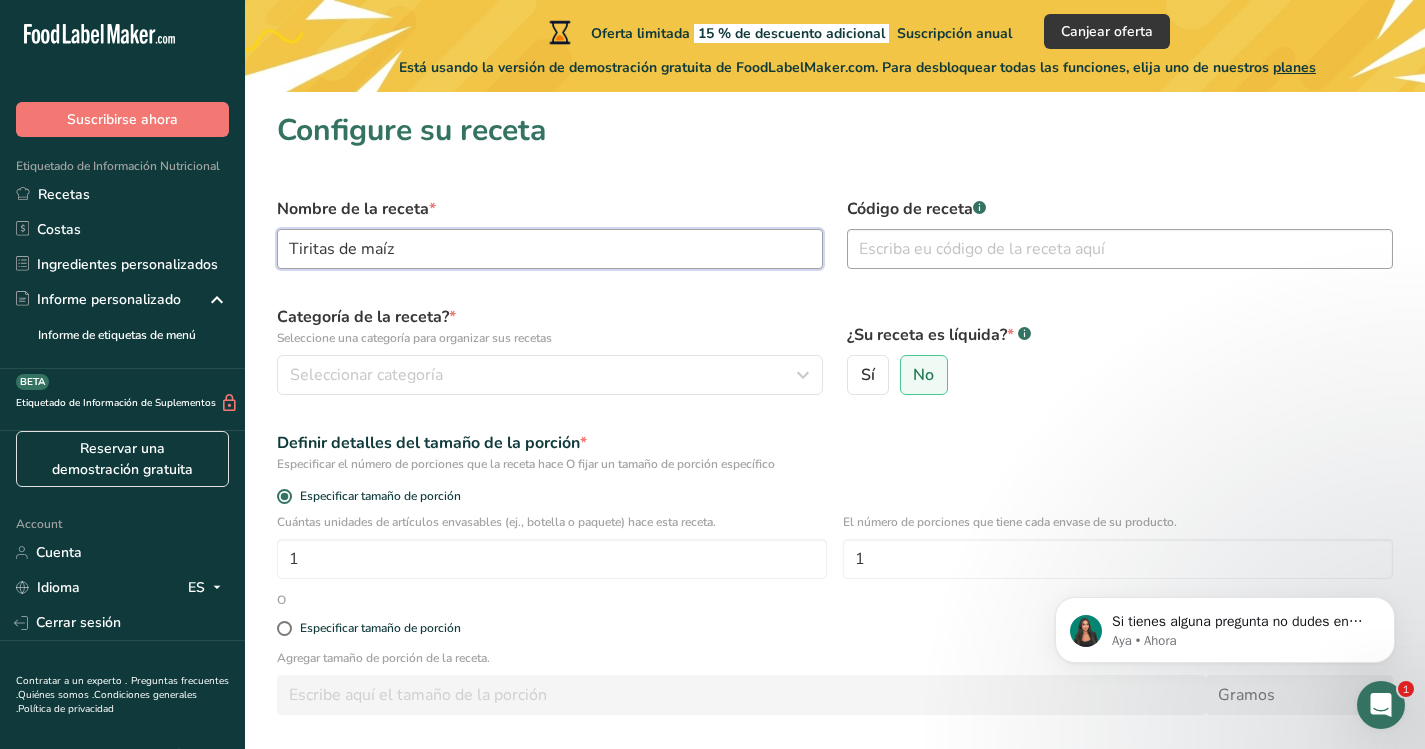 type on "Tiritas de maíz" 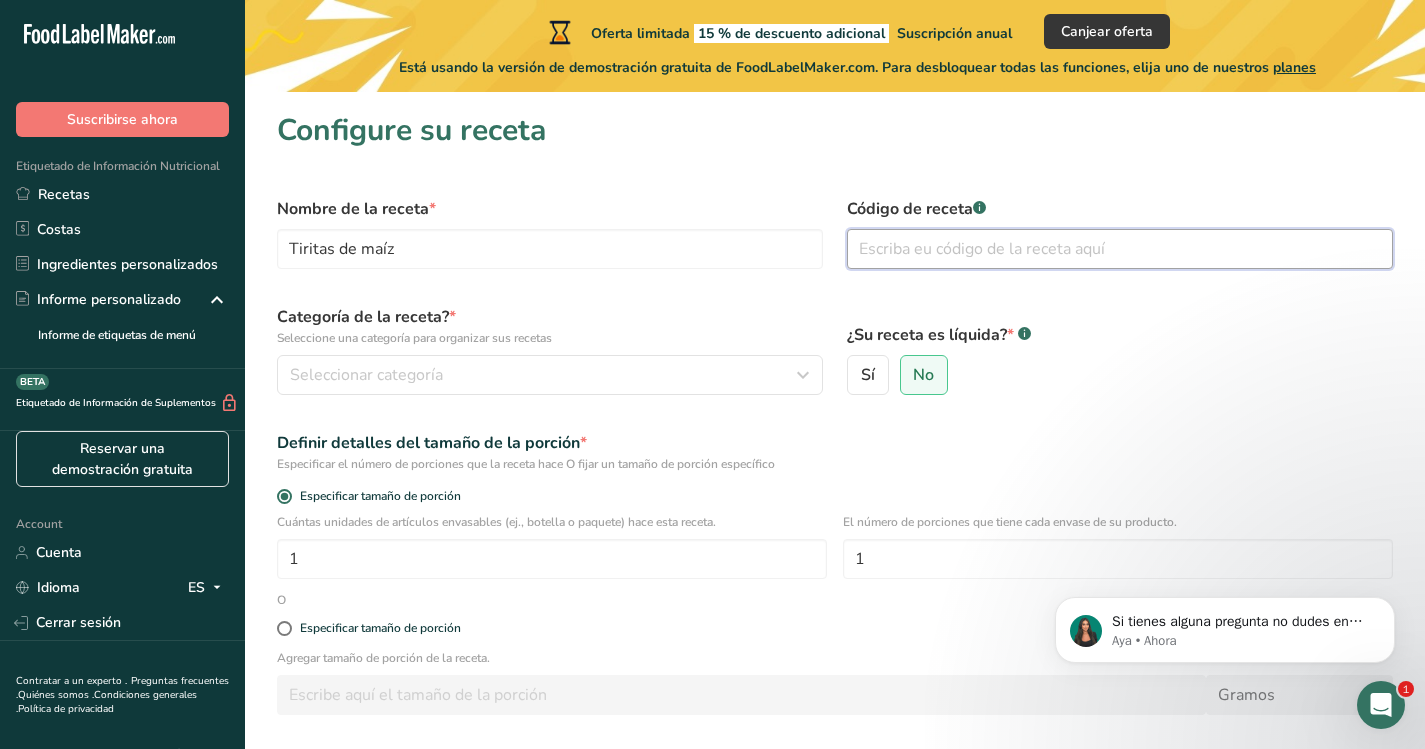 click at bounding box center (1120, 249) 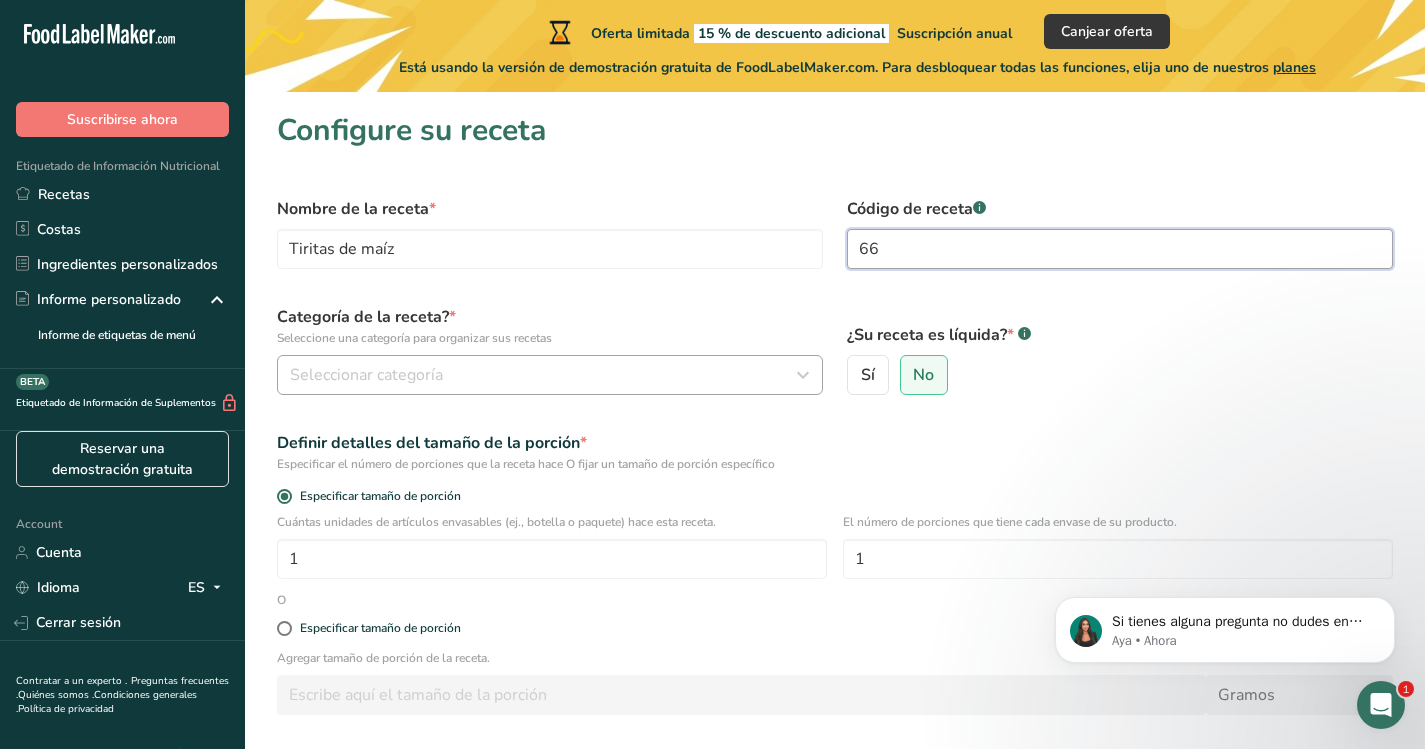 type on "66" 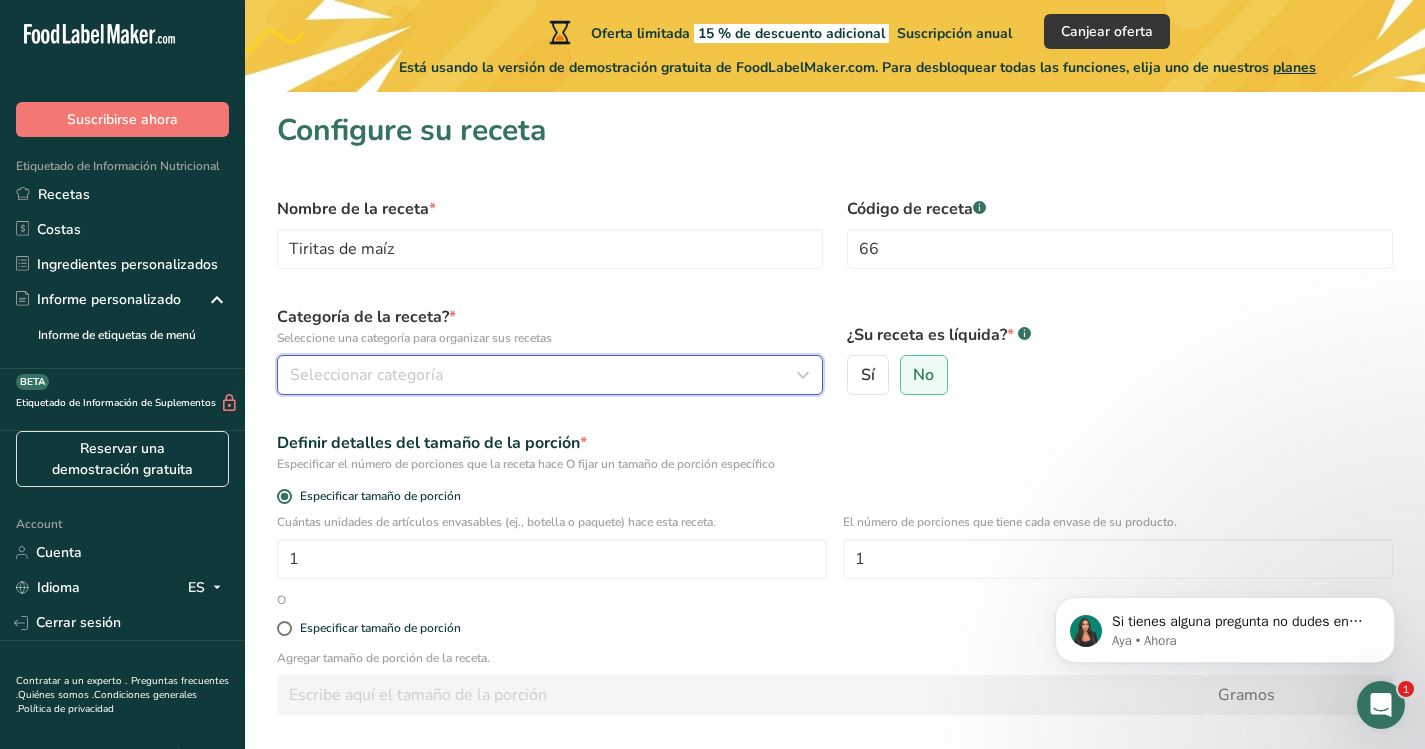 click on "Seleccionar categoría" at bounding box center (544, 375) 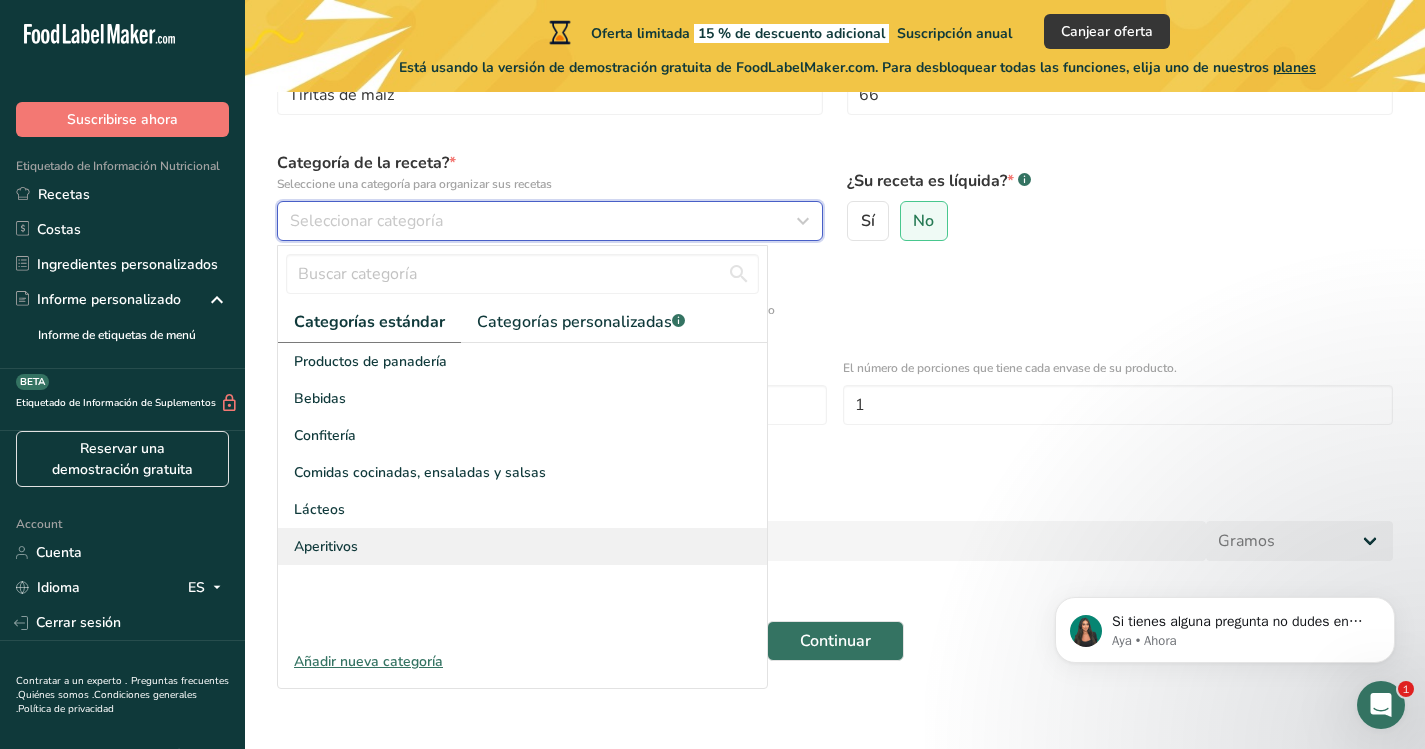 scroll, scrollTop: 162, scrollLeft: 0, axis: vertical 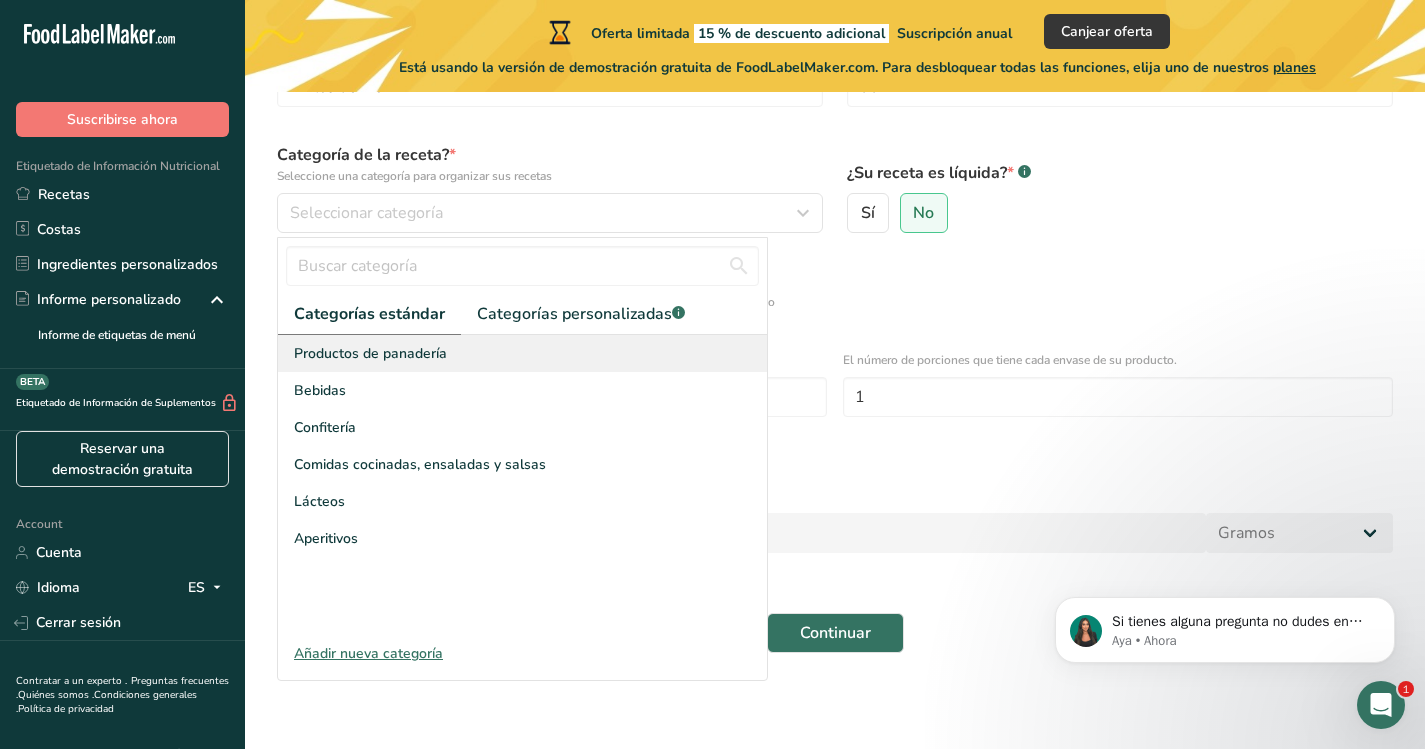 click on "Productos de panadería" at bounding box center [370, 353] 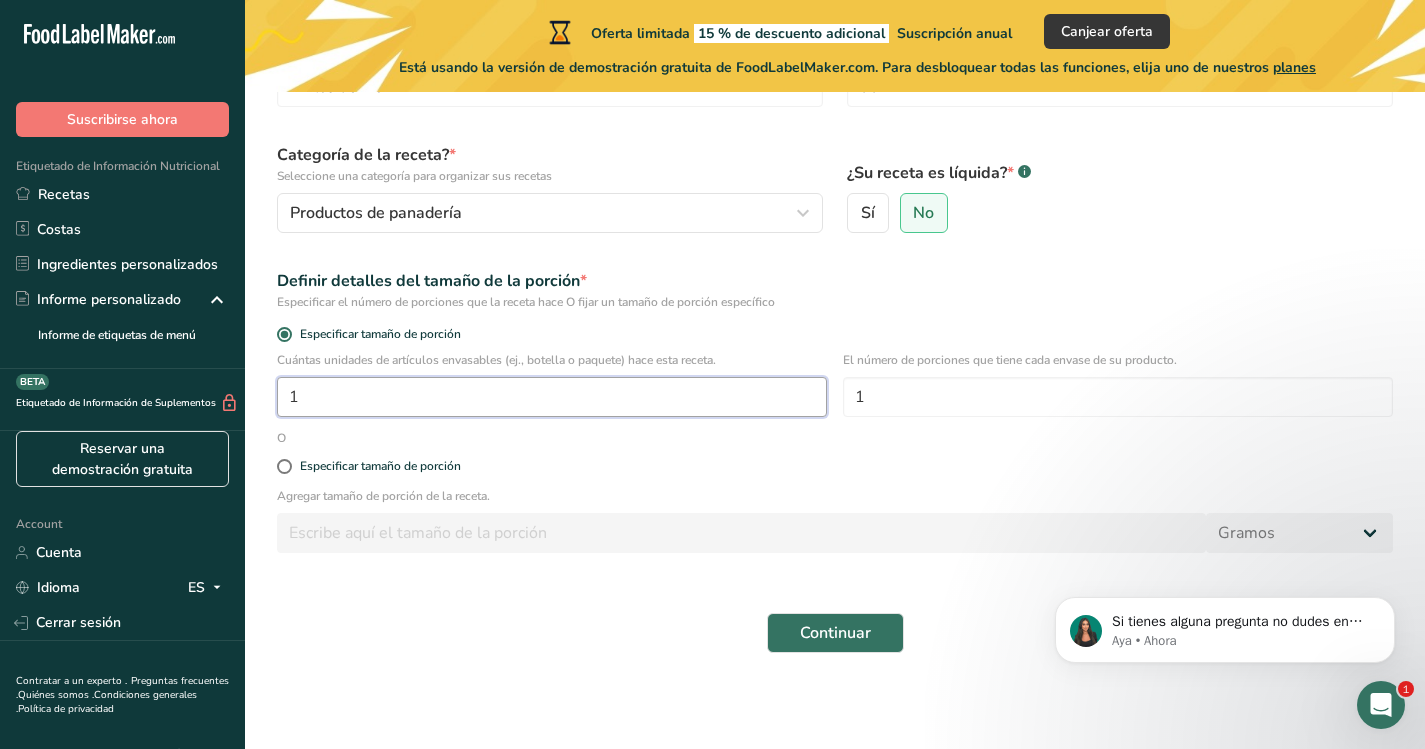 click on "1" at bounding box center (552, 397) 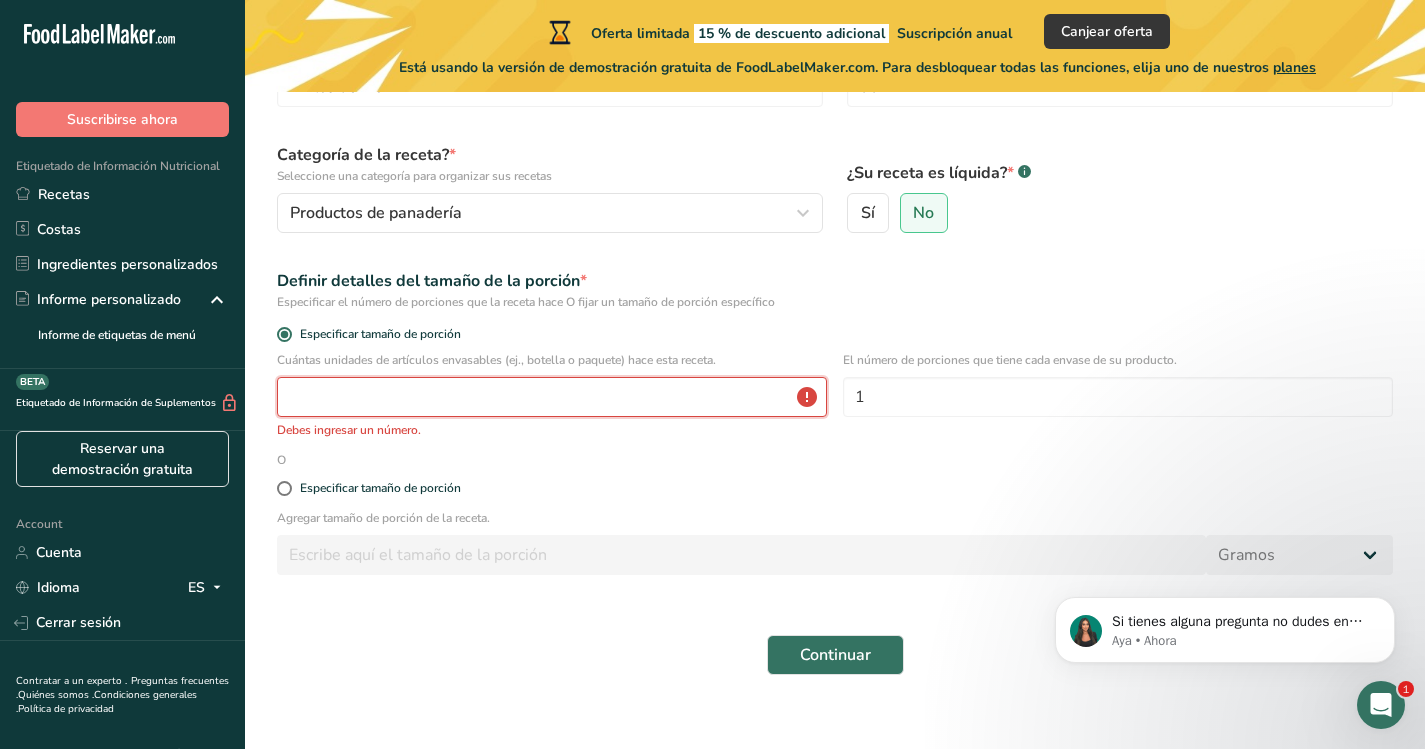 type on "1" 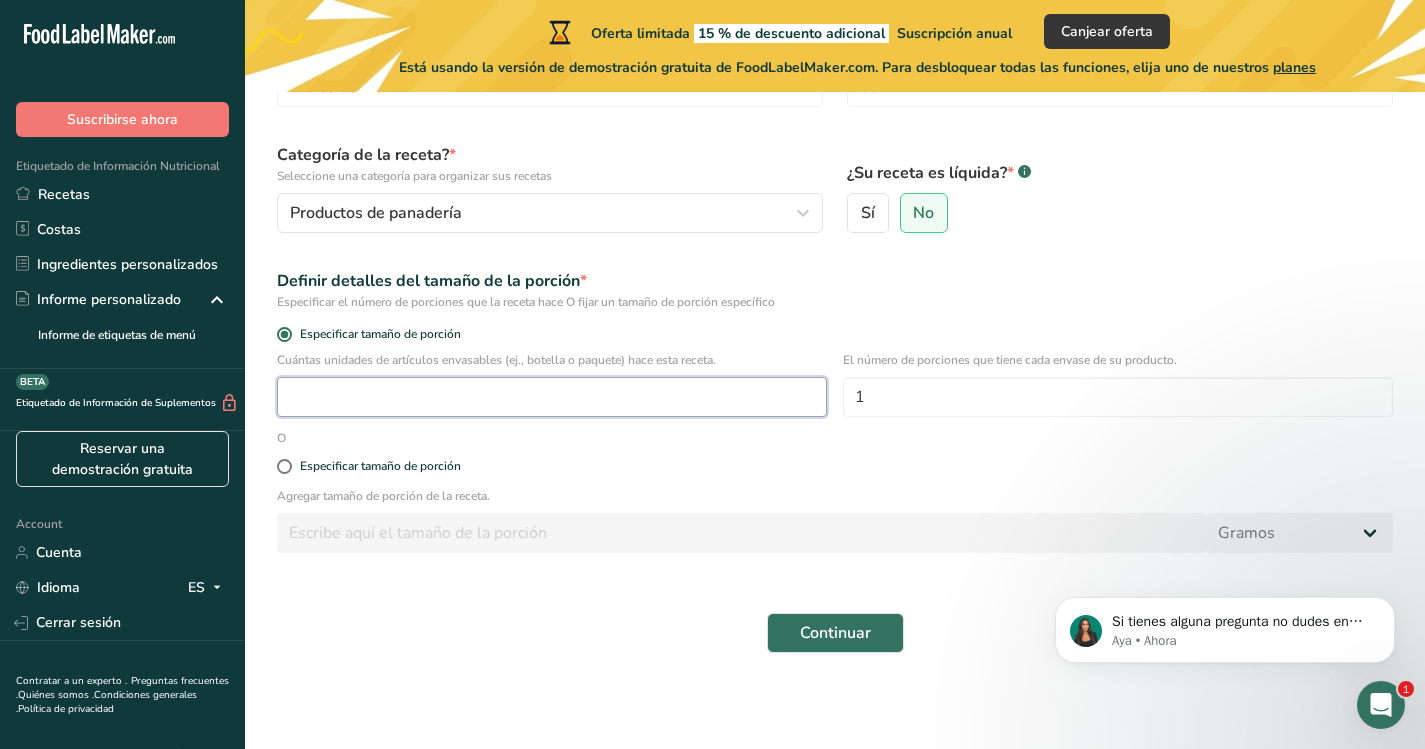 type on "1" 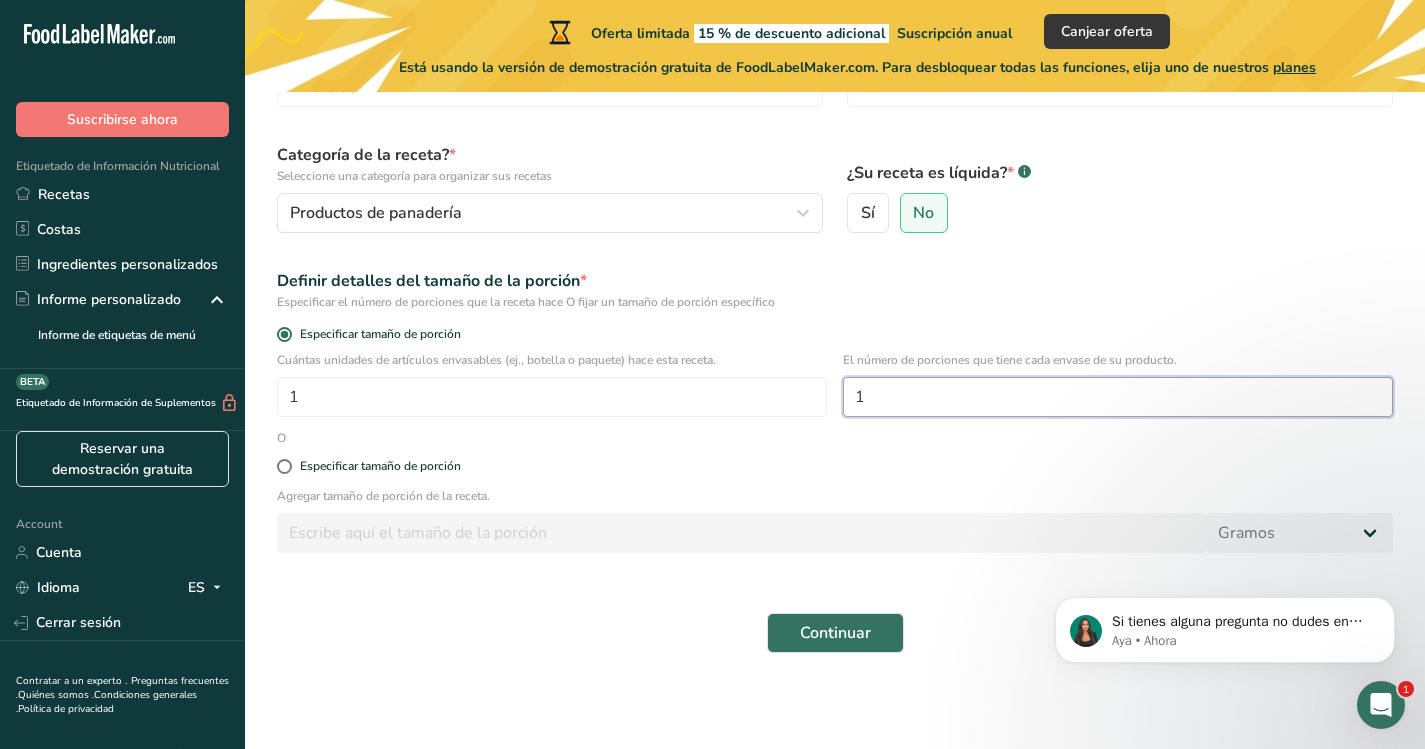 click on "1" at bounding box center (1118, 397) 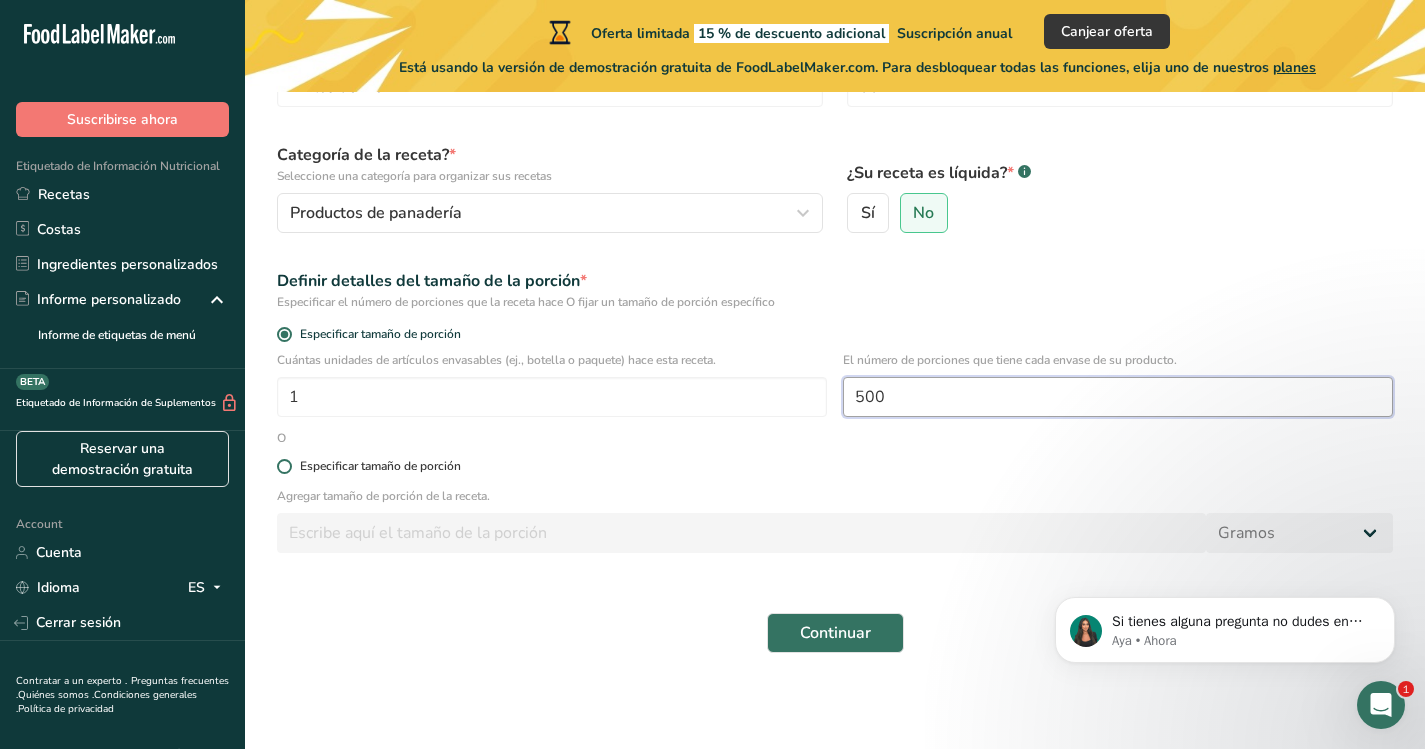 type on "500" 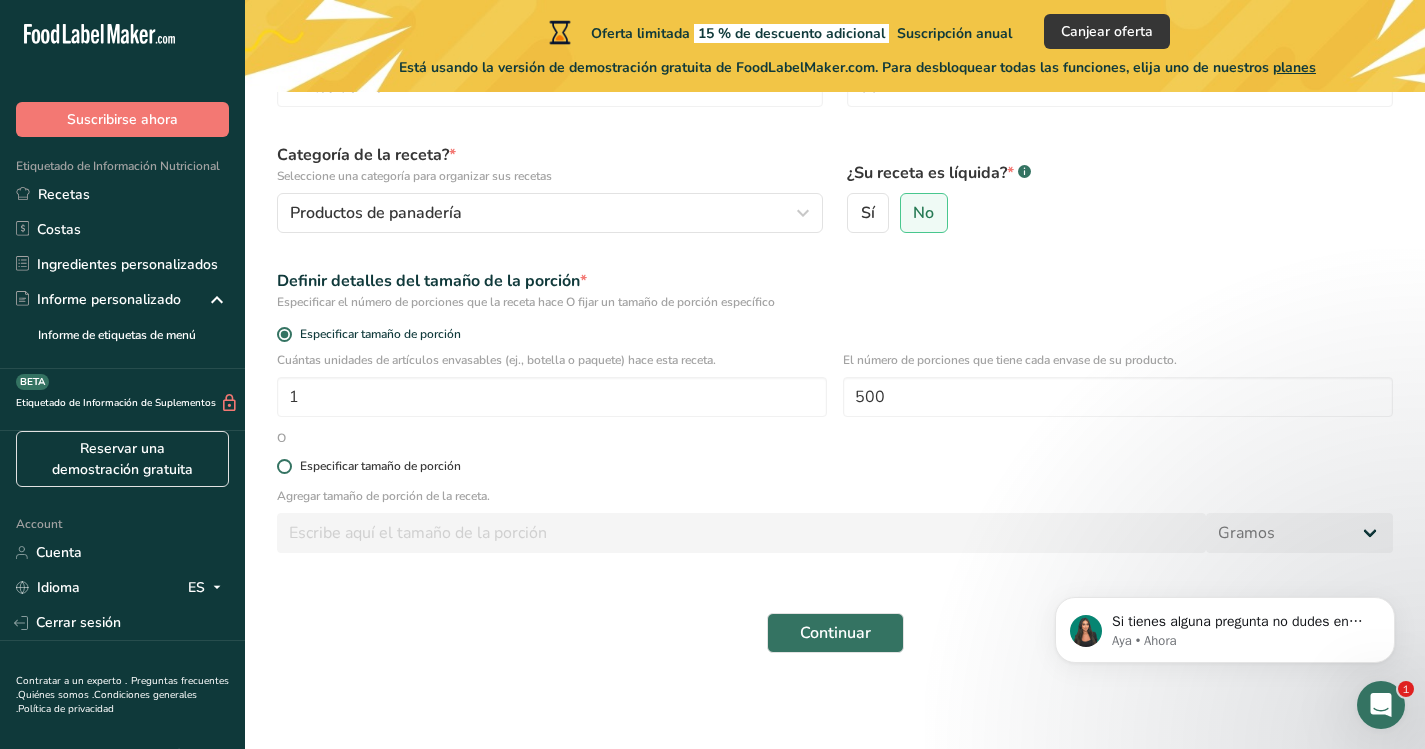 click on "Especificar tamaño de porción" at bounding box center (376, 466) 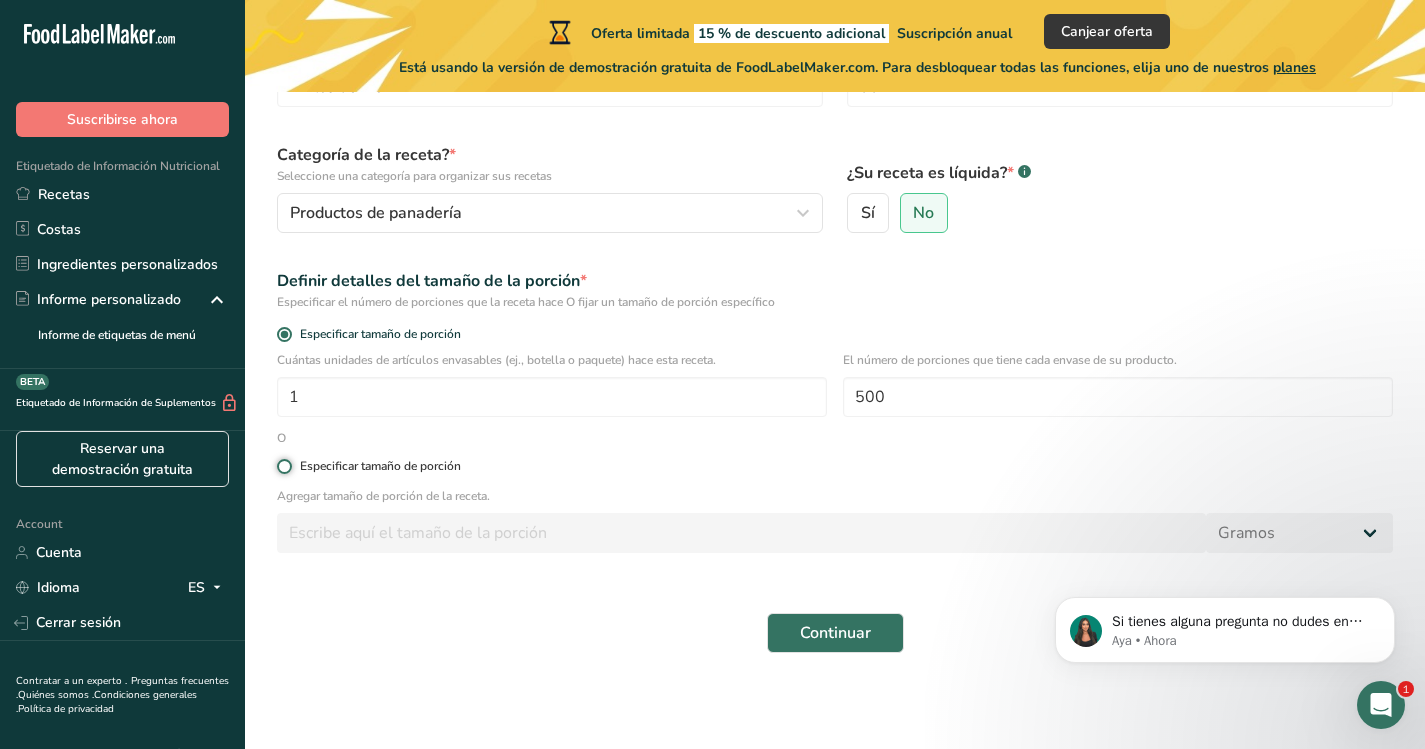 click on "Especificar tamaño de porción" at bounding box center [283, 466] 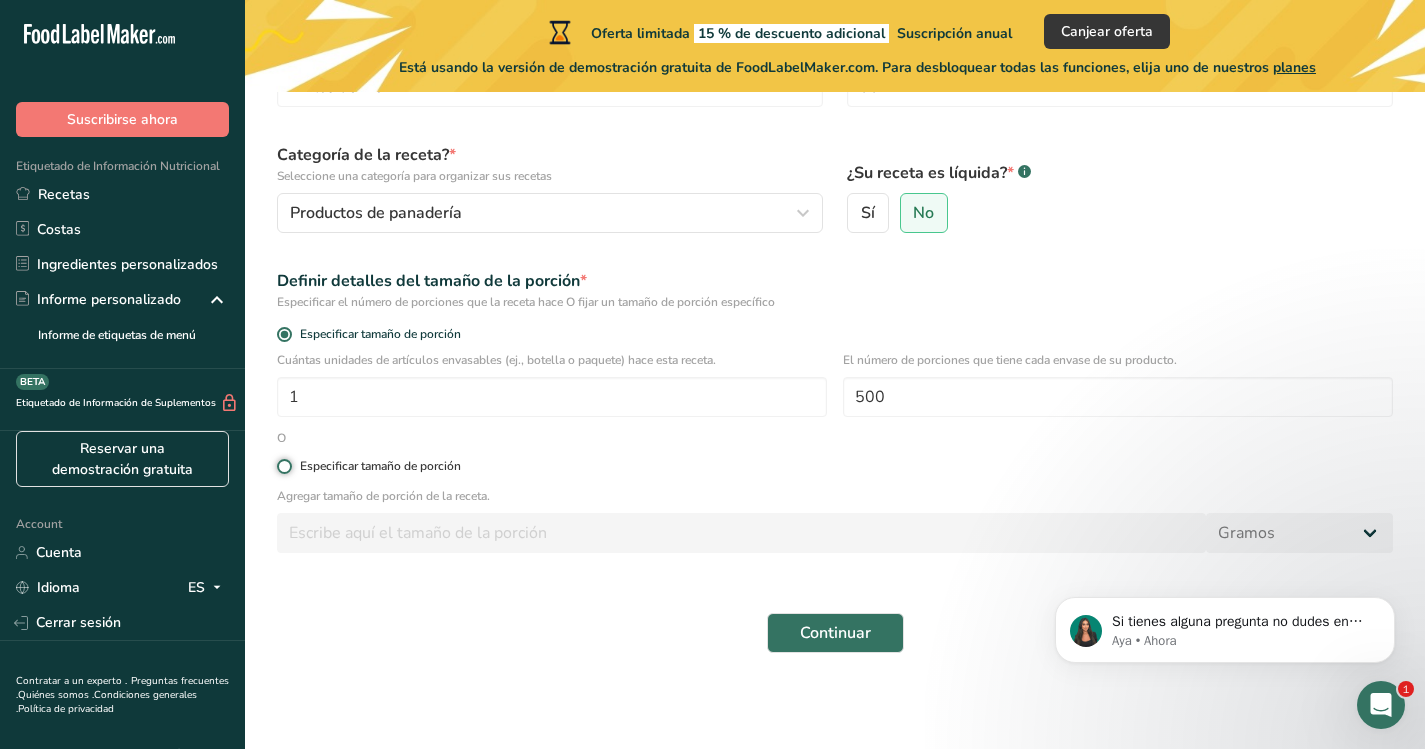 radio on "true" 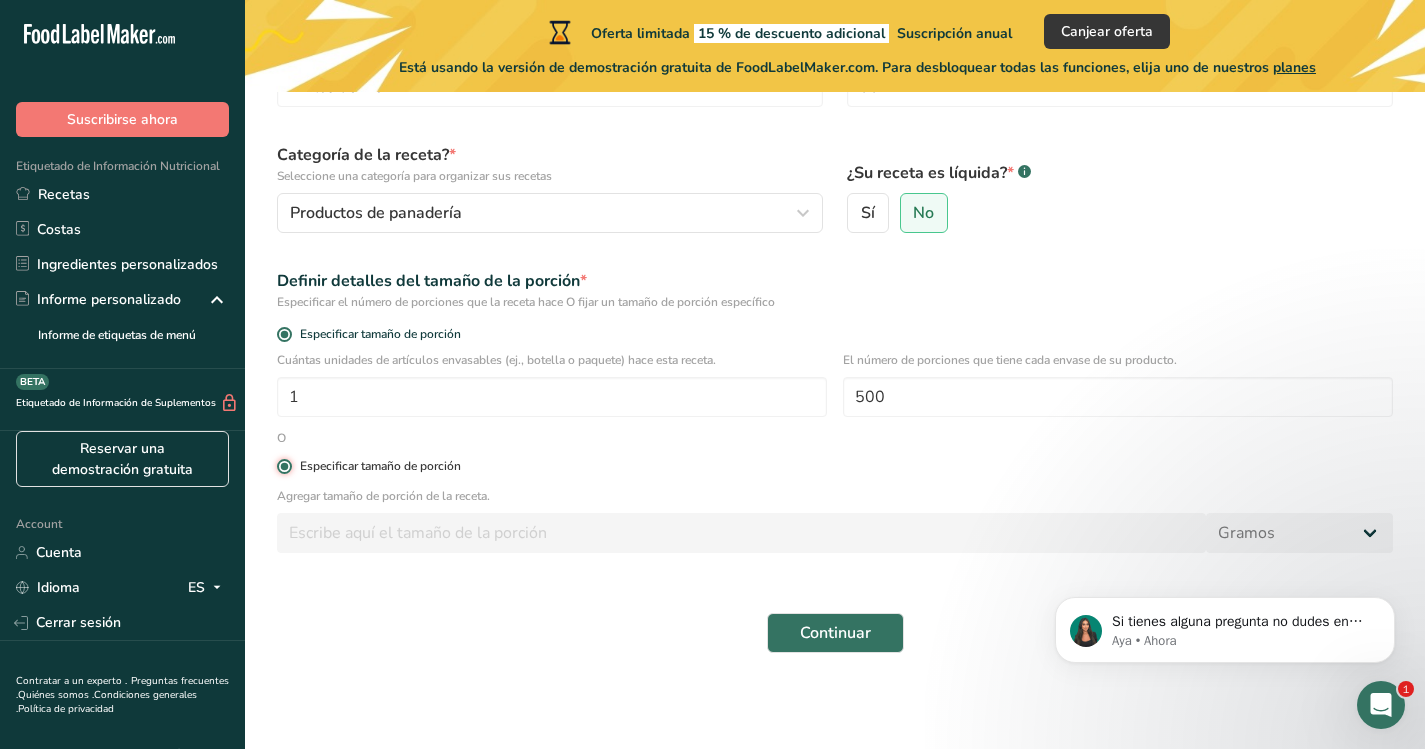 radio on "false" 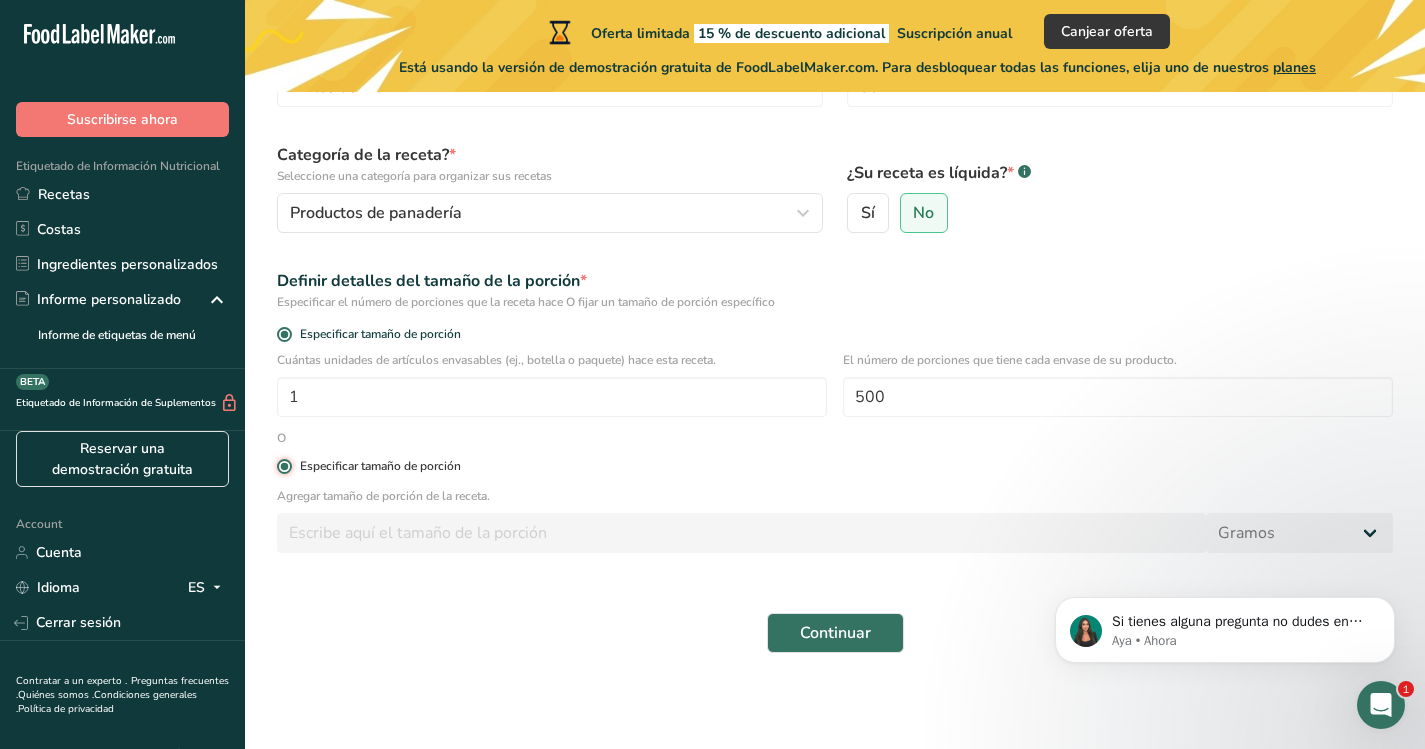 type 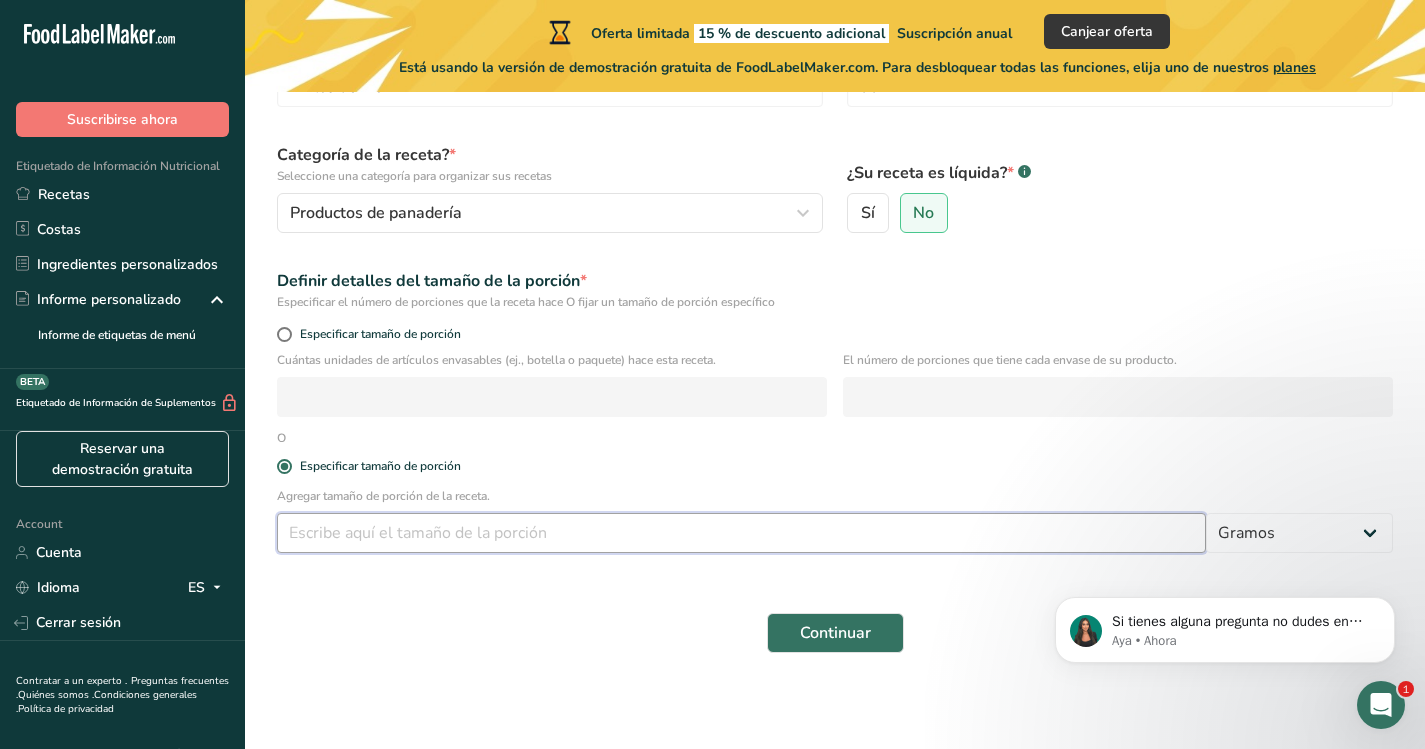 click at bounding box center [741, 533] 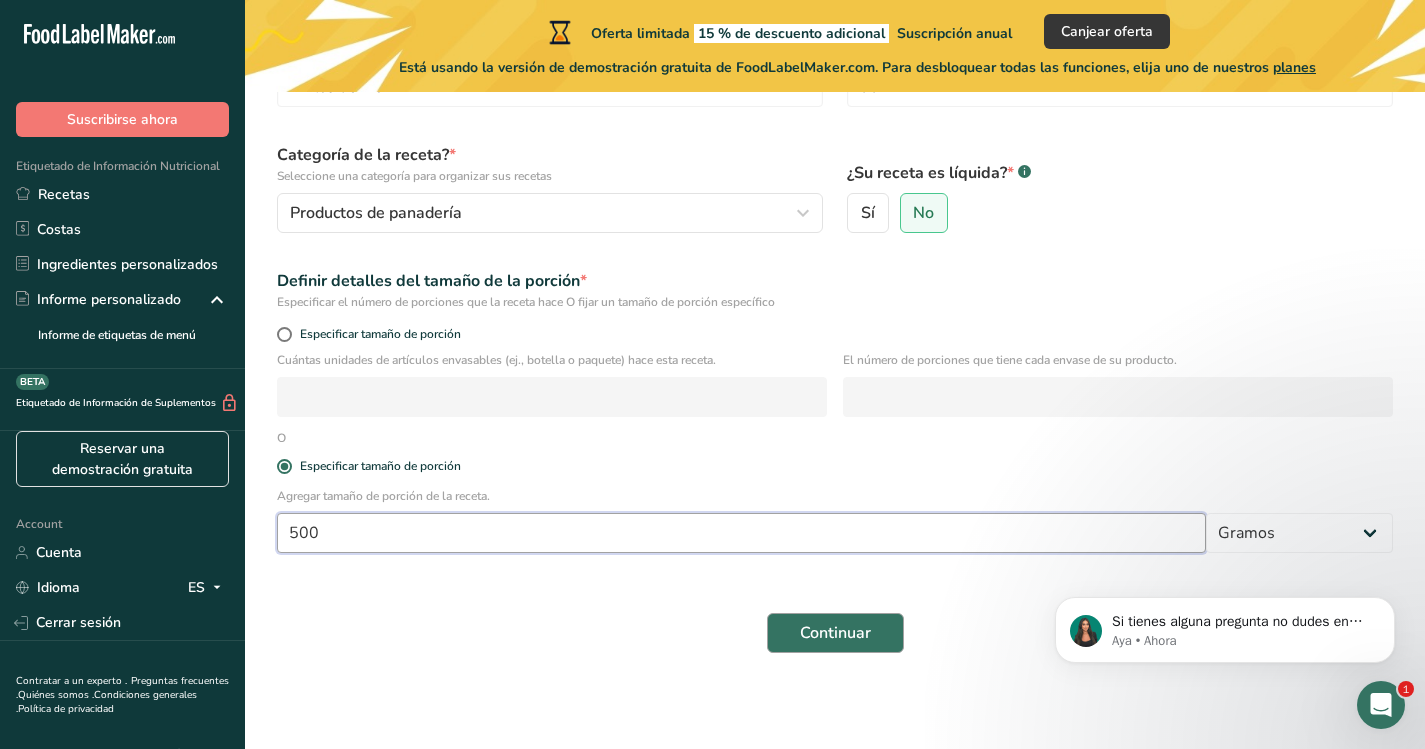 type on "500" 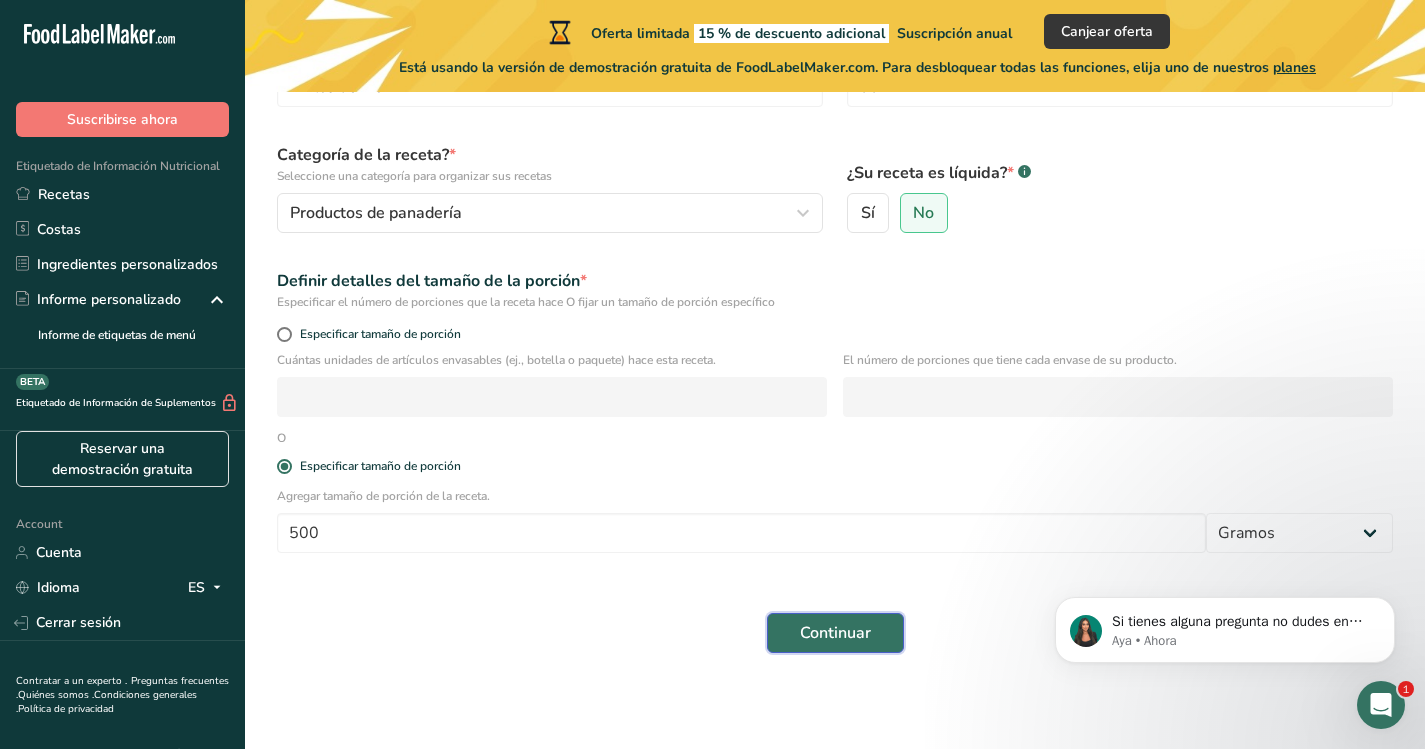 click on "Continuar" at bounding box center (835, 633) 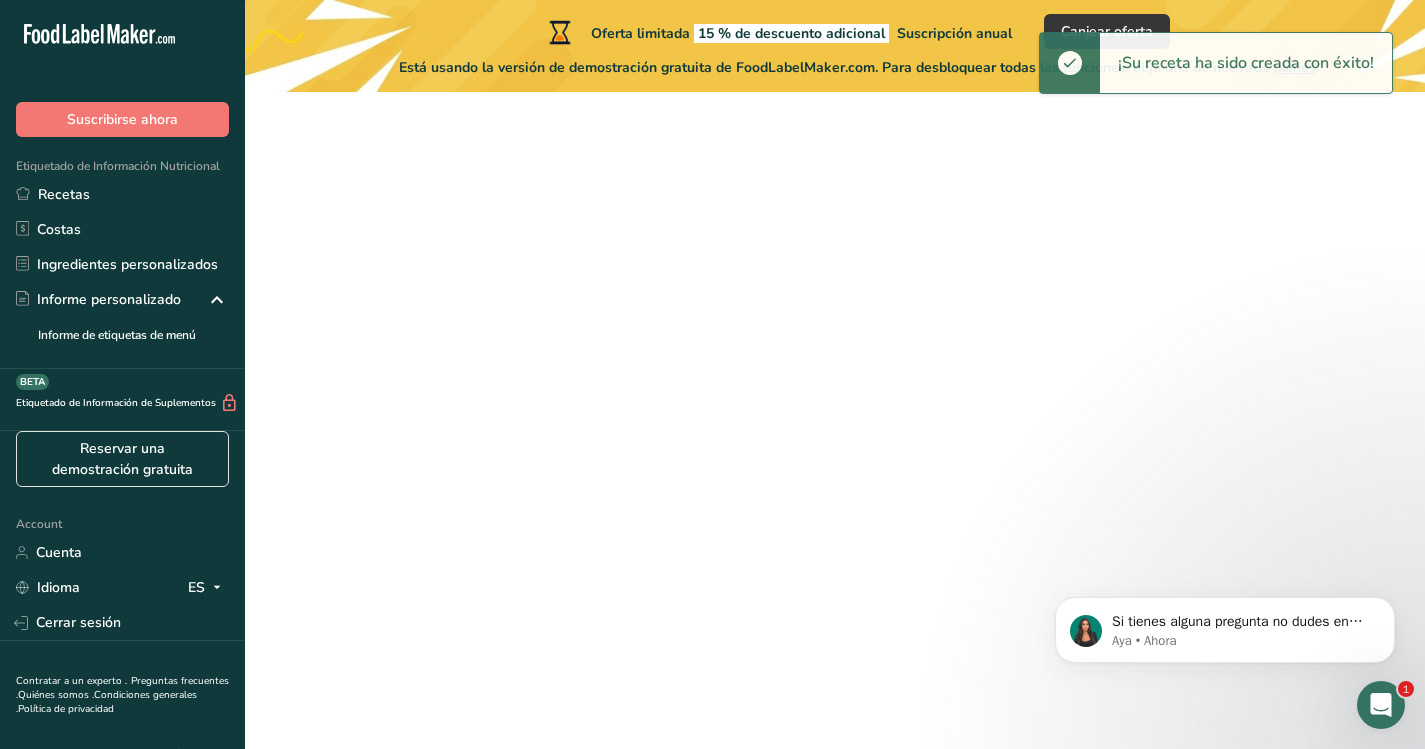 scroll, scrollTop: 0, scrollLeft: 0, axis: both 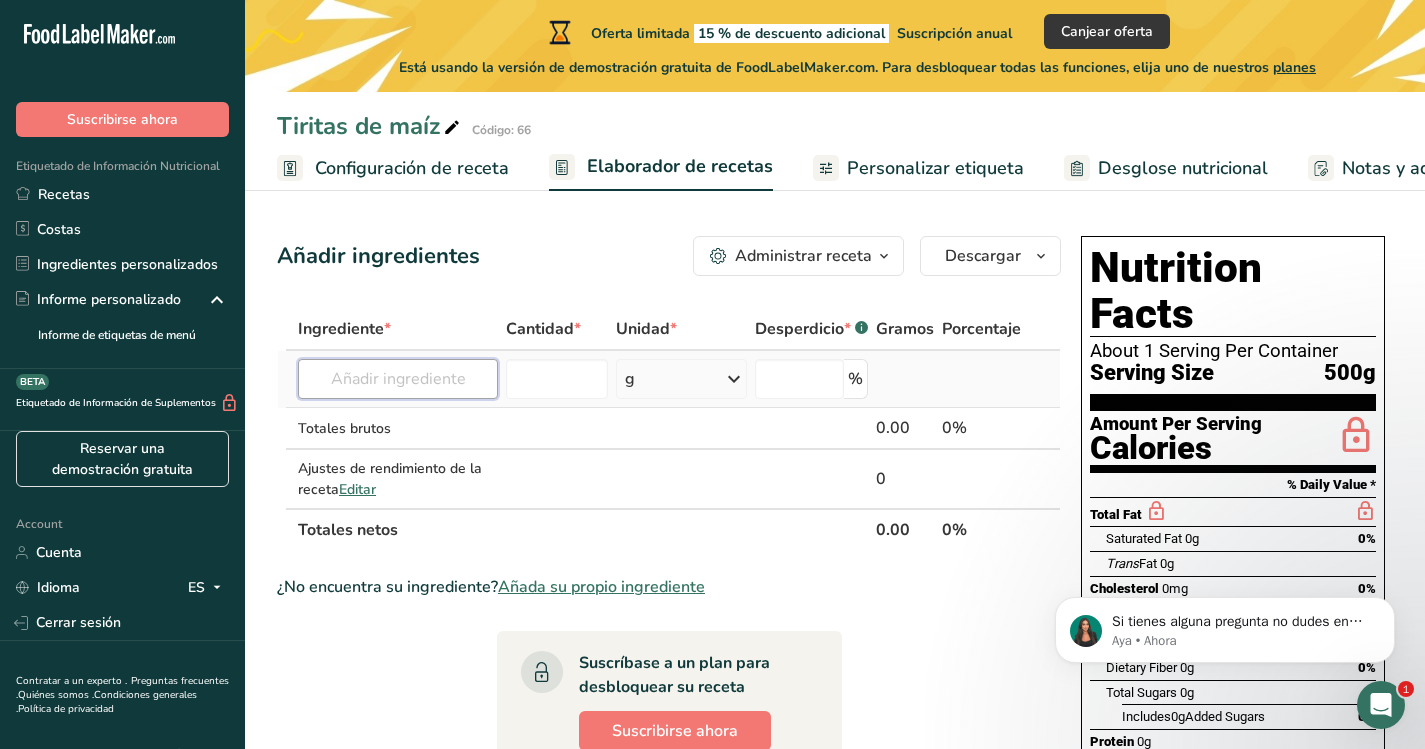 click at bounding box center [398, 379] 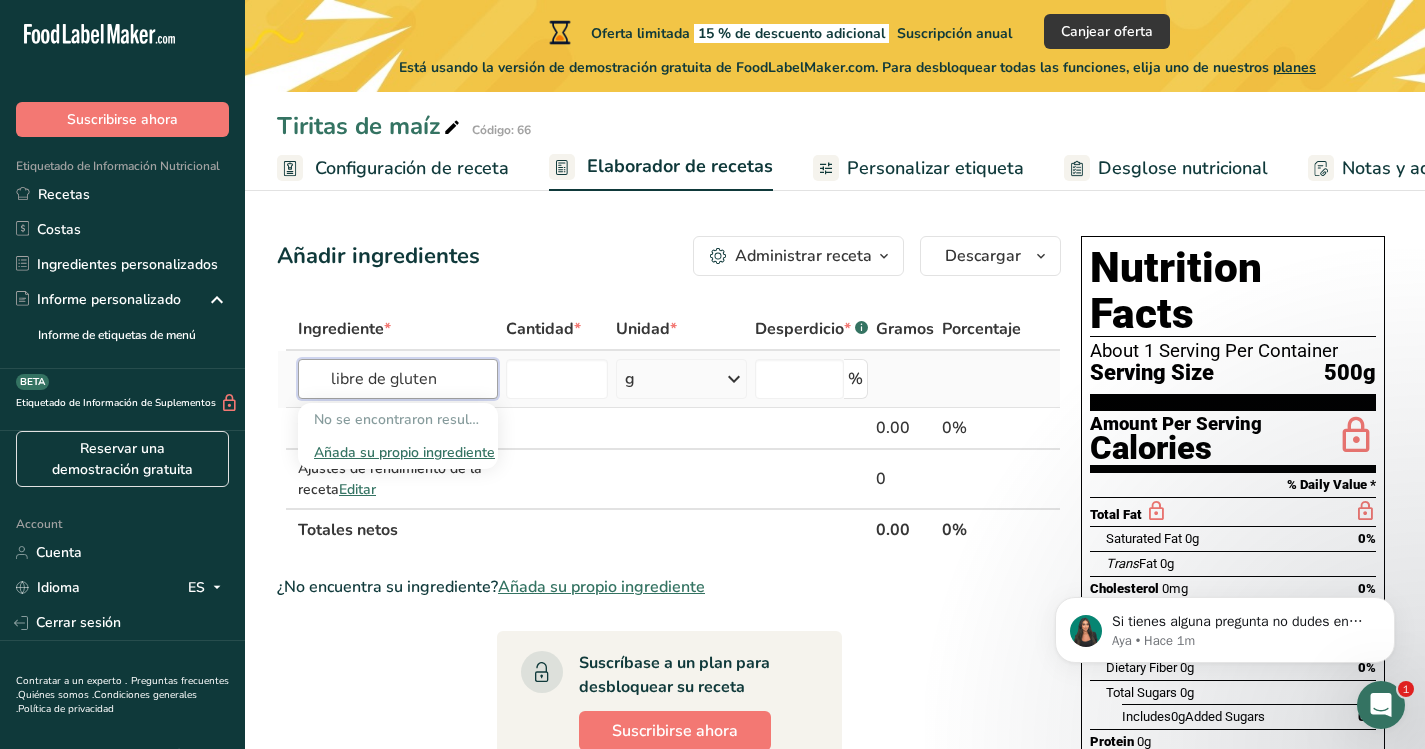 type on "libre de gluten" 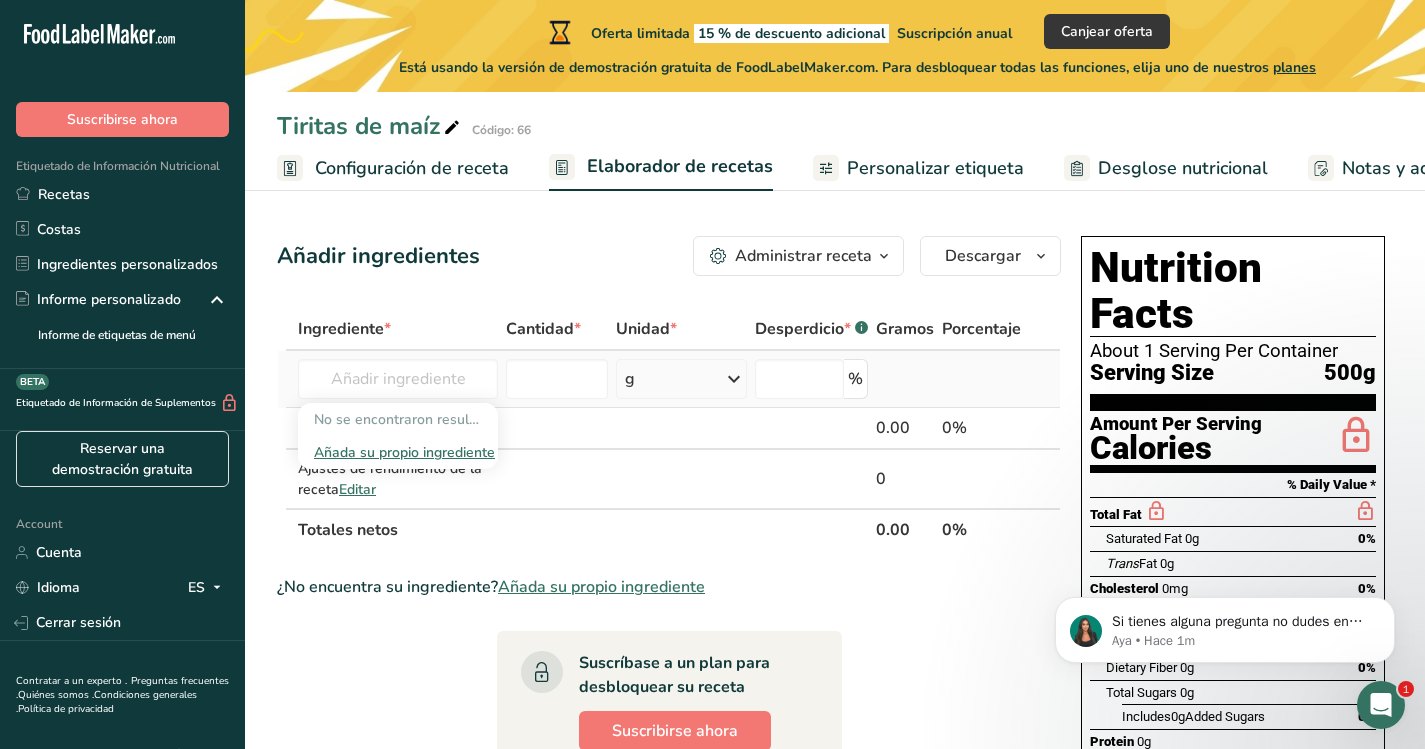 click at bounding box center [557, 379] 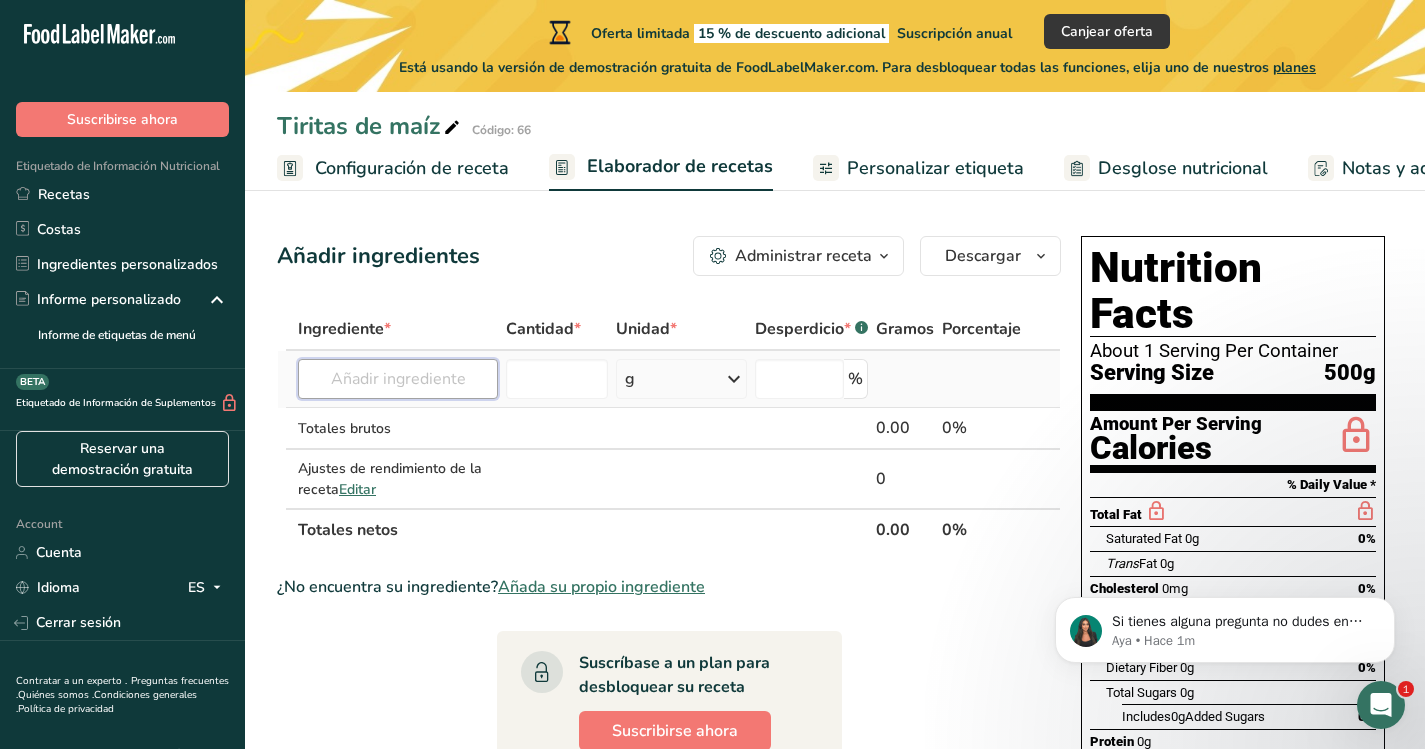 click at bounding box center [398, 379] 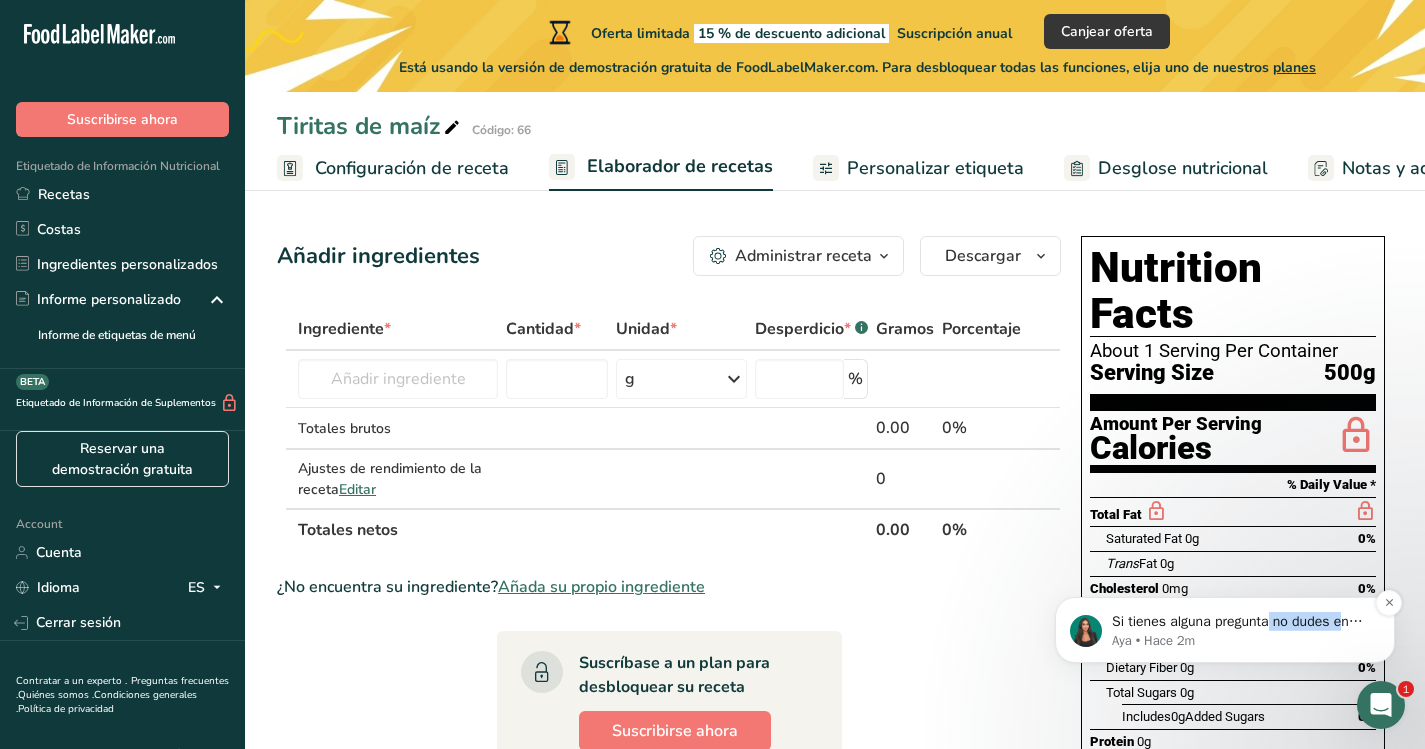 drag, startPoint x: 1276, startPoint y: 618, endPoint x: 1347, endPoint y: 623, distance: 71.17584 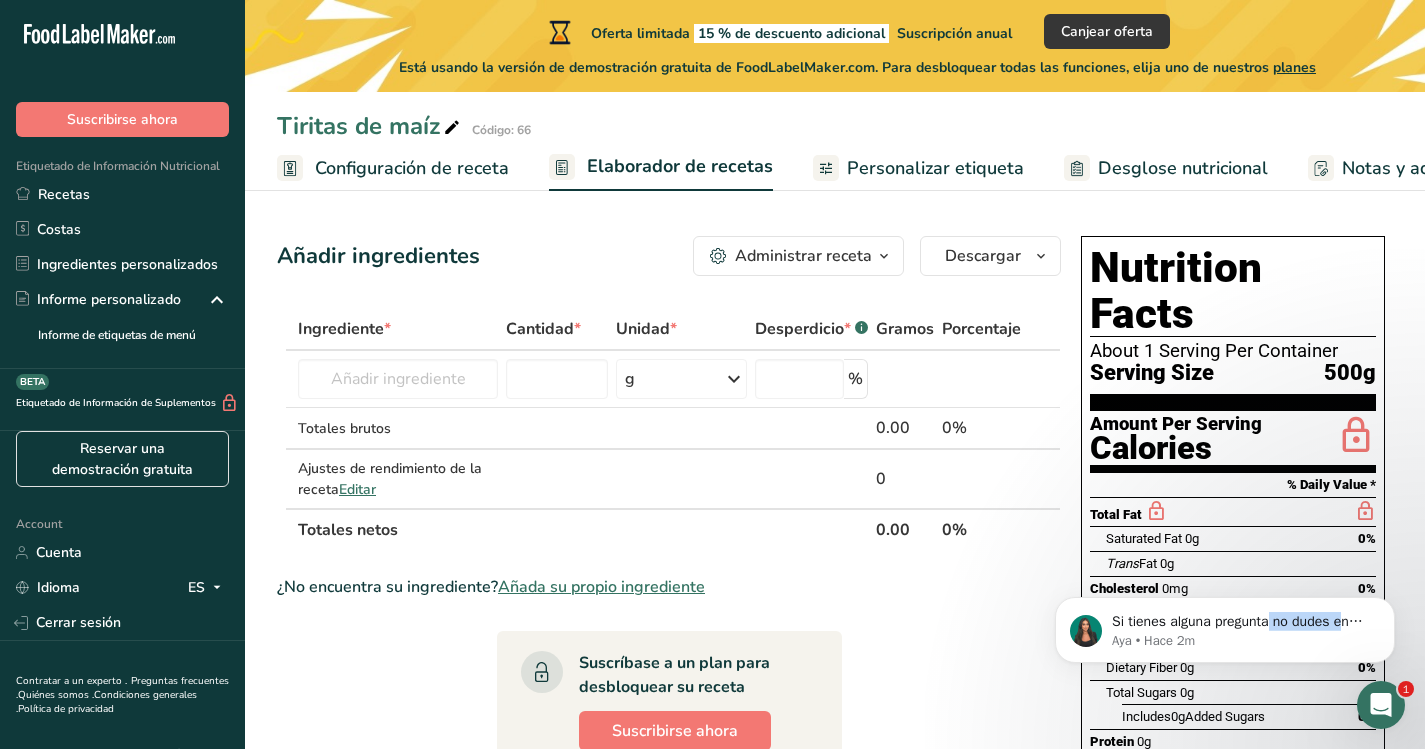 click on "Añadir ingredientes
Administrar receta         Eliminar receta             Duplicar receta               Escalar receta               Guardar como subreceta   .a-a{fill:#347362;}.b-a{fill:#fff;}                                 Desglose nutricional                 Tarjeta de la receta
Novedad
Informe de patrón de aminoácidos             Historial de actividad
Descargar
Elija su estilo de etiqueta preferido
Etiqueta estándar FDA
Etiqueta estándar FDA
El formato más común para etiquetas de información nutricional en cumplimiento con el tipo de letra, estilo y requisitos de la FDA.
Etiqueta tabular FDA
Un formato de etiqueta conforme a las regulaciones de la FDA presentado en una disposición tabular (horizontal).
Etiqueta lineal FDA" at bounding box center [835, 734] 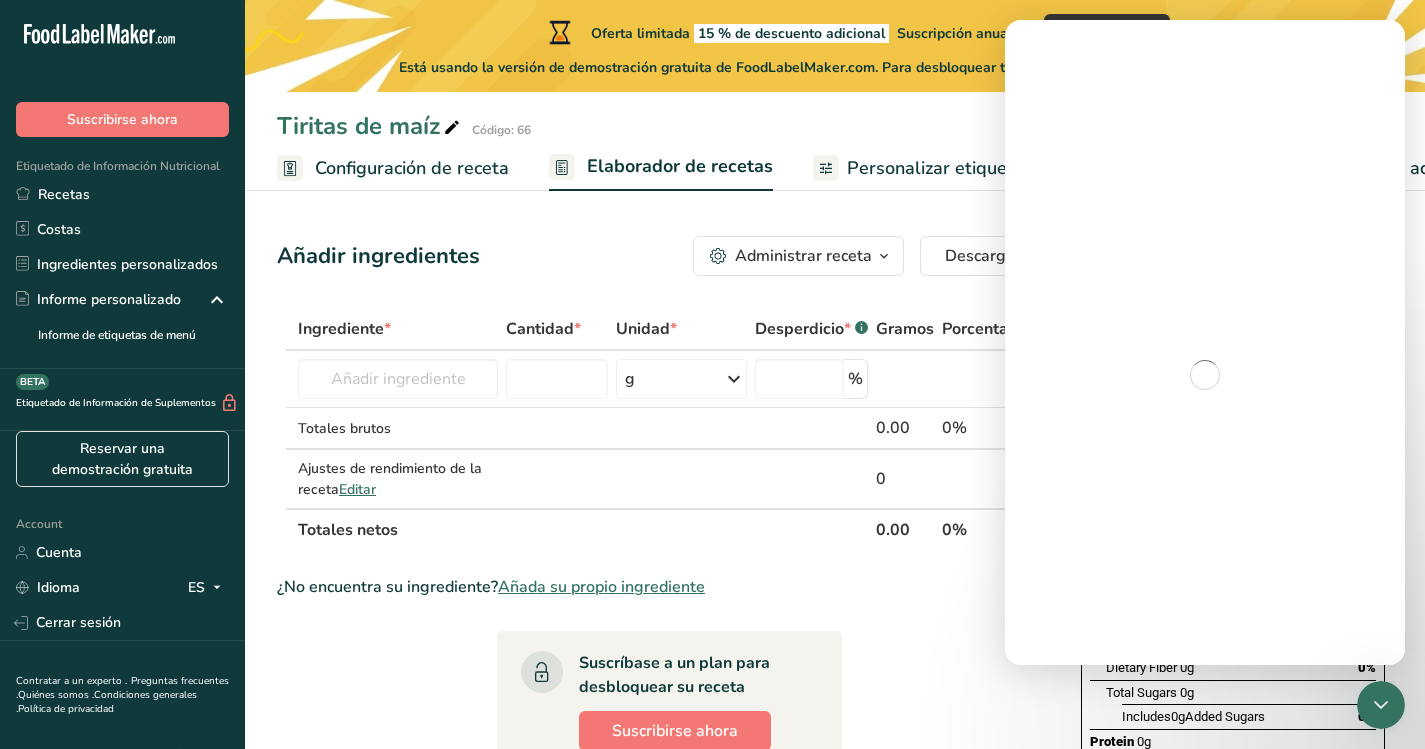 scroll, scrollTop: 0, scrollLeft: 0, axis: both 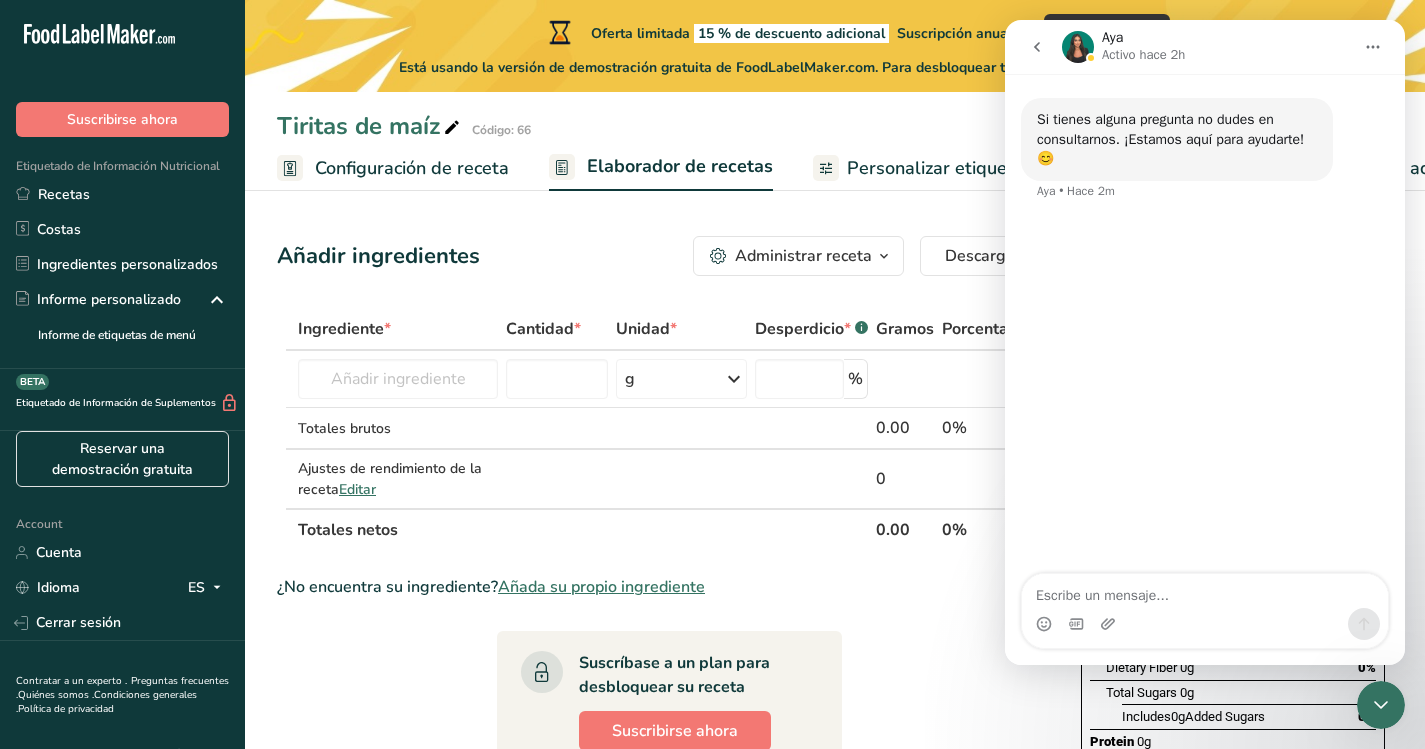 click on "Ingrediente *
Cantidad *
Unidad *
Desperdicio *   .a-a{fill:#347362;}.b-a{fill:#fff;}          Gramos
Porcentaje
No se encontraron resultados
Añada su propio ingrediente
g
Unidades de peso
g
kg
mg
Ver más
Unidades de volumen
litro
mL
onza líquida
Ver más
%
Totales brutos
0.00
0%
Ajustes de rendimiento de la receta
Editar
0
Totales netos
0.00
0%
¿No encuentra su ingrediente?
Añada su propio ingrediente" at bounding box center [669, 758] 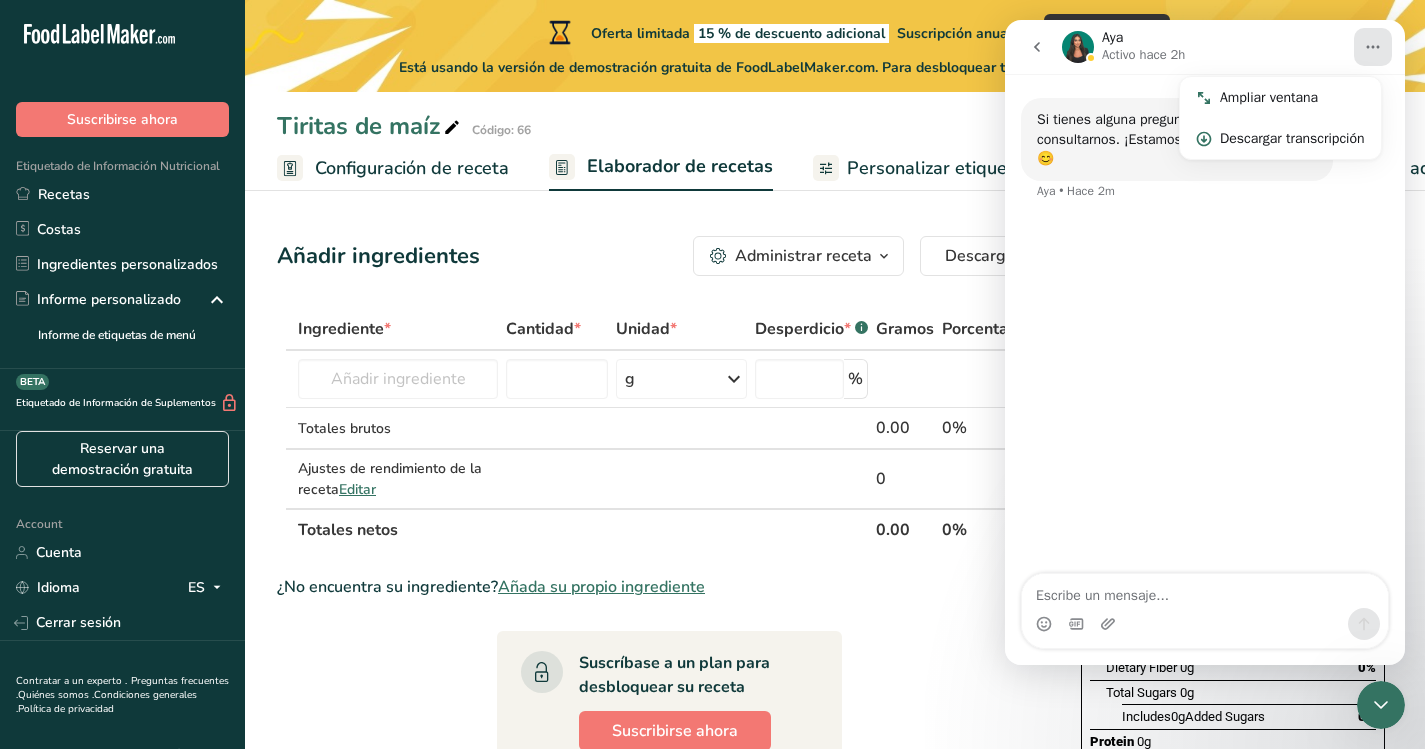 click 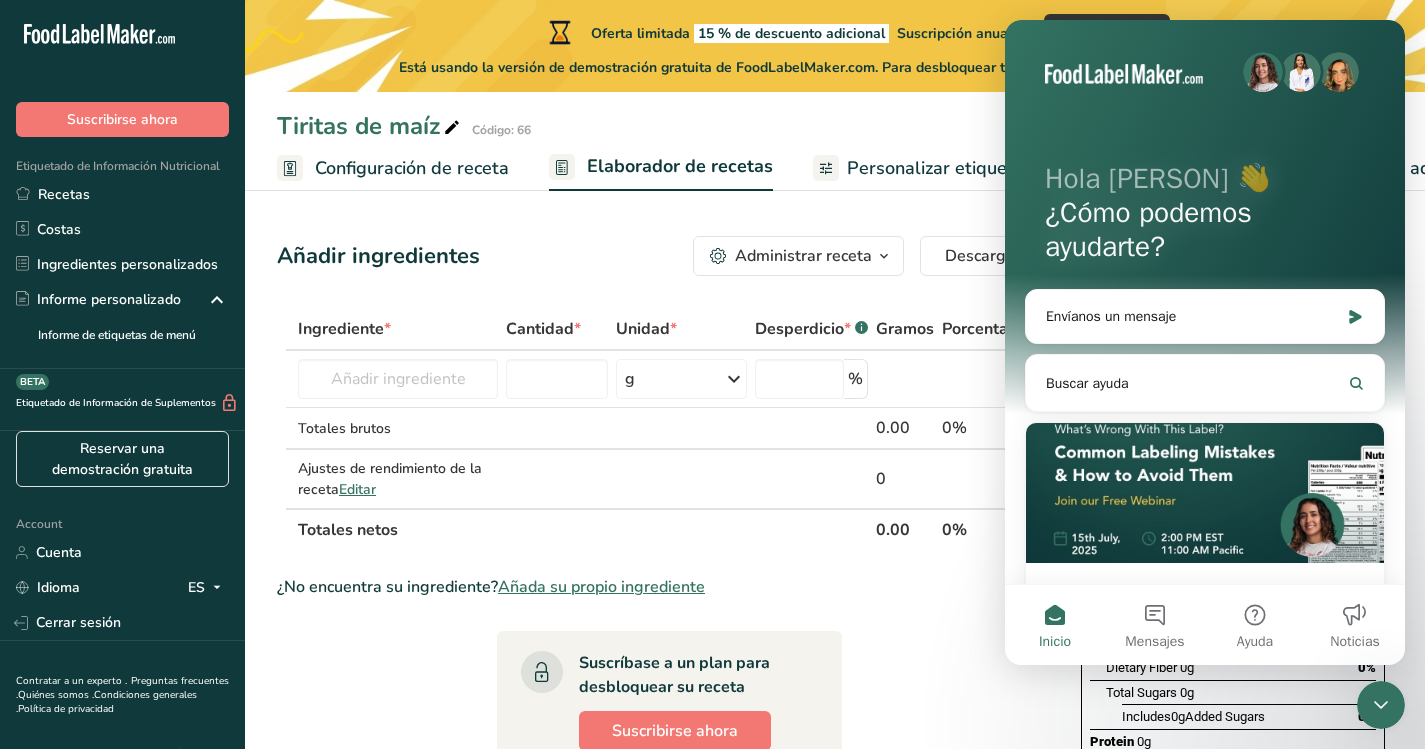 drag, startPoint x: 805, startPoint y: 41, endPoint x: 26, endPoint y: 23, distance: 779.20795 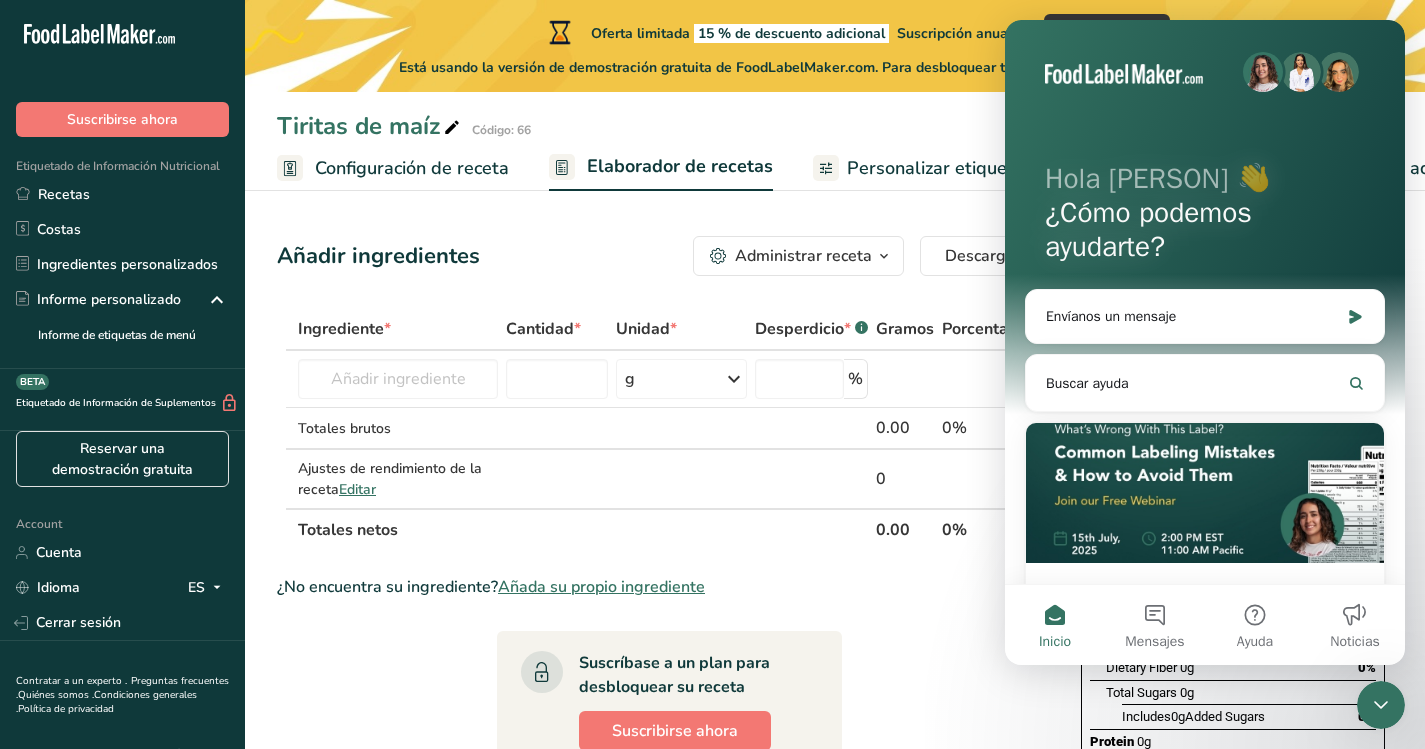 click 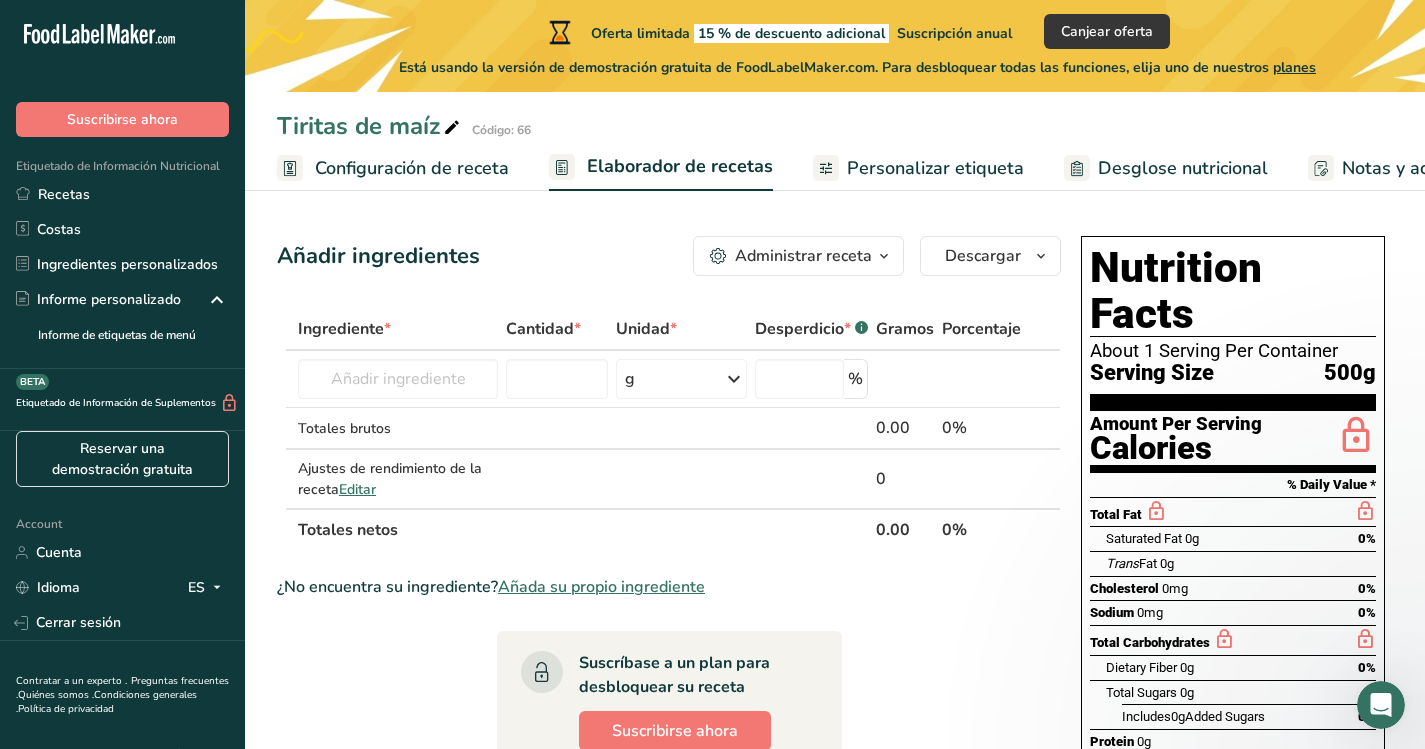 scroll, scrollTop: 0, scrollLeft: 0, axis: both 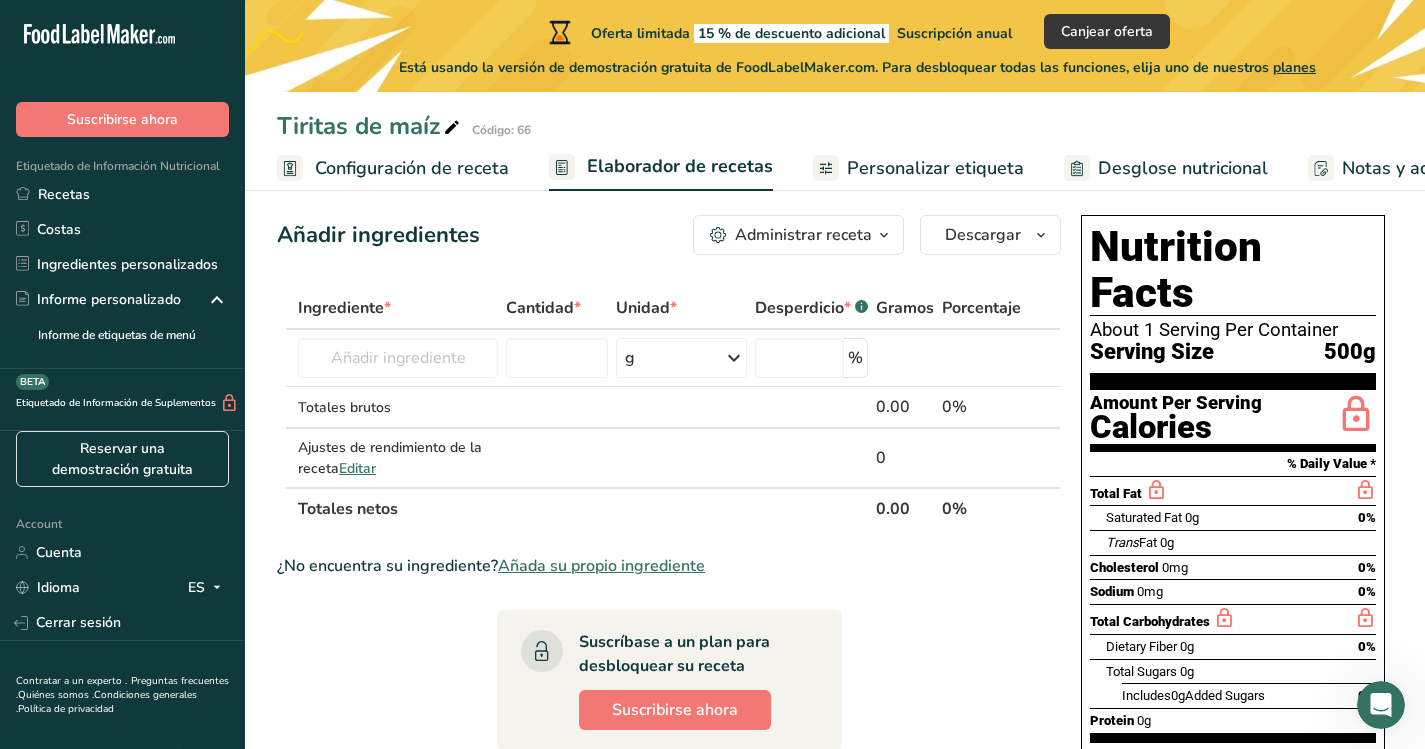 click at bounding box center (884, 235) 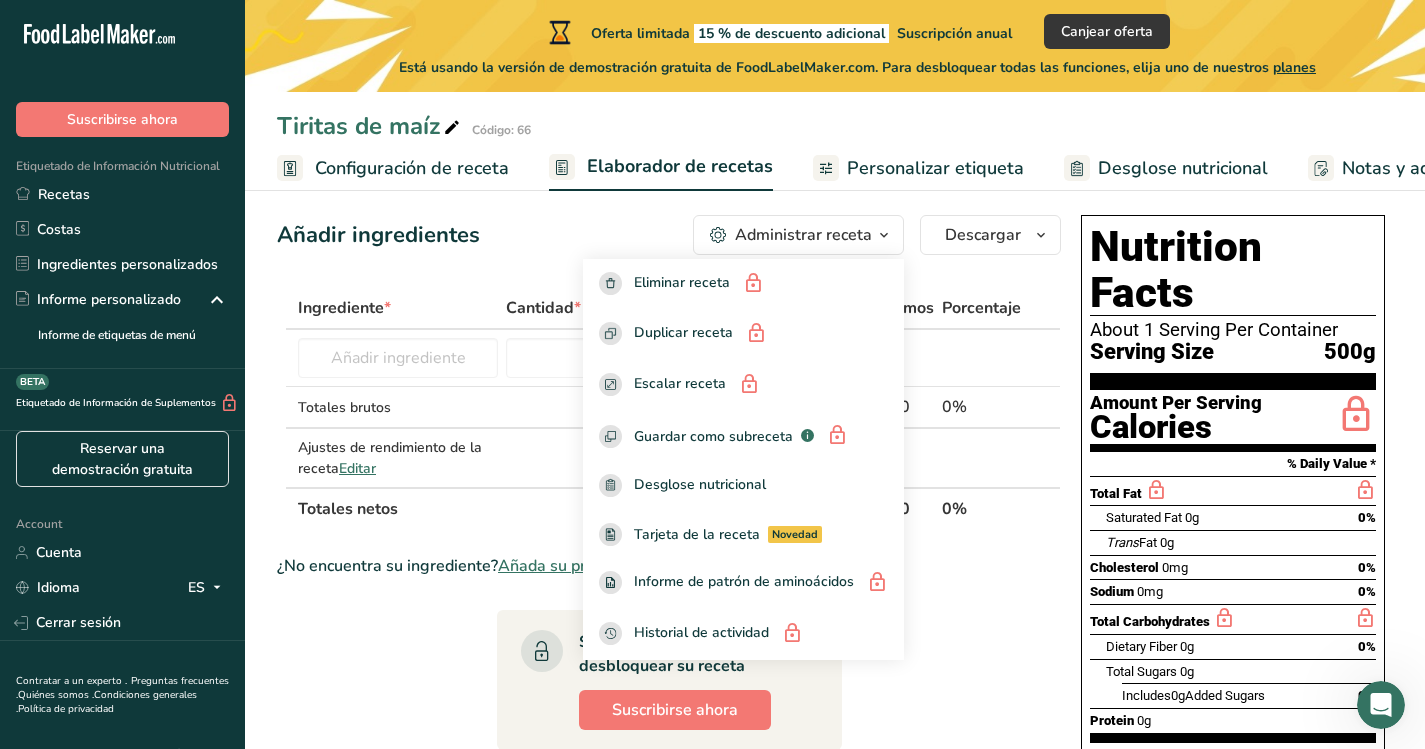 click at bounding box center (884, 235) 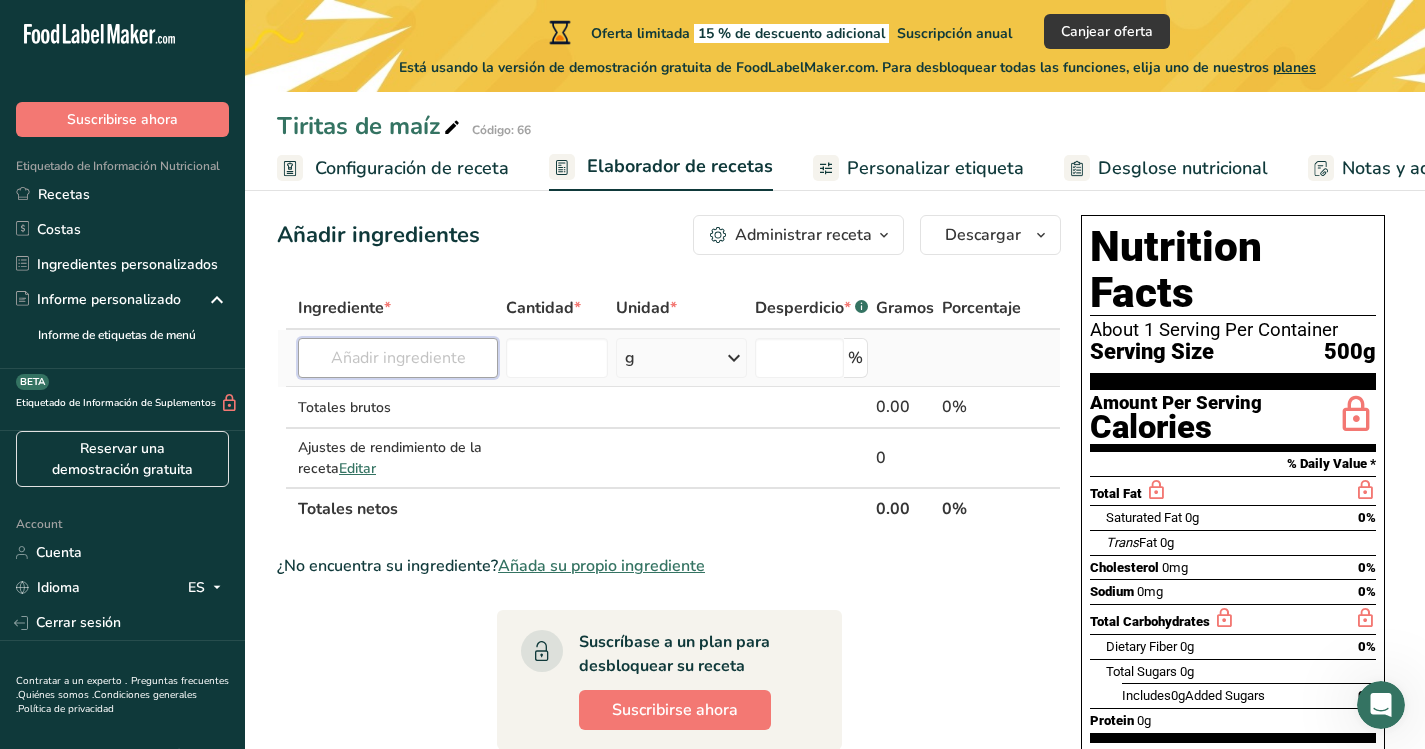 click at bounding box center (398, 358) 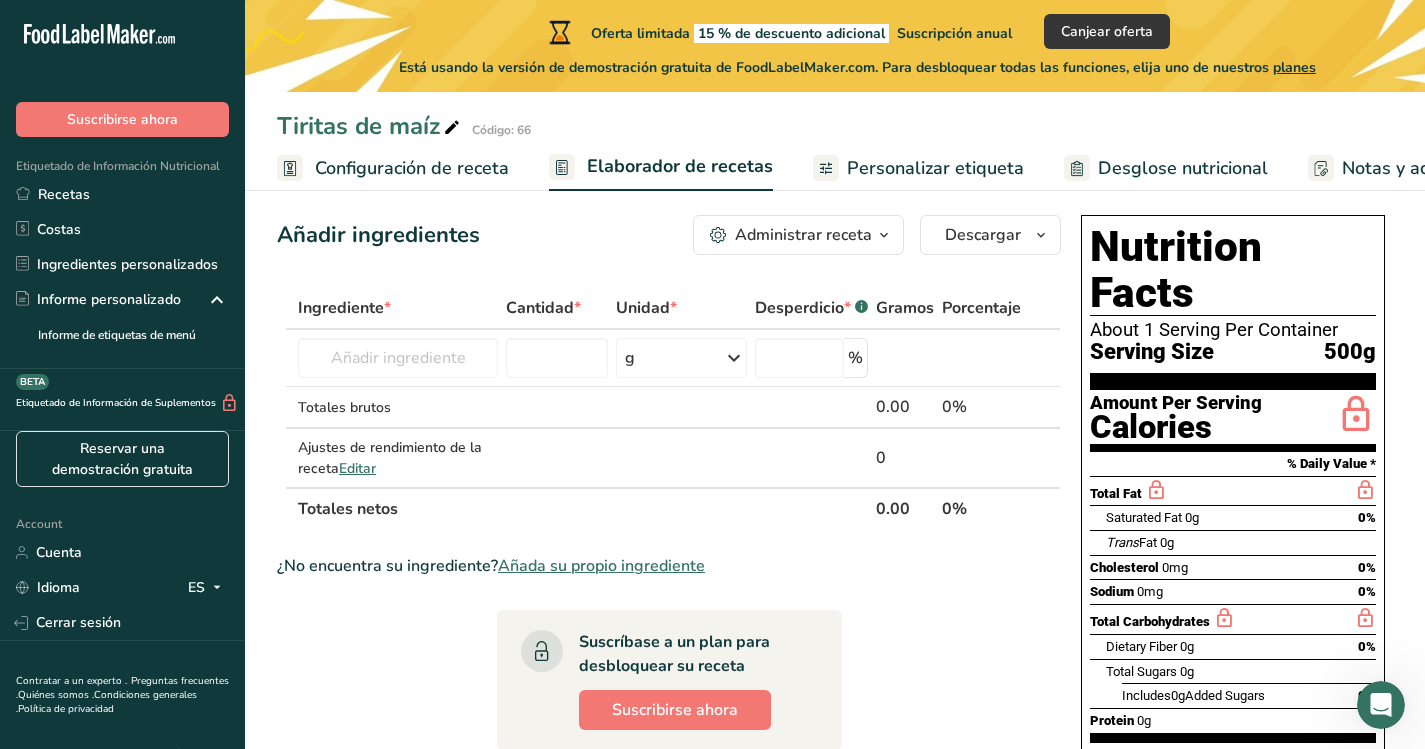 click on "Cholesterol
0mg
0%" at bounding box center [1233, 567] 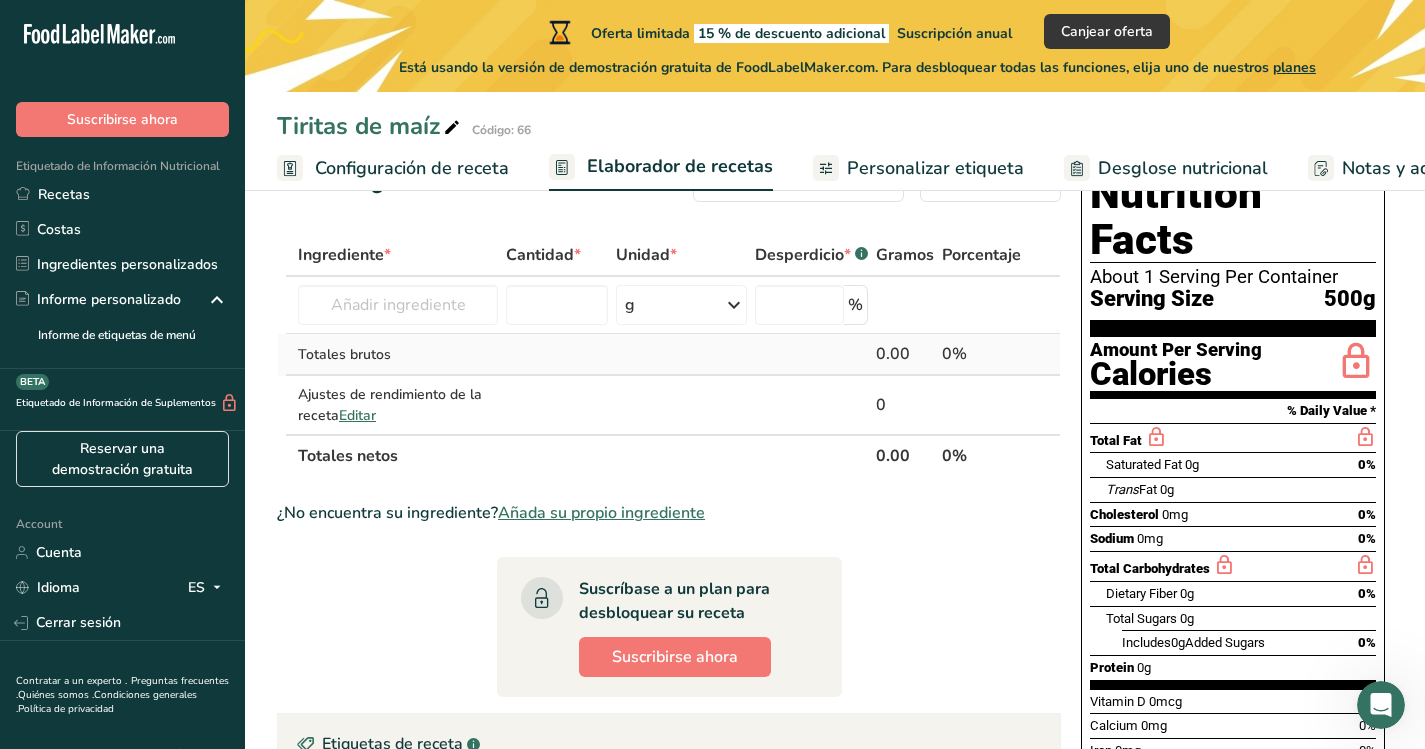 scroll, scrollTop: 0, scrollLeft: 0, axis: both 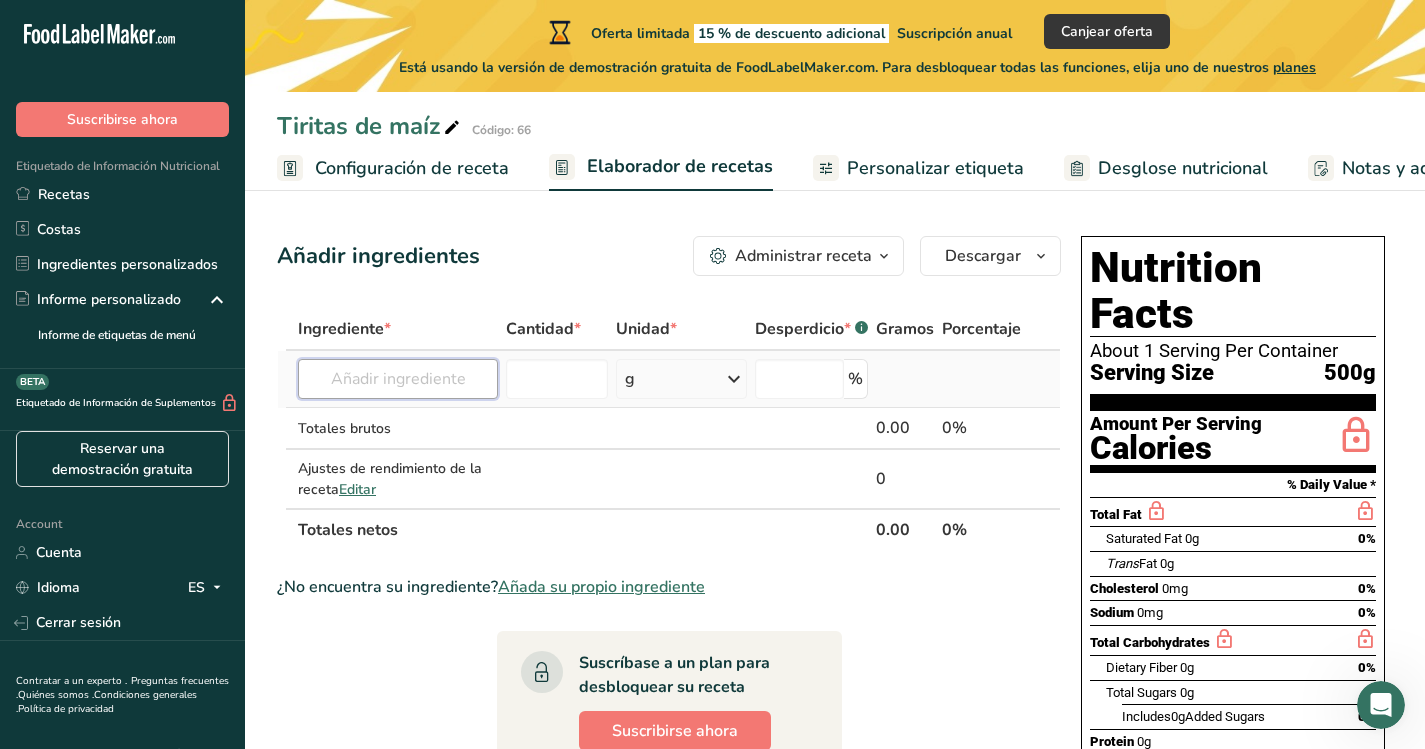 click at bounding box center (398, 379) 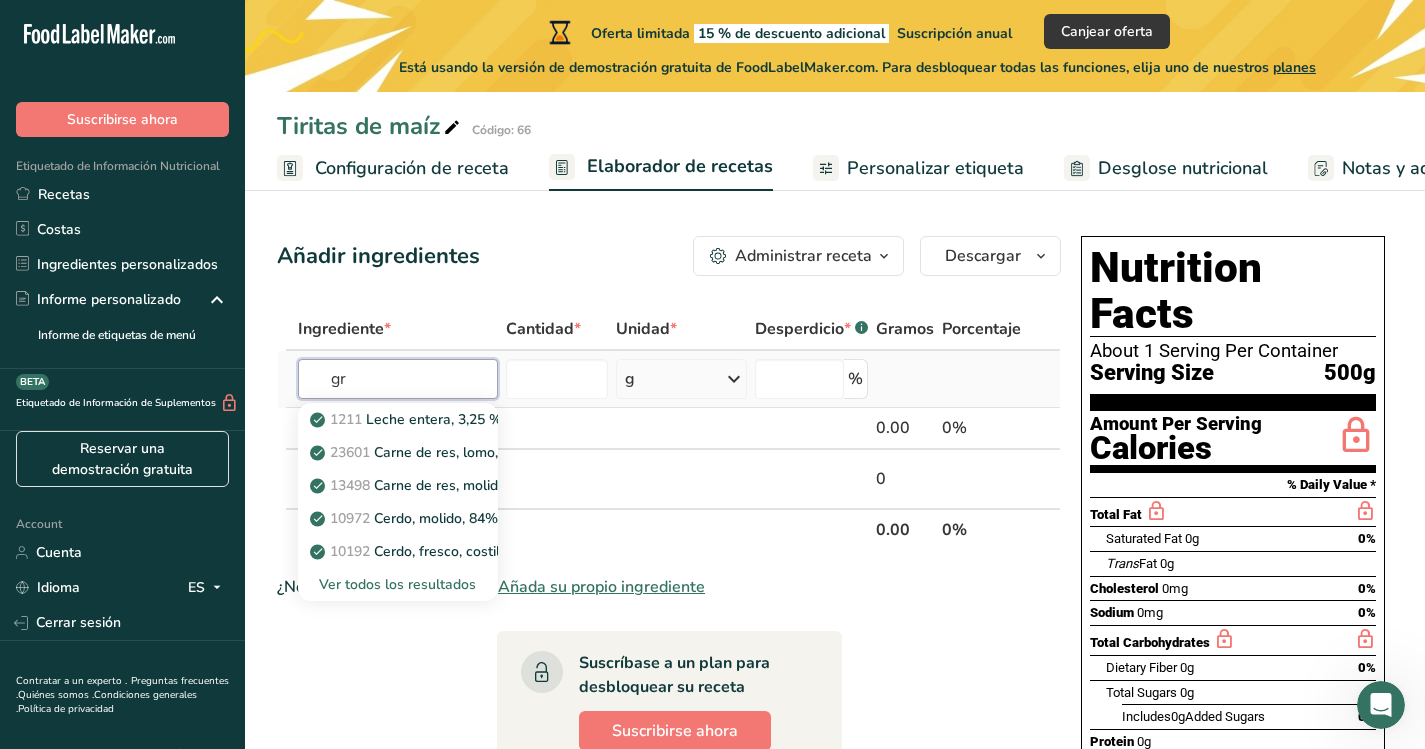 type on "g" 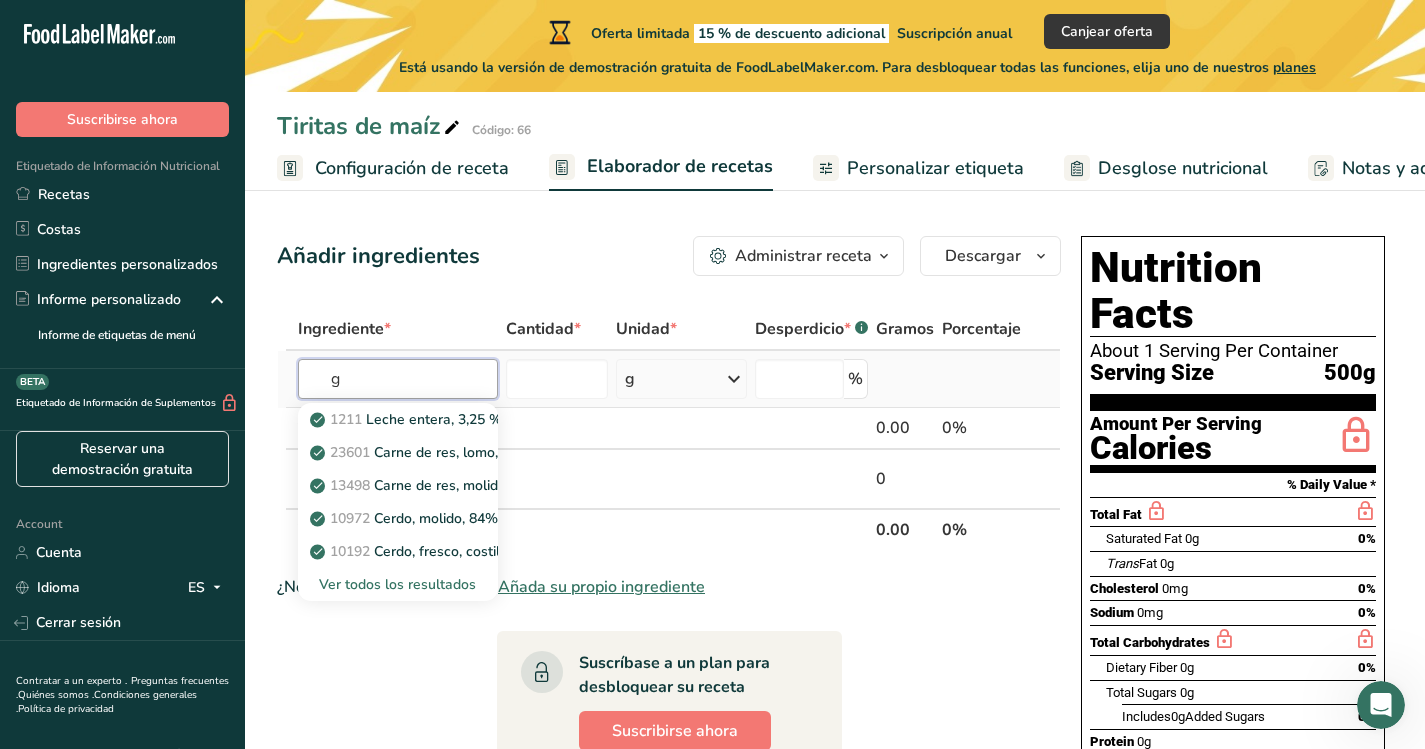 type 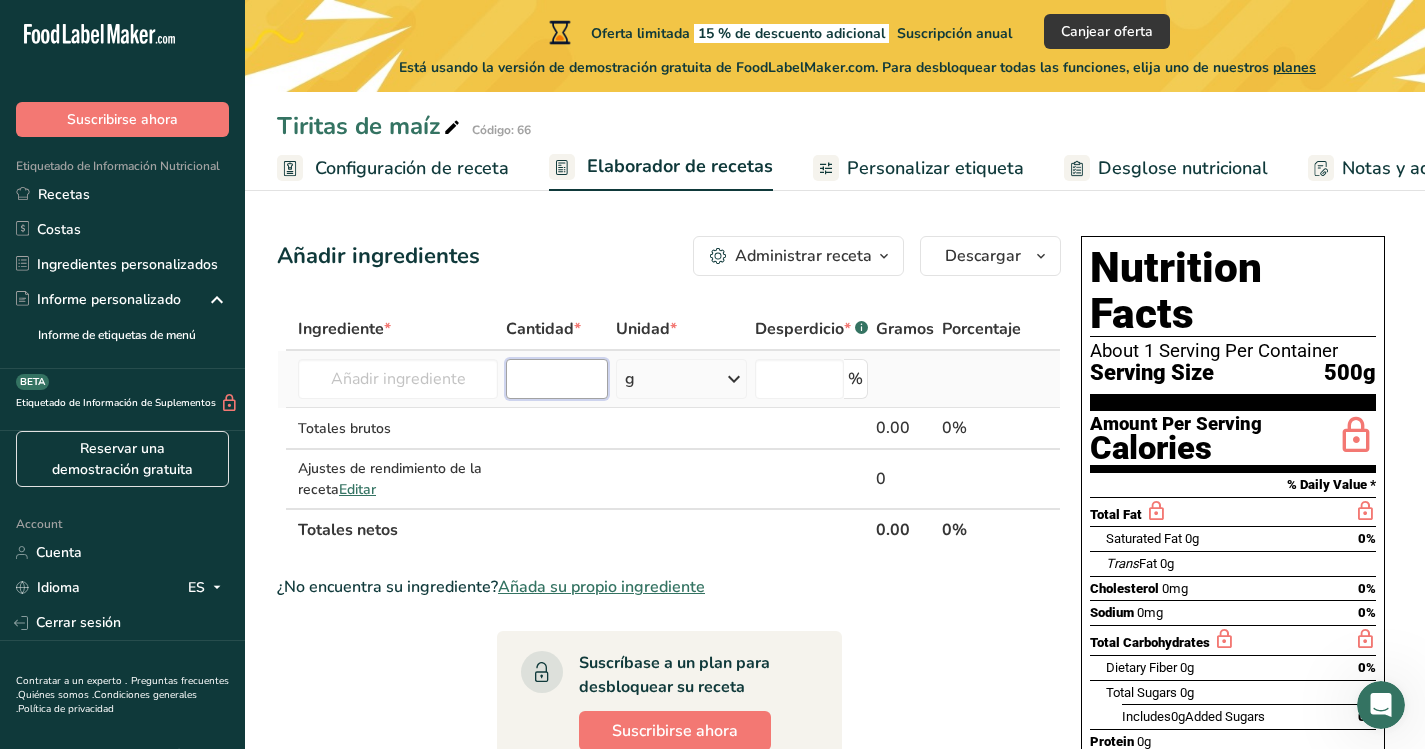 click at bounding box center (557, 379) 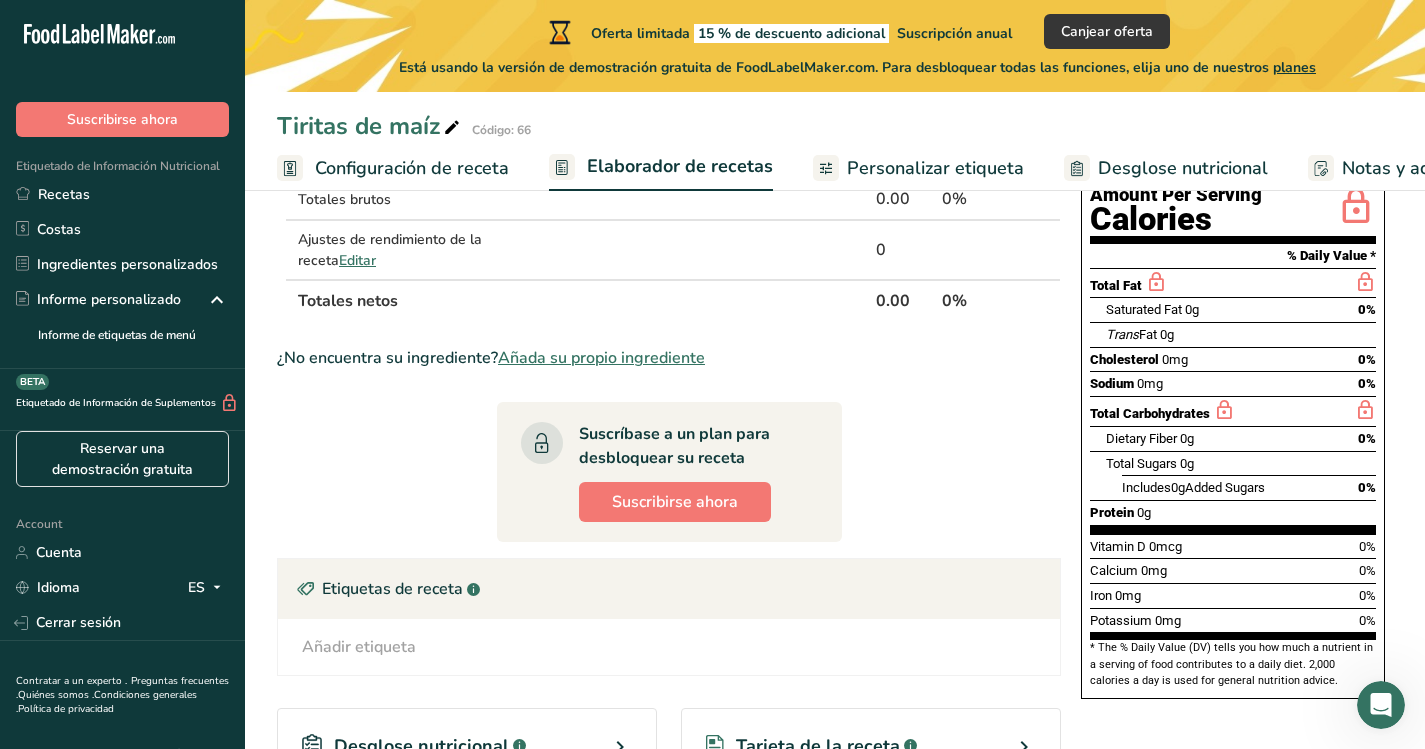 scroll, scrollTop: 0, scrollLeft: 0, axis: both 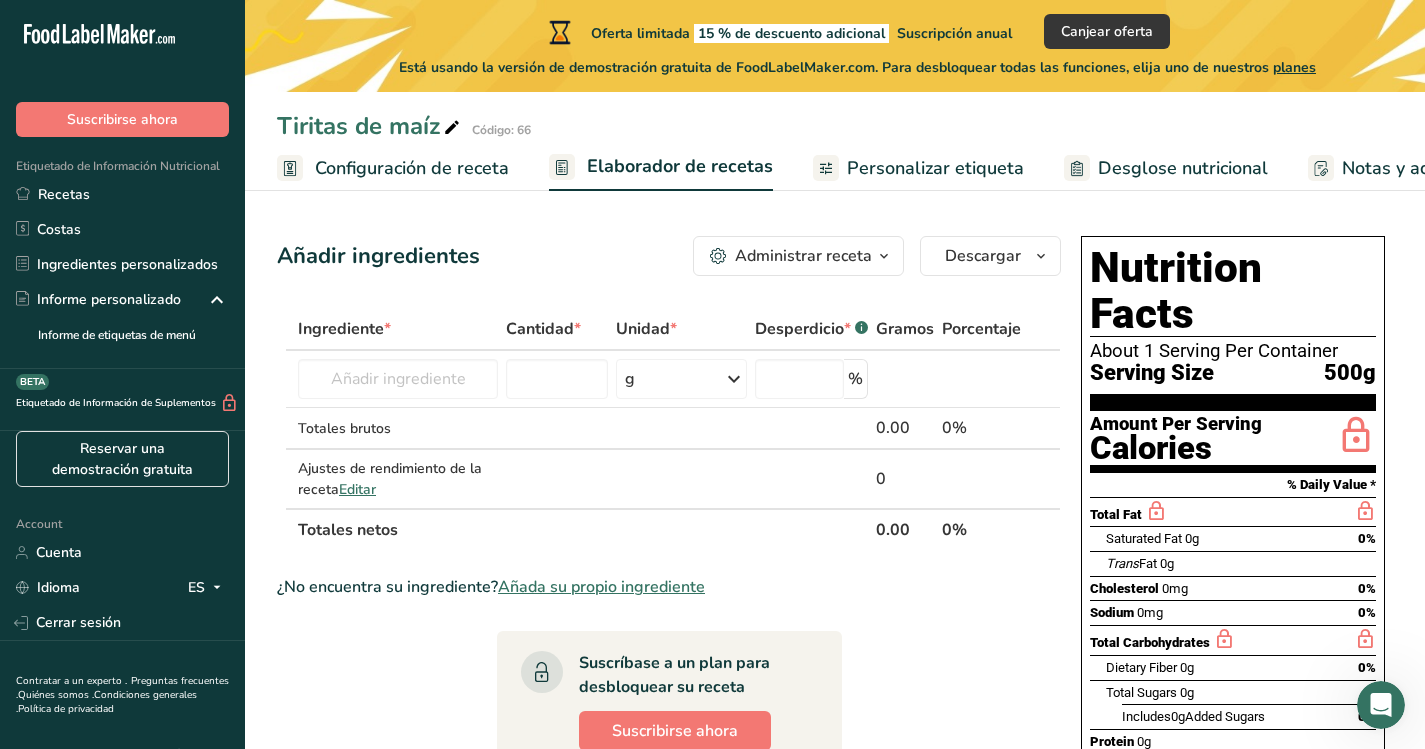 click on "Personalizar etiqueta" at bounding box center [935, 168] 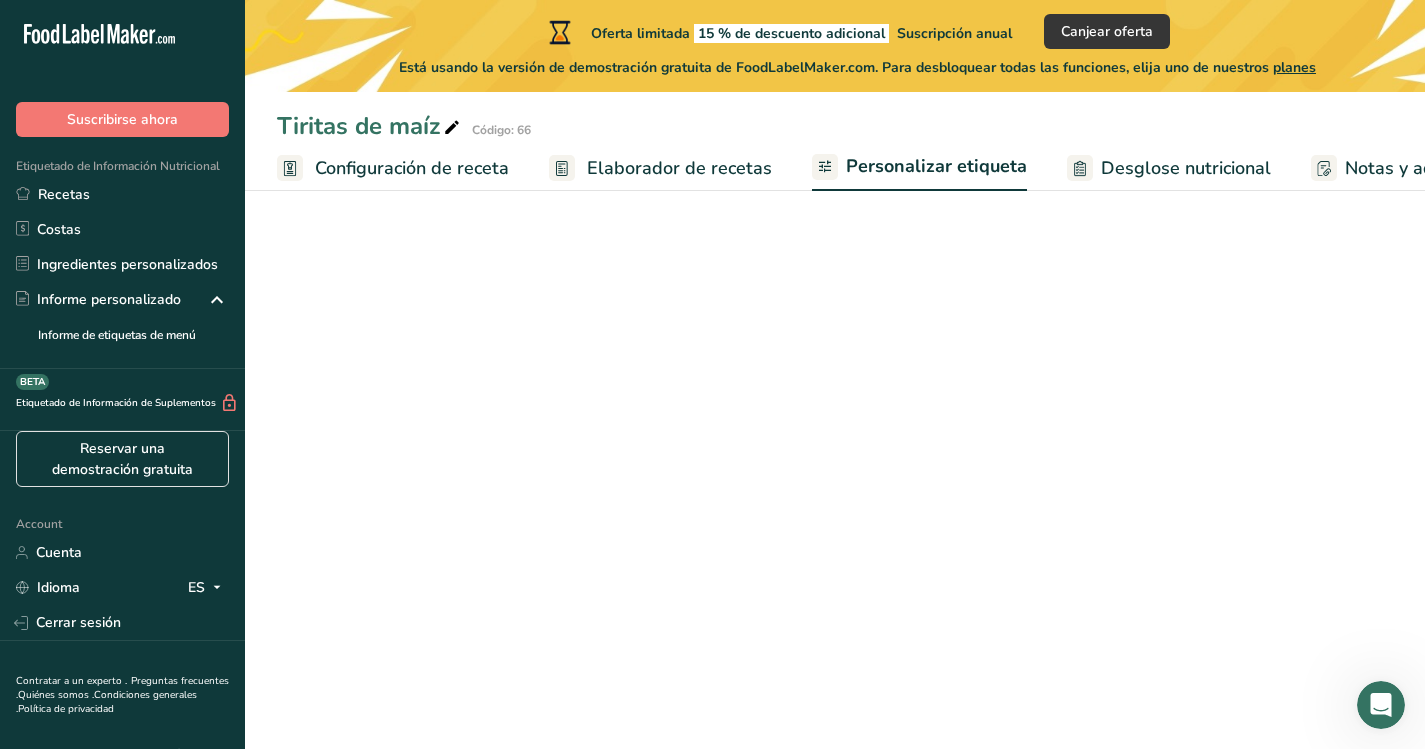 click on "Desglose nutricional" at bounding box center (1186, 168) 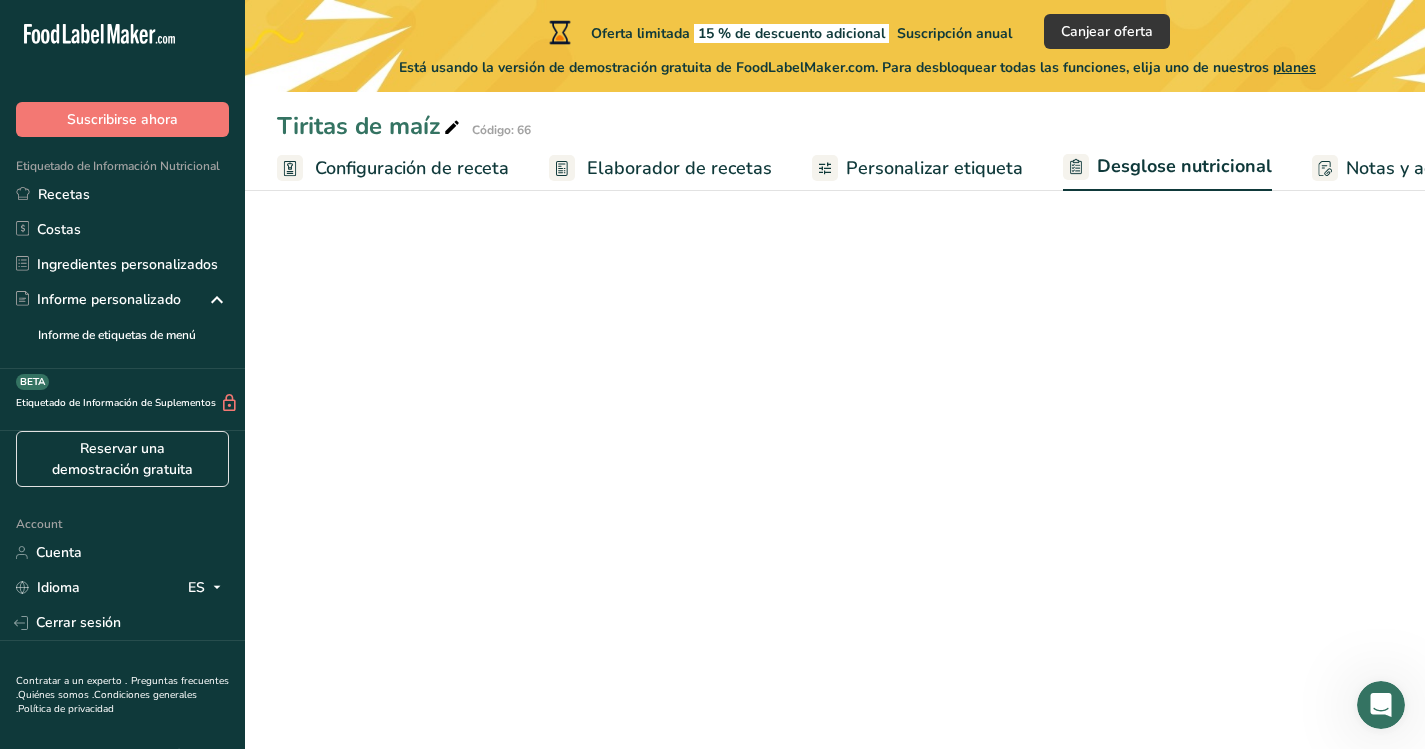 scroll, scrollTop: 0, scrollLeft: 318, axis: horizontal 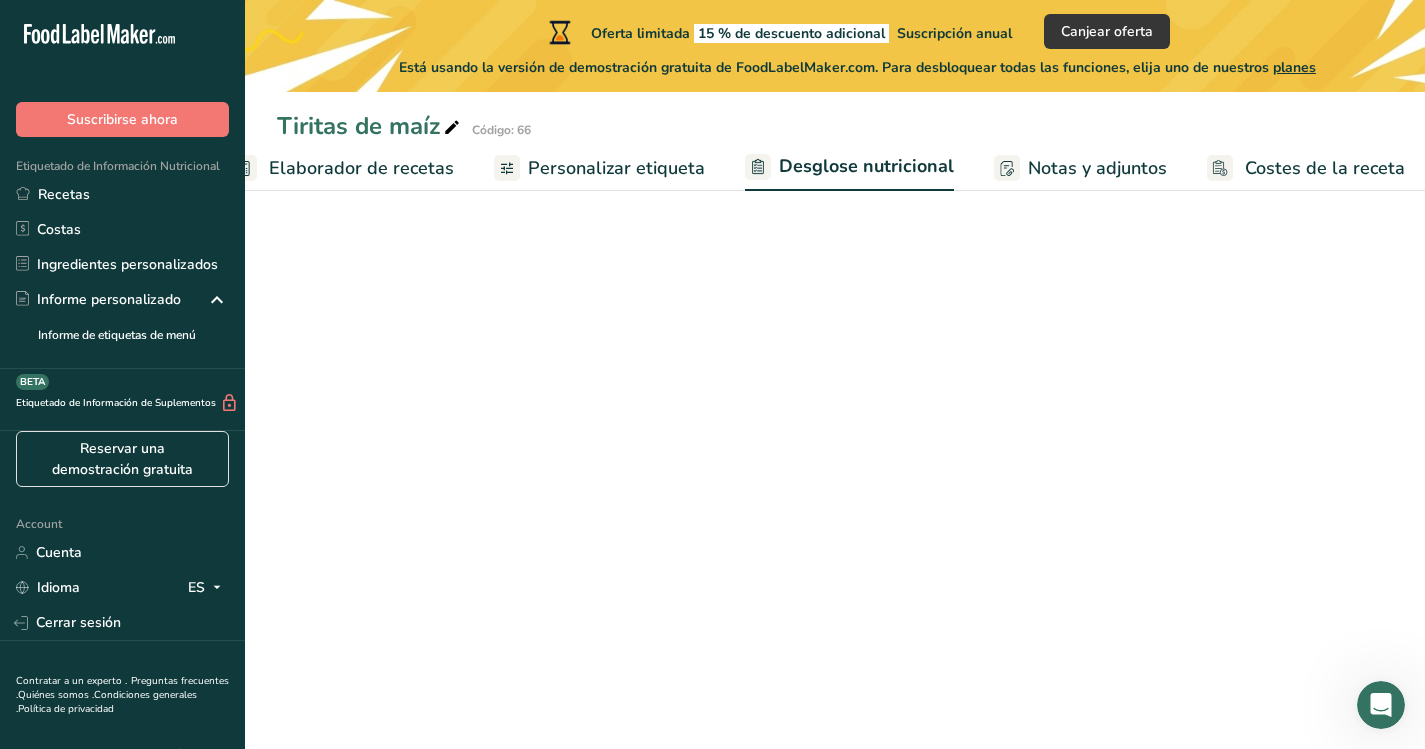 select on "Calories" 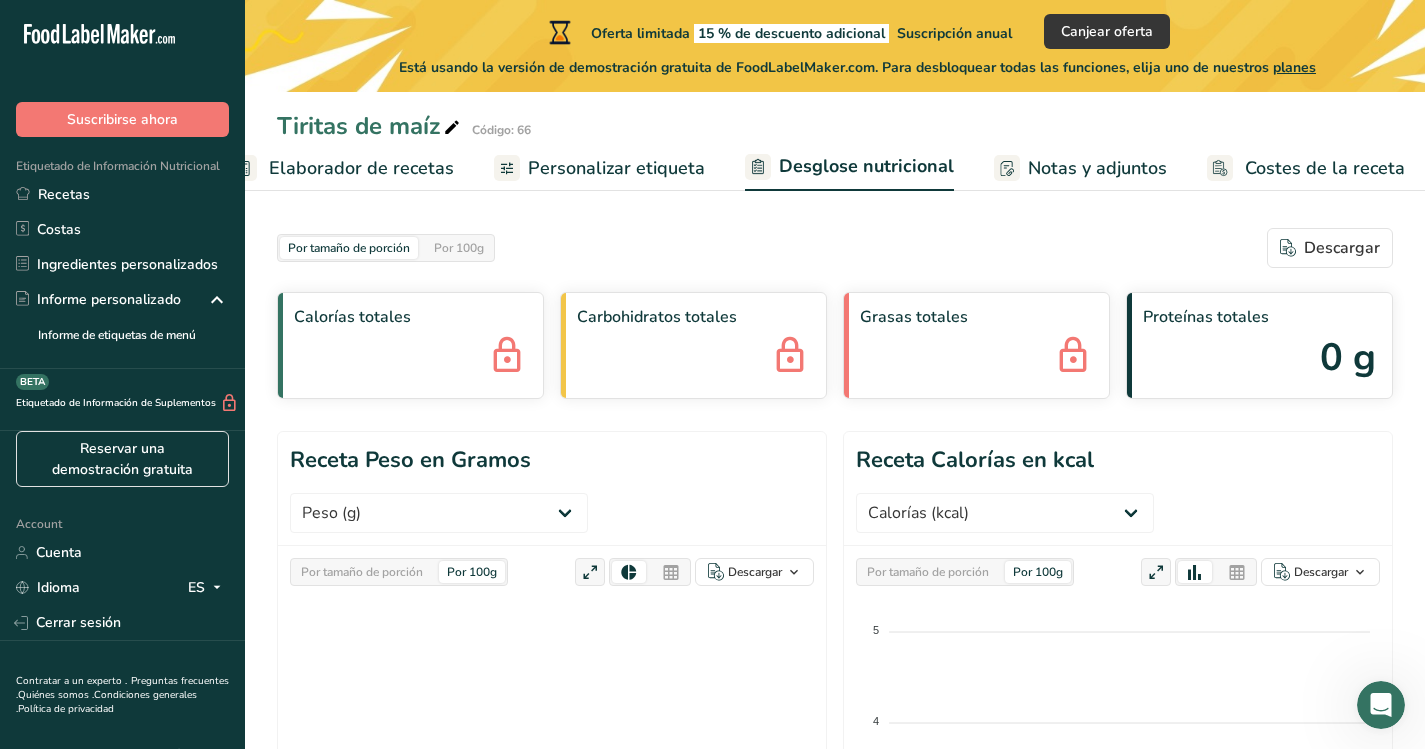 scroll, scrollTop: 0, scrollLeft: 318, axis: horizontal 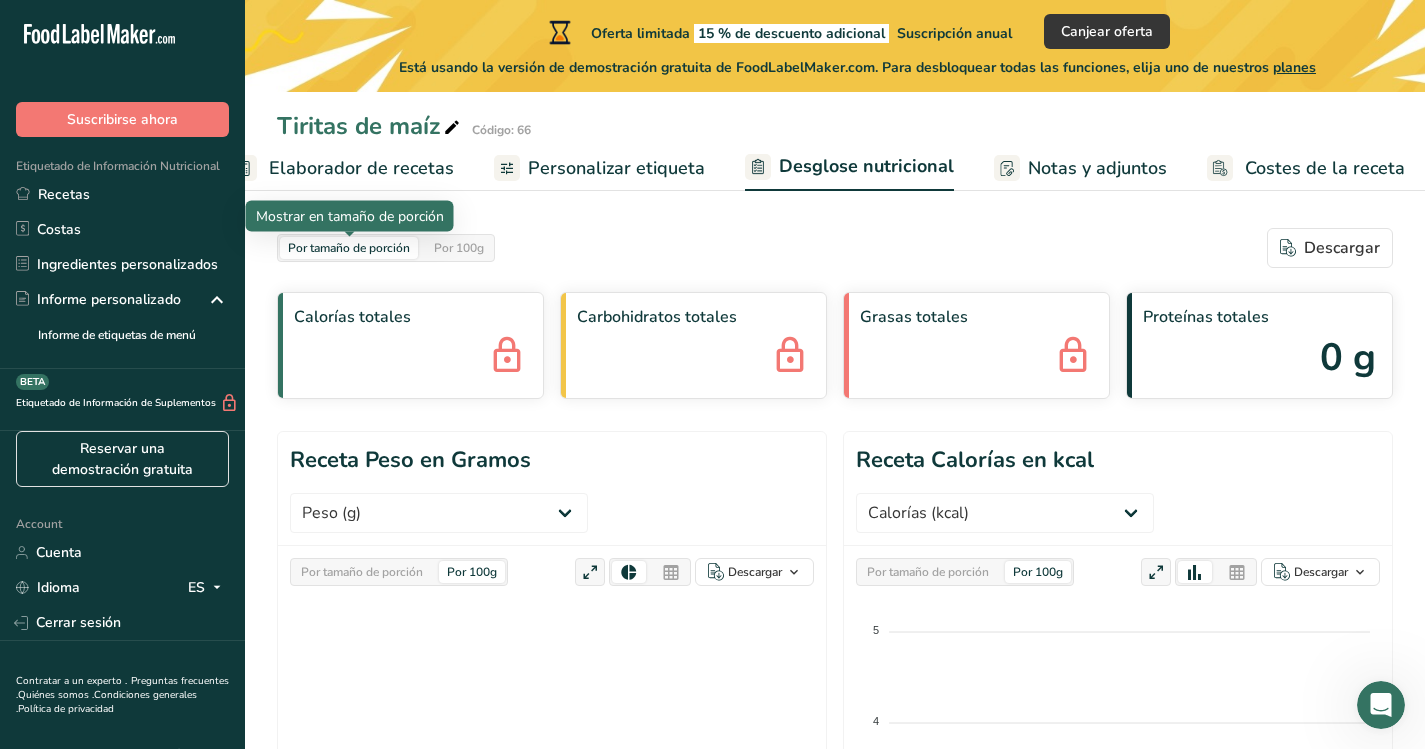 click on "Por tamaño de porción" at bounding box center [349, 248] 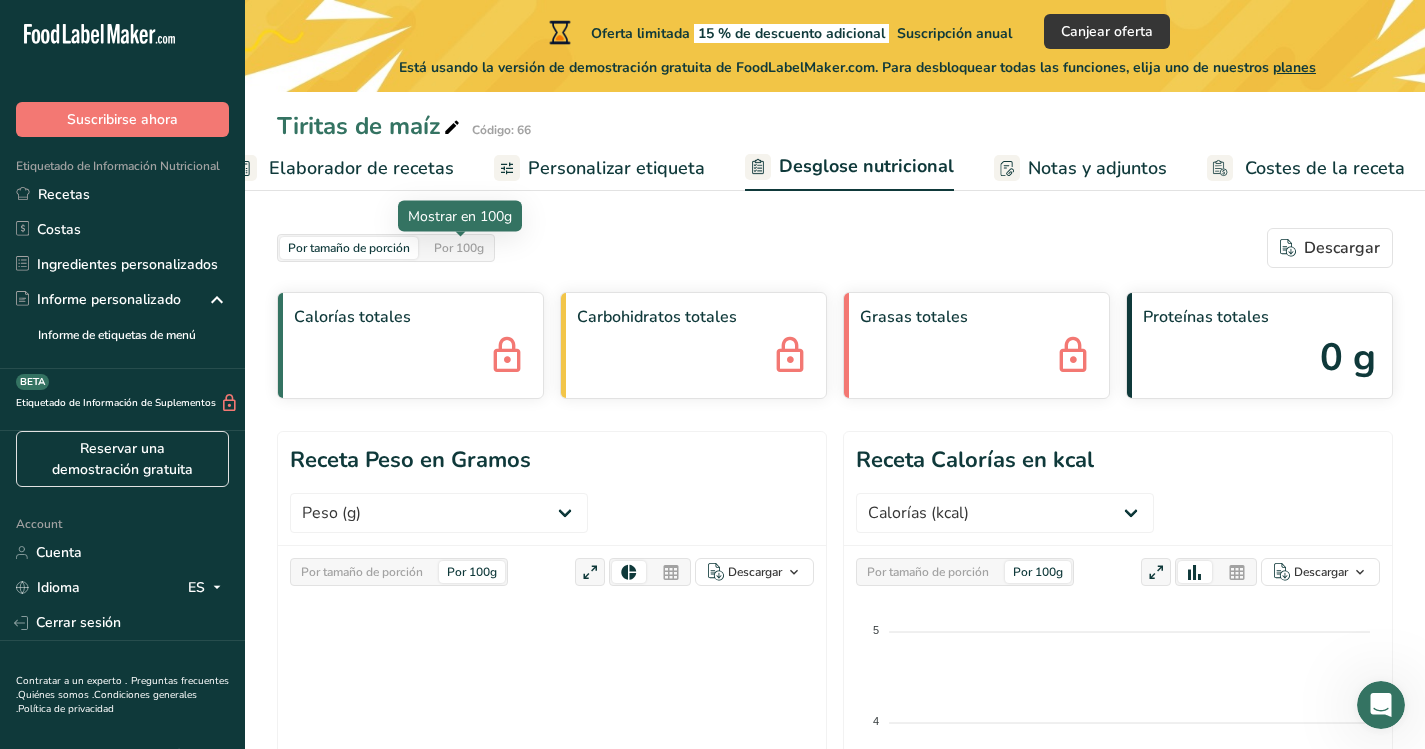click on "Por 100g" at bounding box center (459, 248) 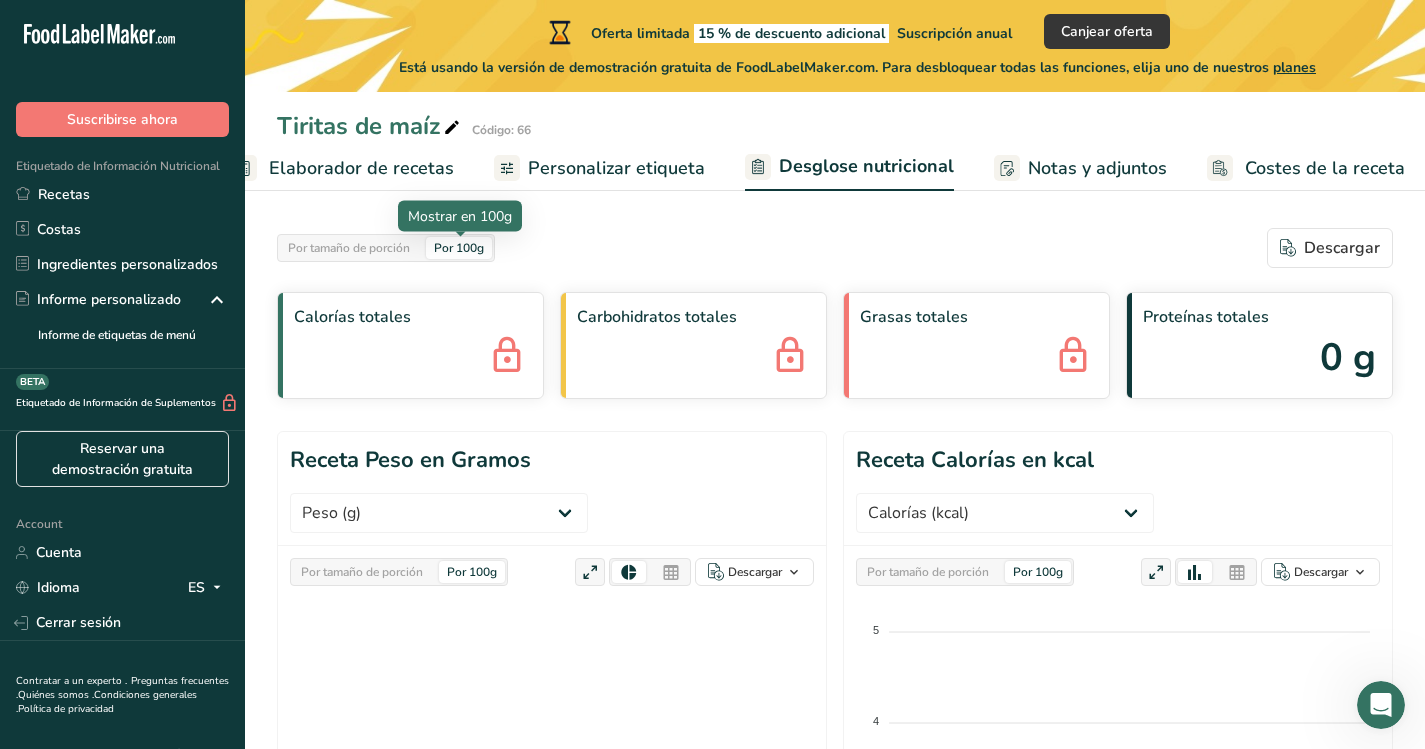 click on "Por 100g" at bounding box center (459, 248) 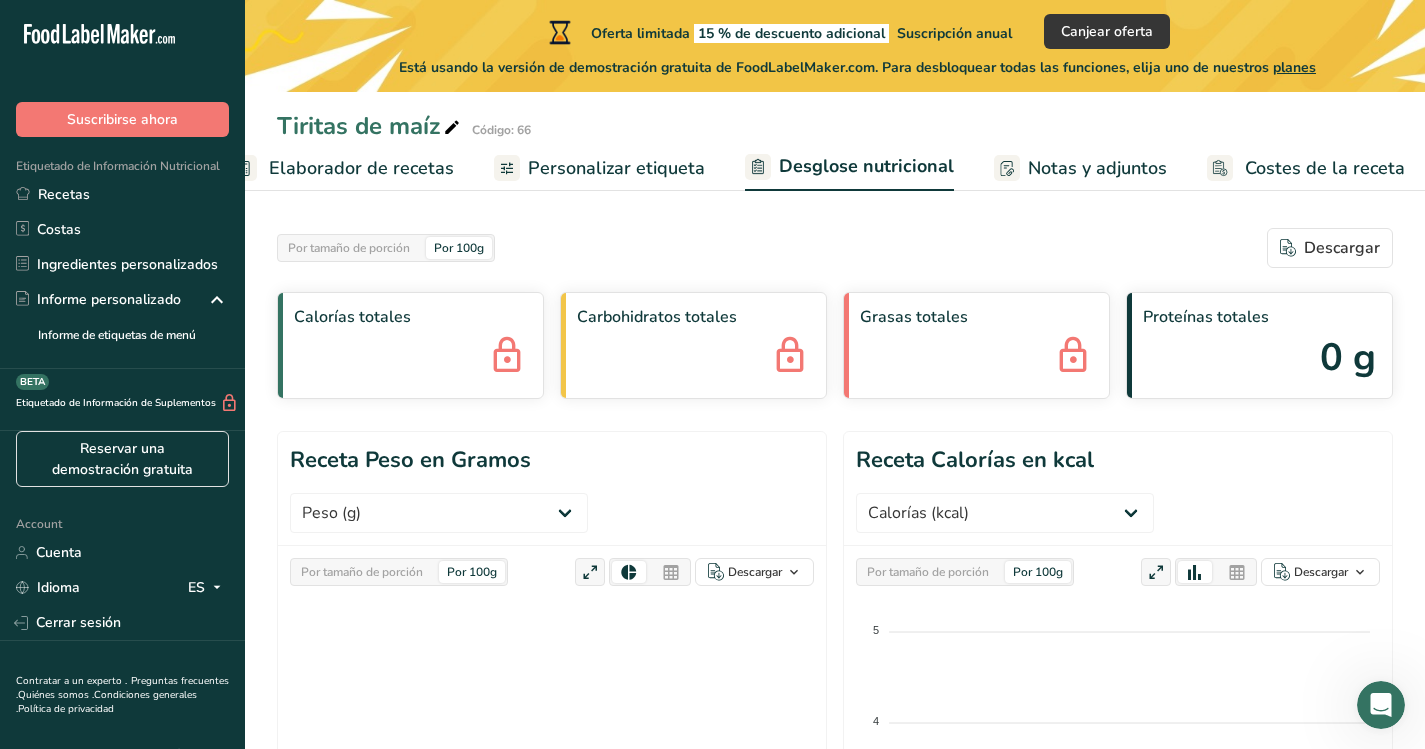 click on "Por 100g" at bounding box center [459, 248] 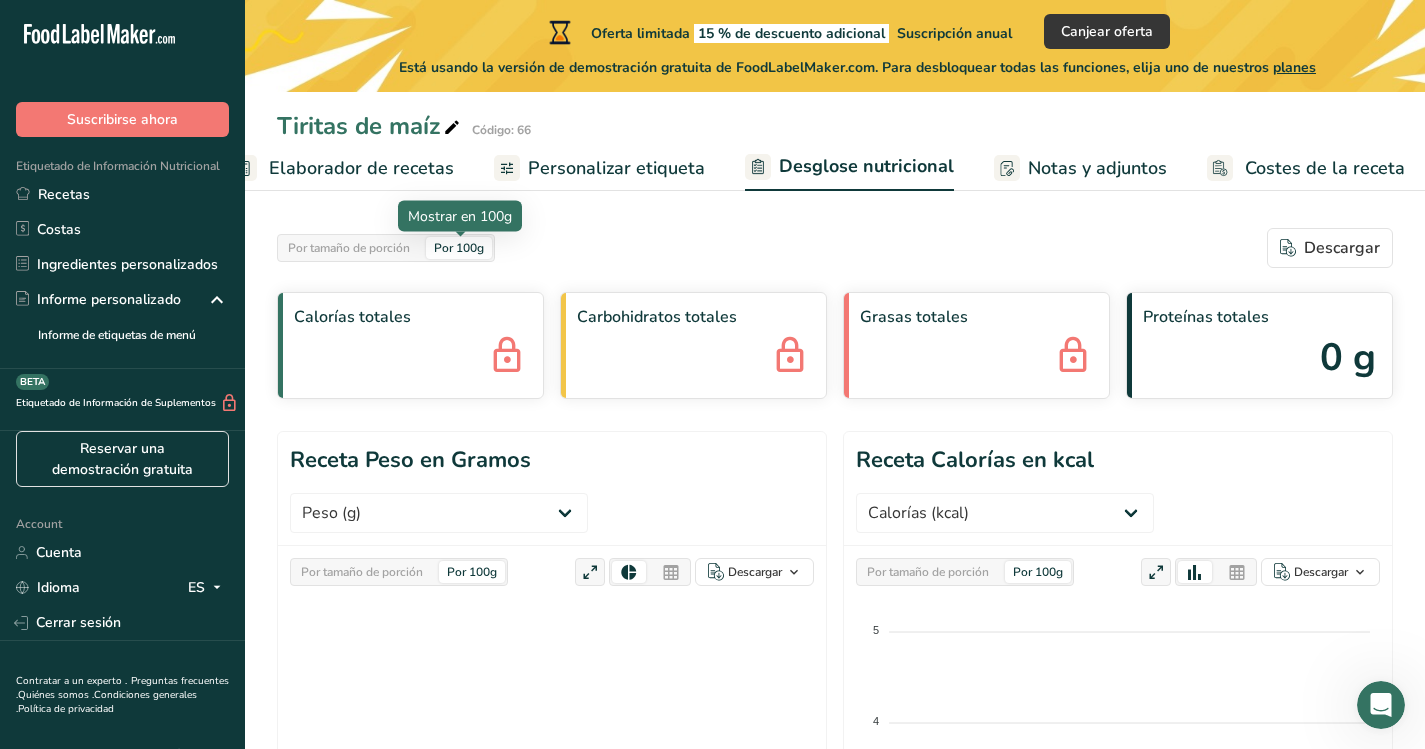 click on "Por 100g" at bounding box center (459, 248) 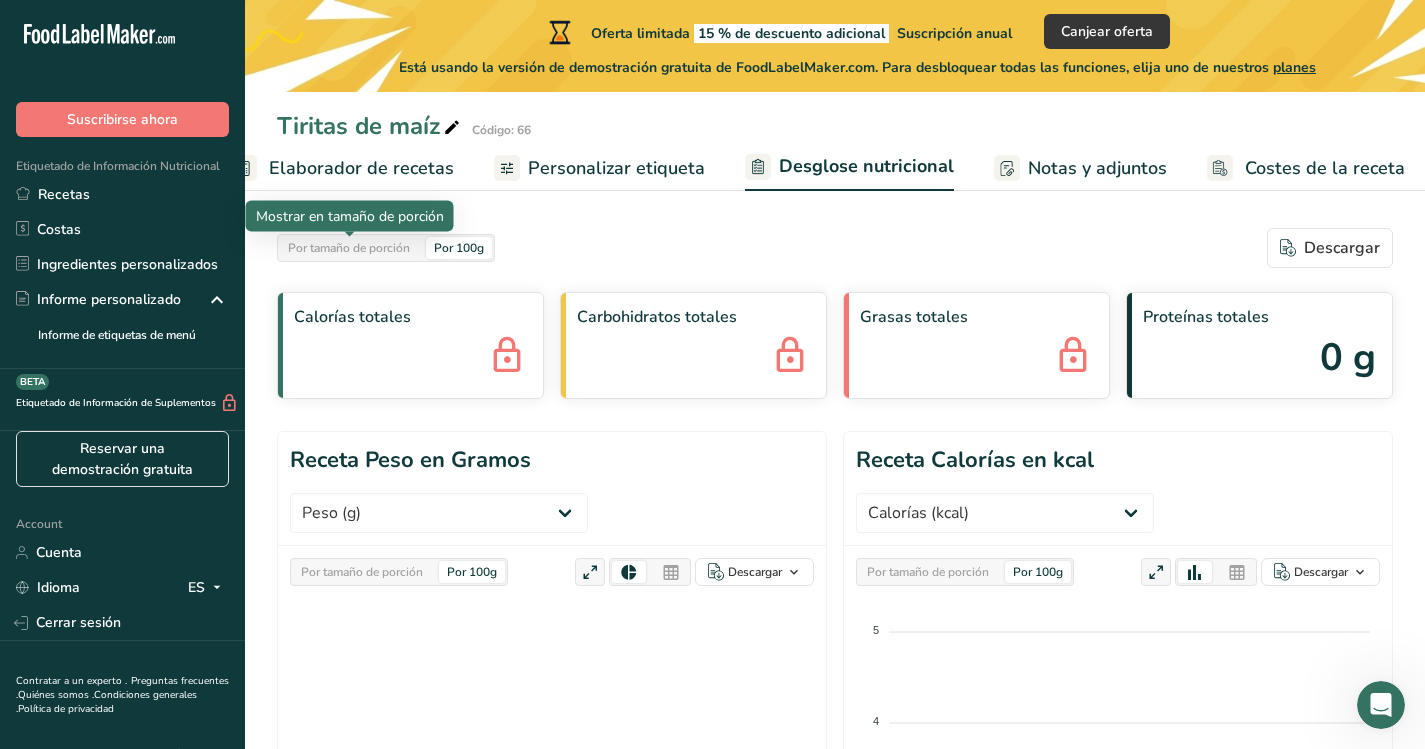 click on "Por tamaño de porción" at bounding box center (349, 248) 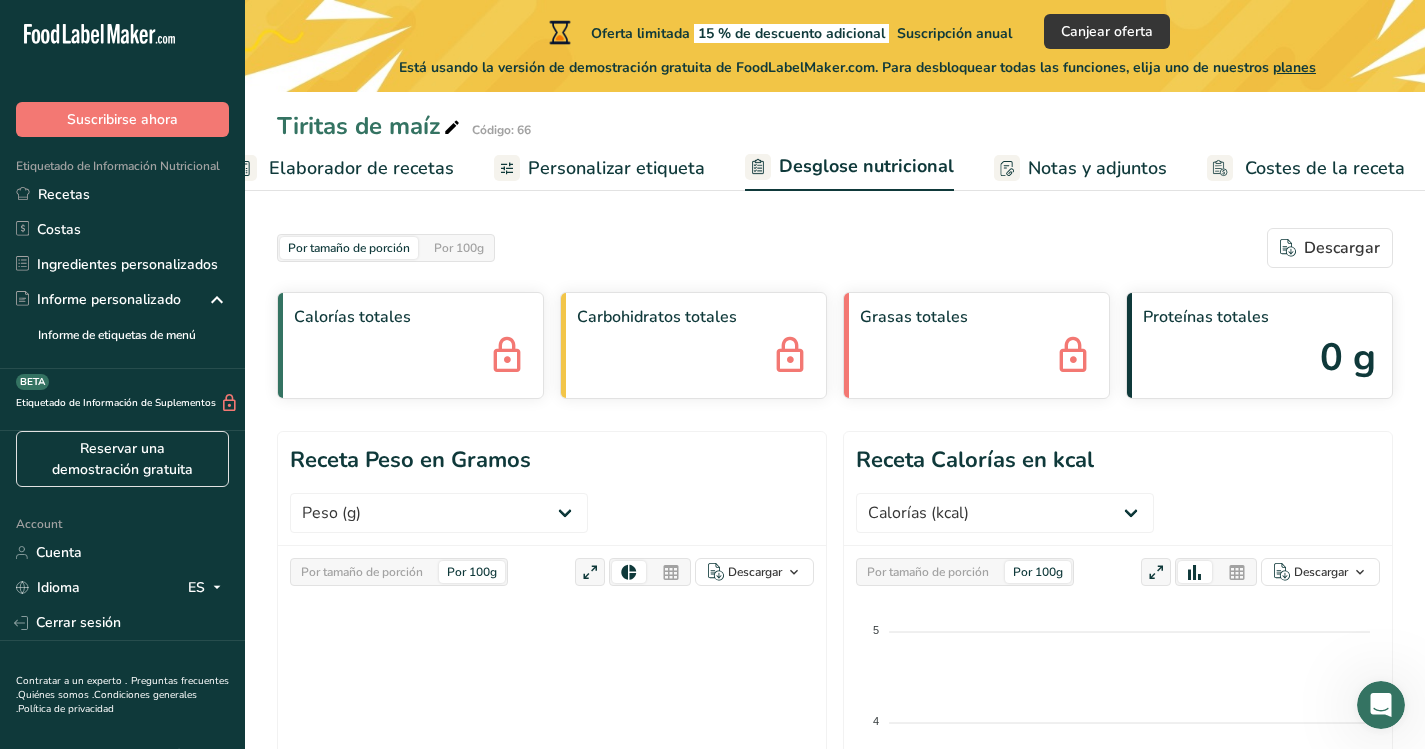 click on "Calorías totales" at bounding box center [410, 317] 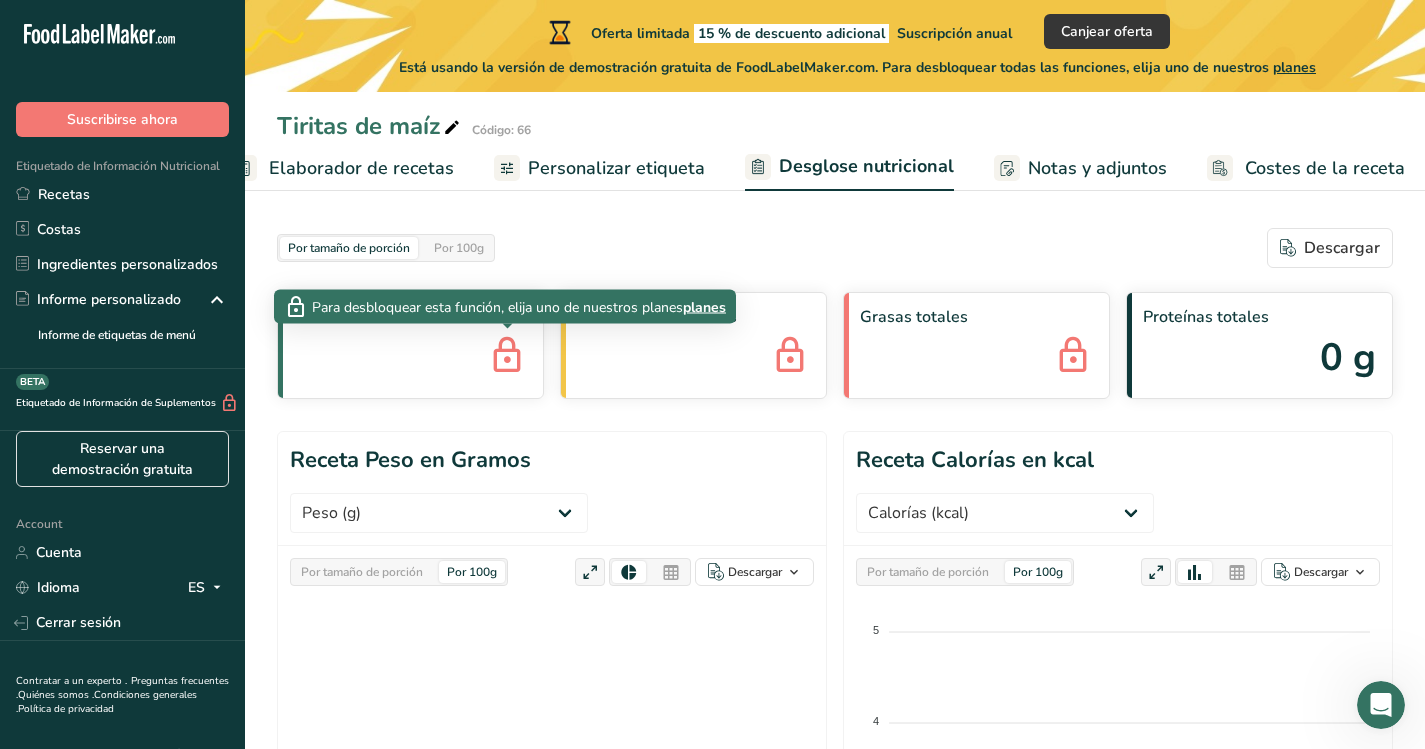 click at bounding box center (507, 357) 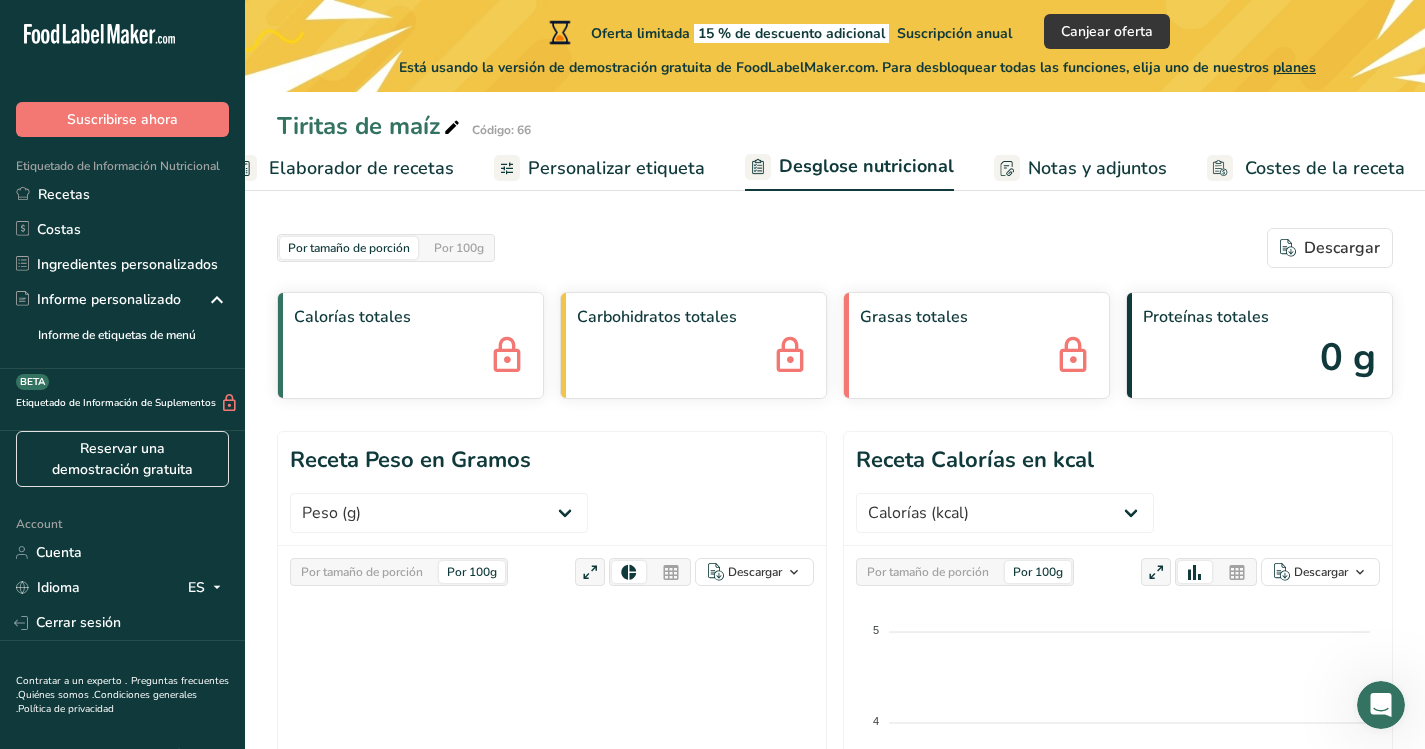 click on "Elaborador de recetas" at bounding box center (361, 168) 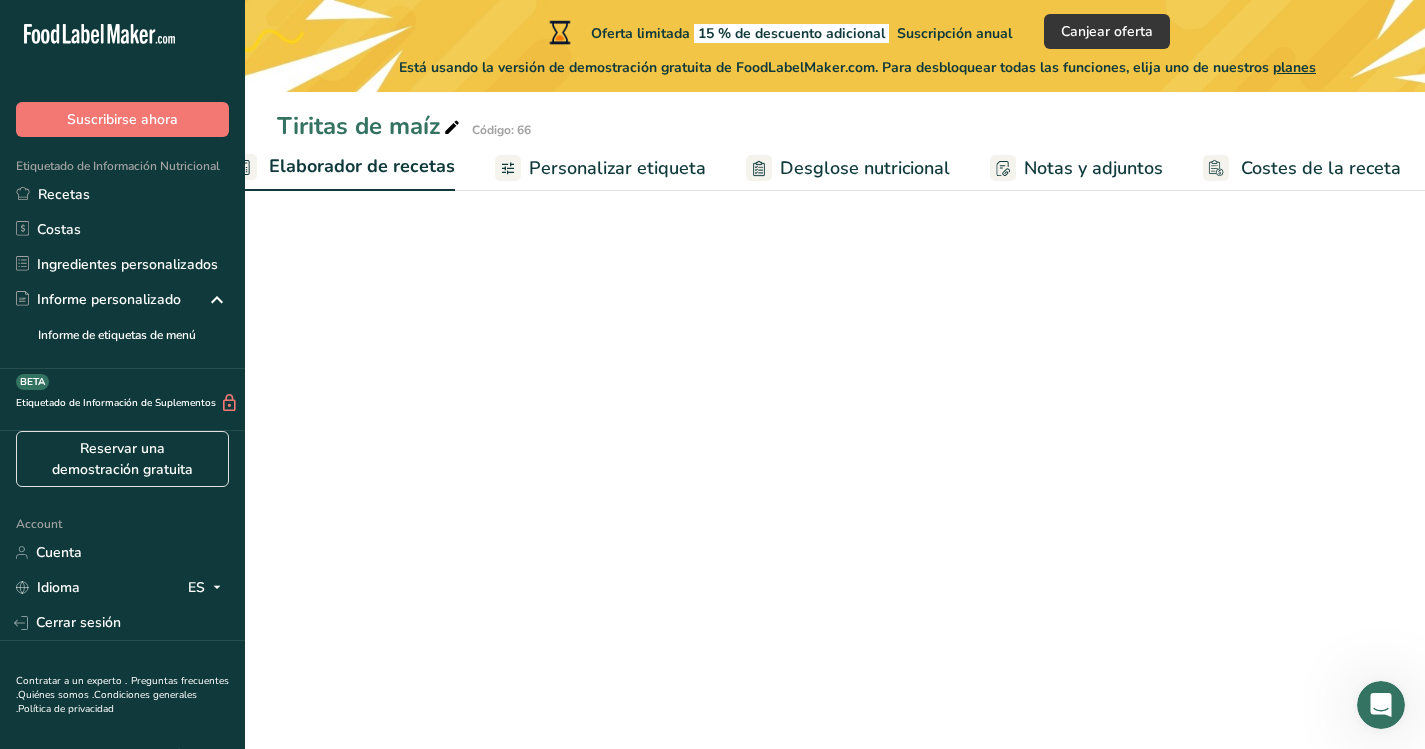 scroll, scrollTop: 0, scrollLeft: 278, axis: horizontal 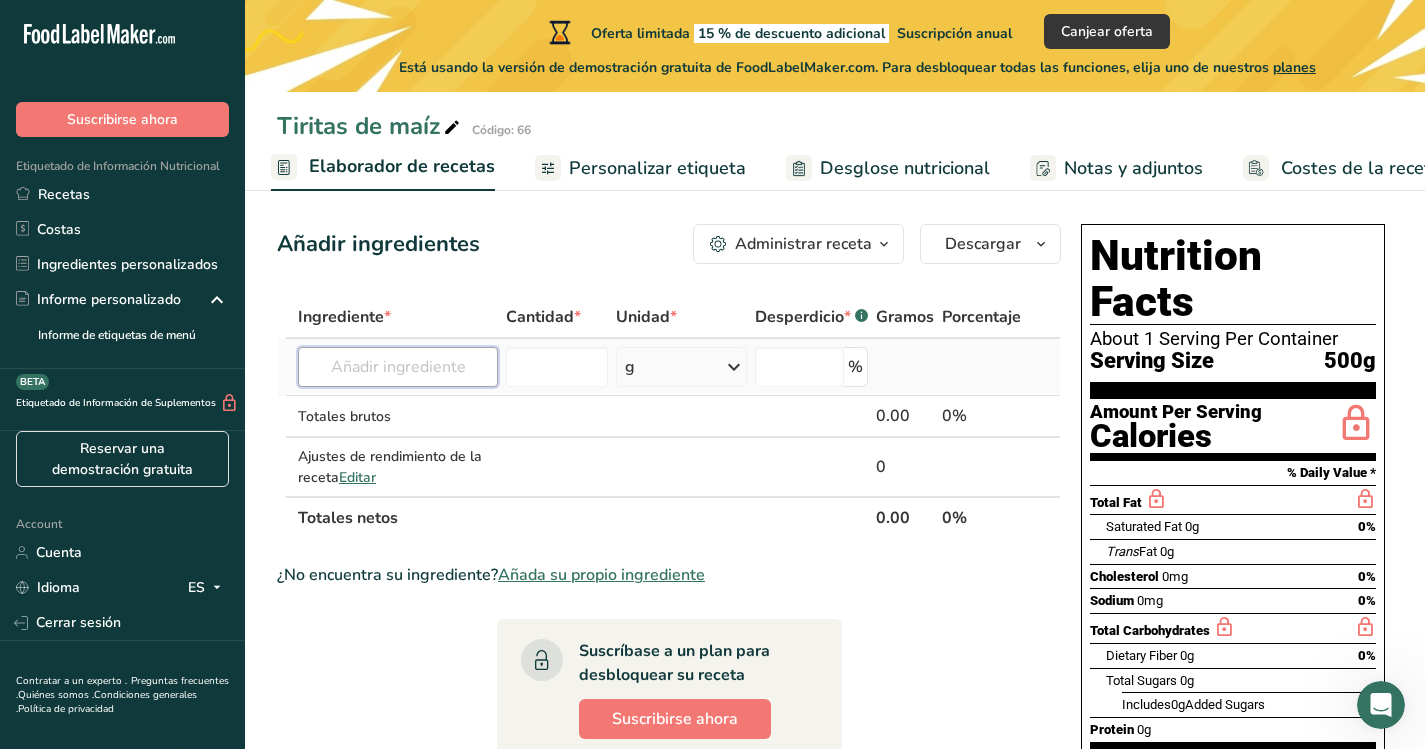 click at bounding box center [398, 367] 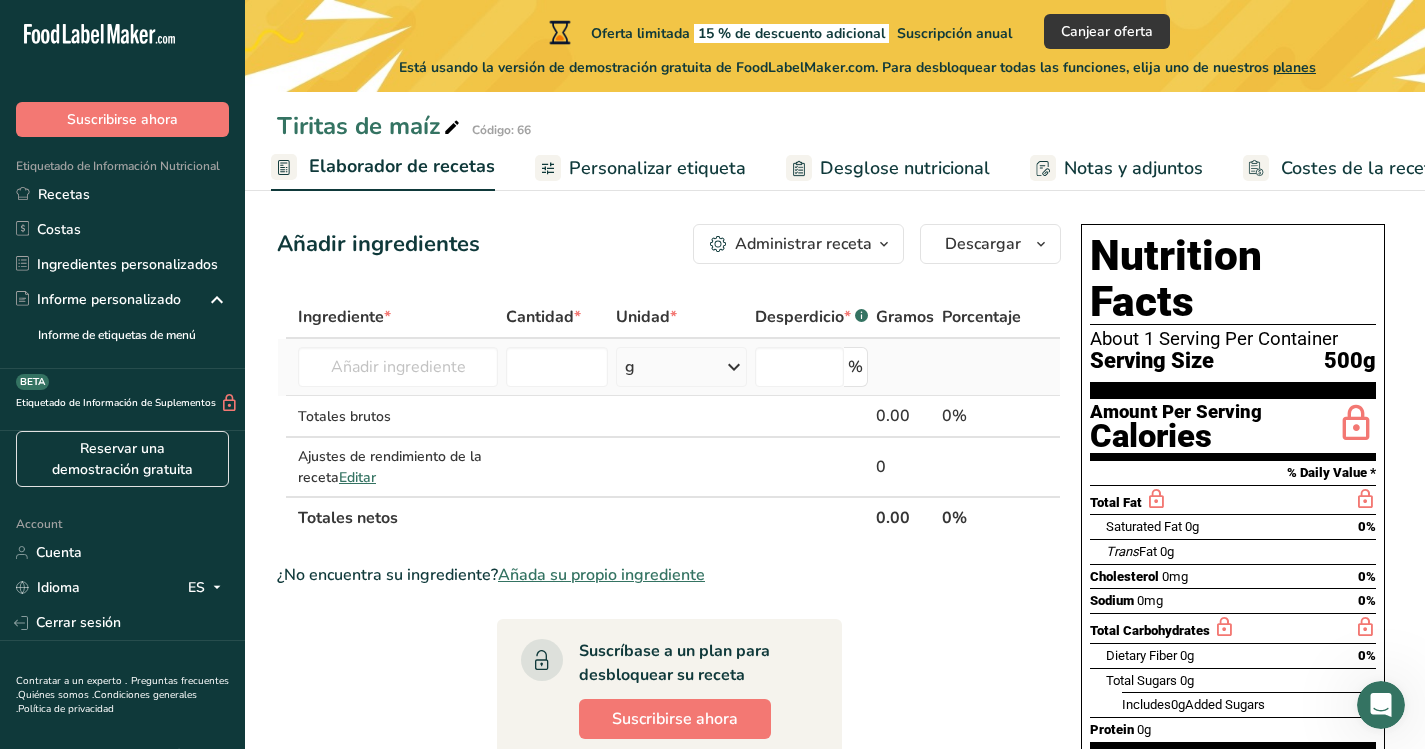 click at bounding box center (734, 367) 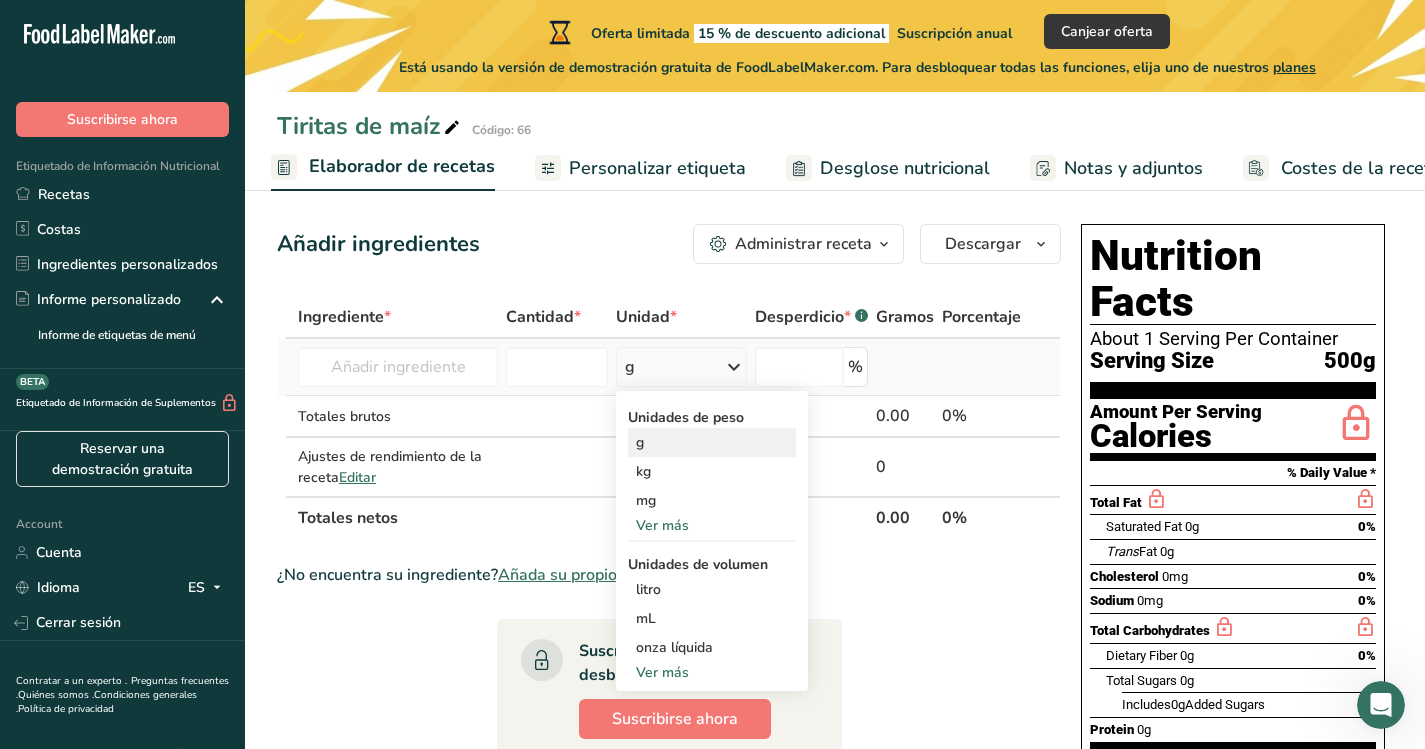 click on "g" at bounding box center (712, 442) 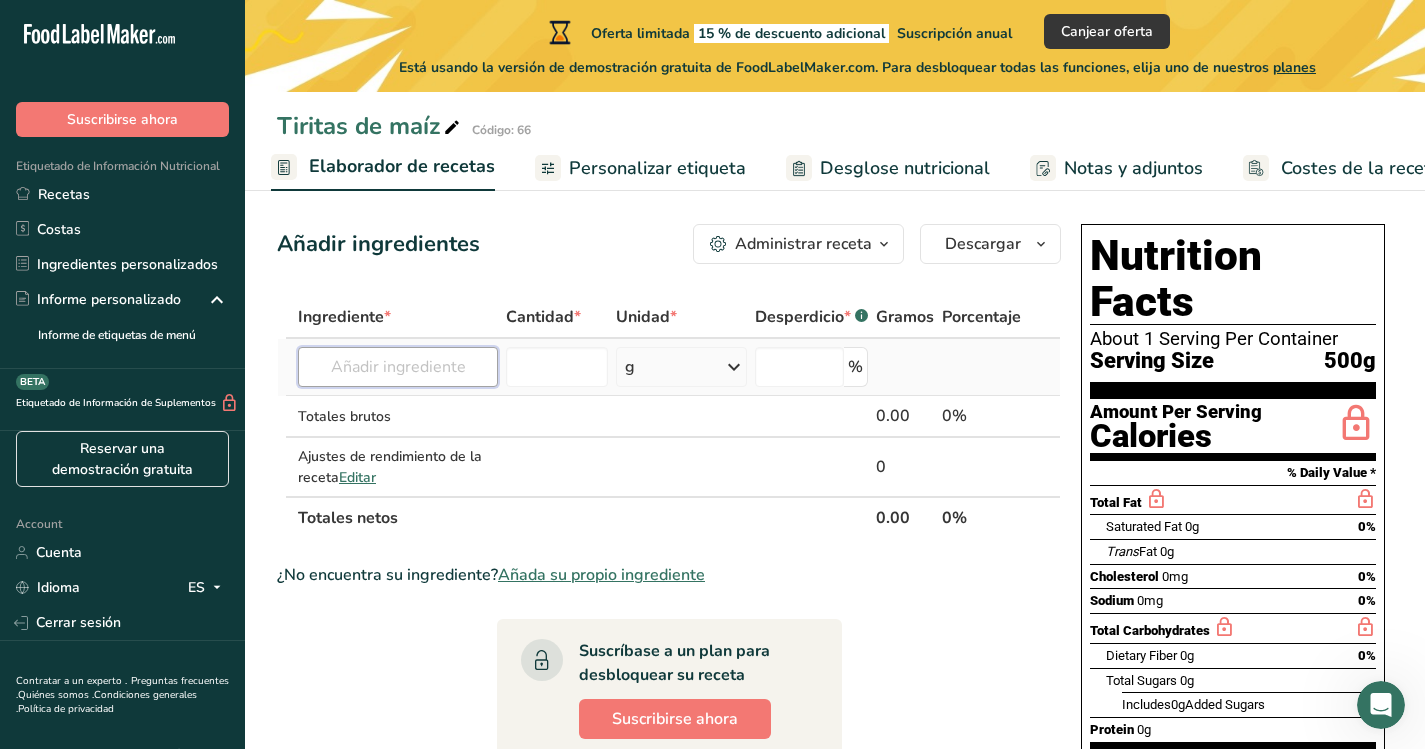 click at bounding box center (398, 367) 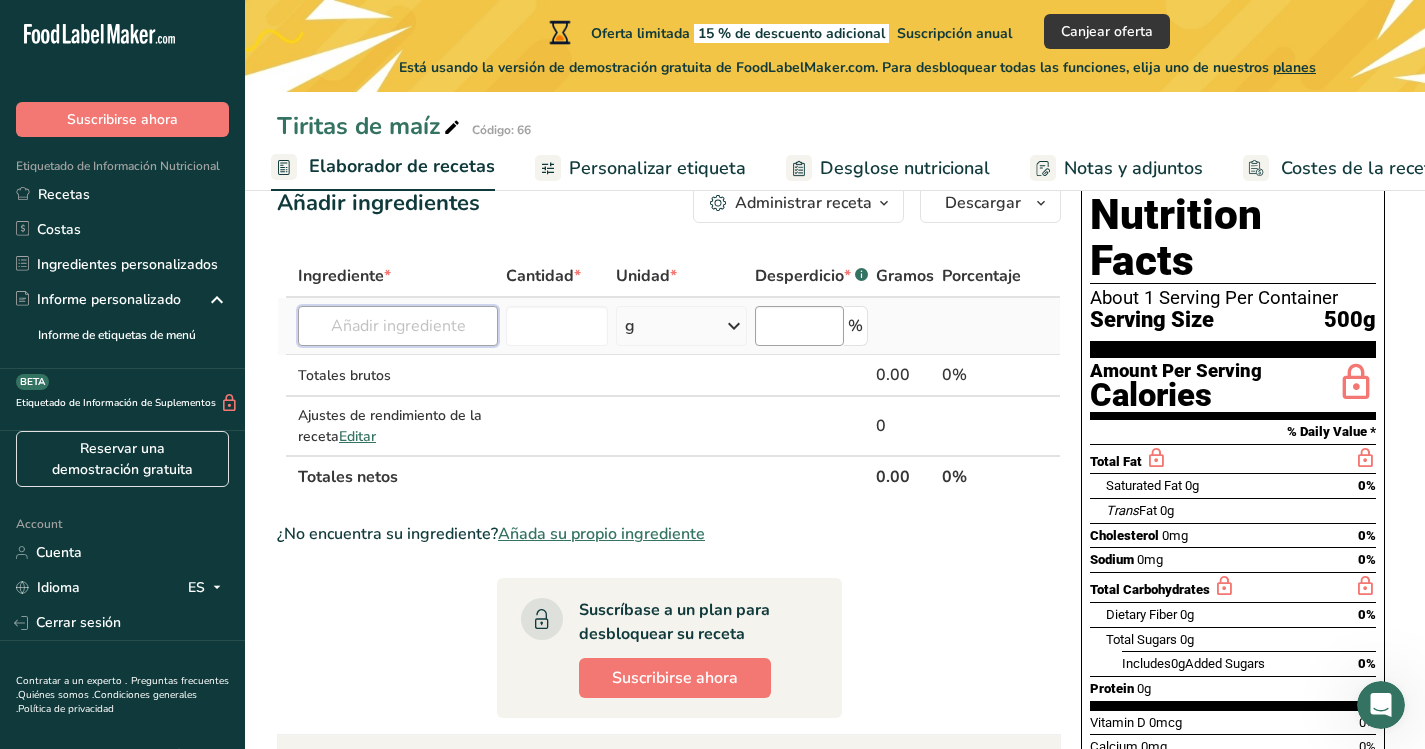 scroll, scrollTop: 54, scrollLeft: 0, axis: vertical 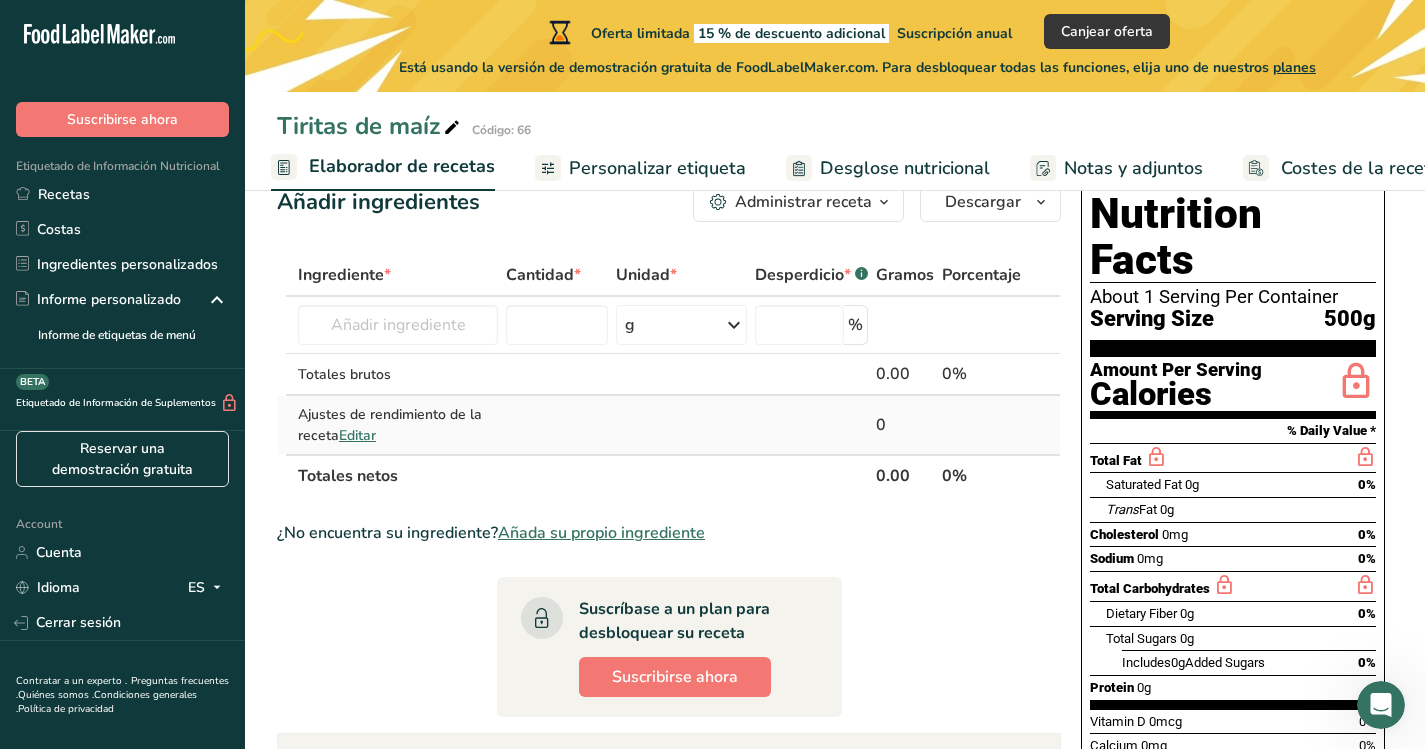 click on "Editar" at bounding box center [357, 435] 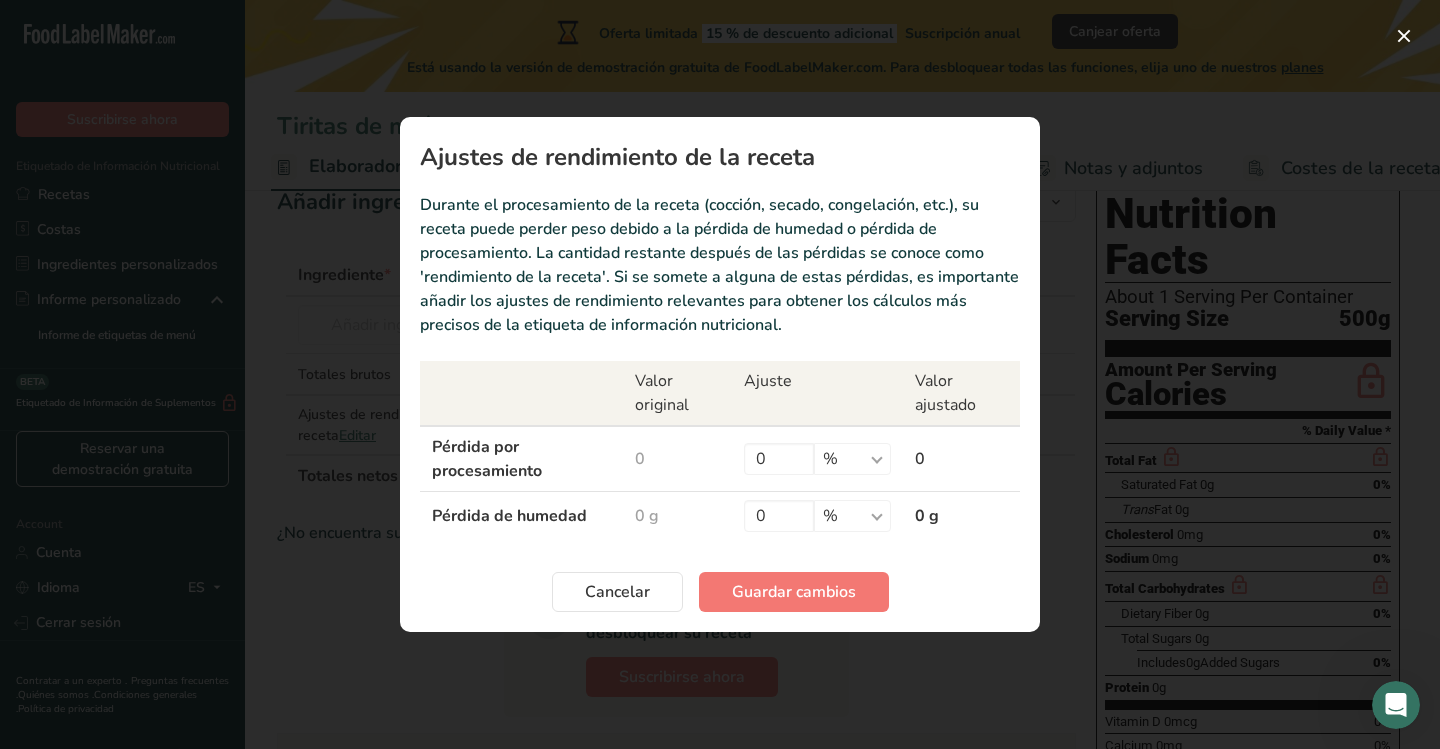click on "Pérdida por procesamiento" at bounding box center (521, 459) 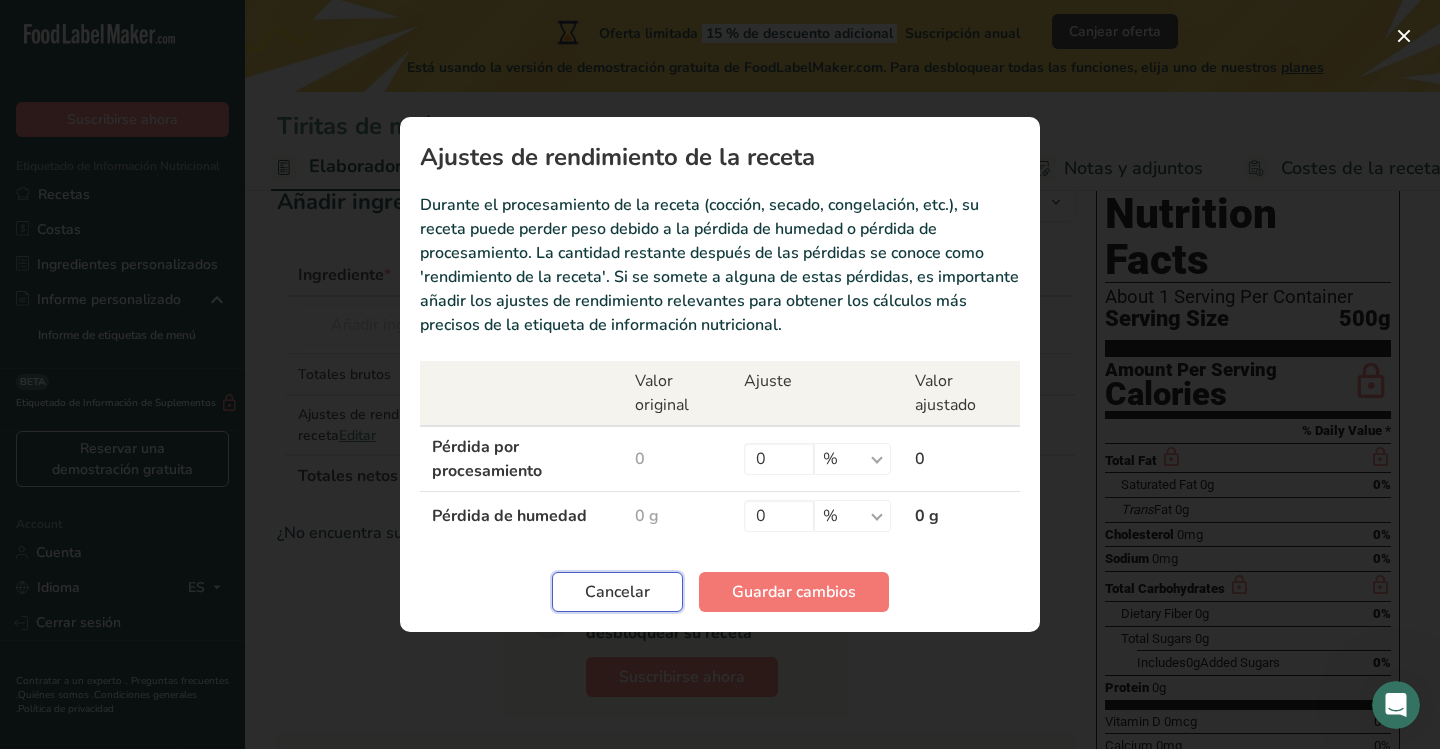 click on "Cancelar" at bounding box center [617, 592] 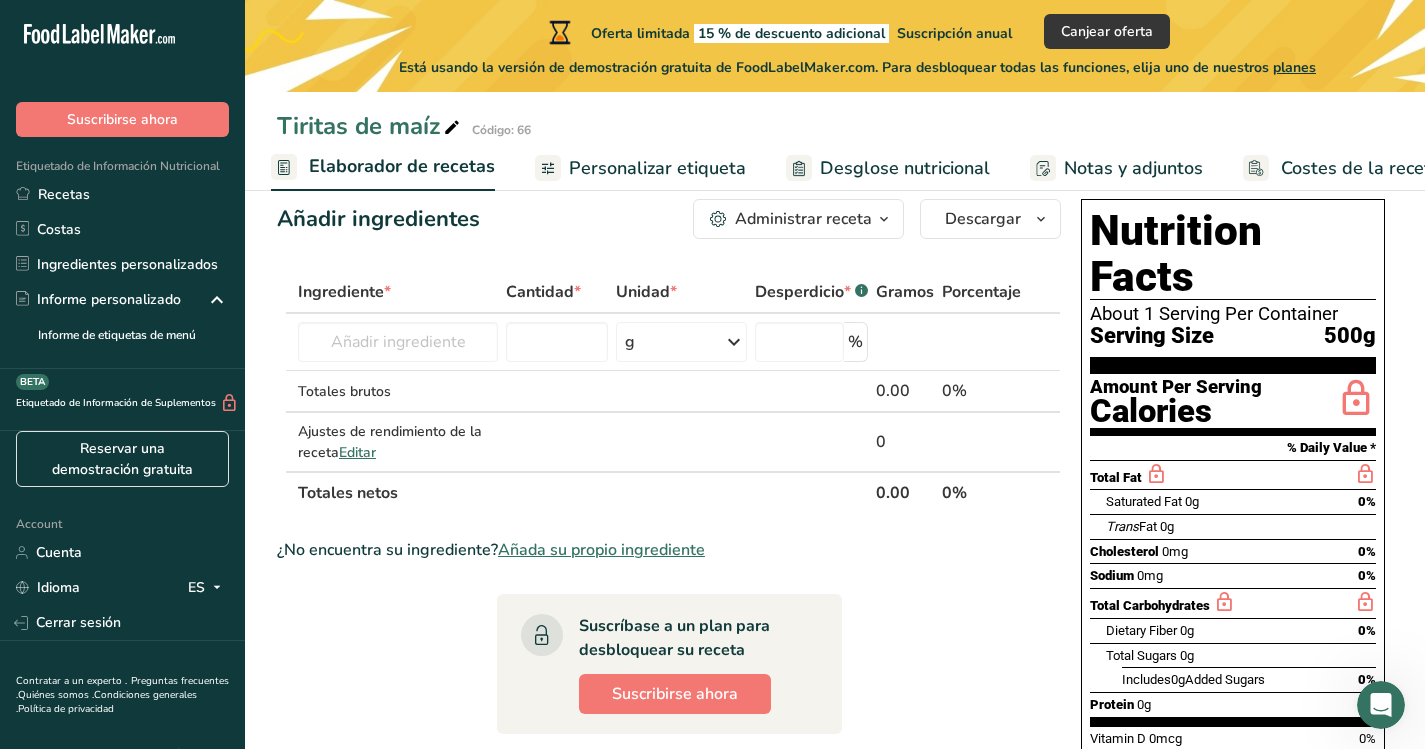 scroll, scrollTop: 0, scrollLeft: 0, axis: both 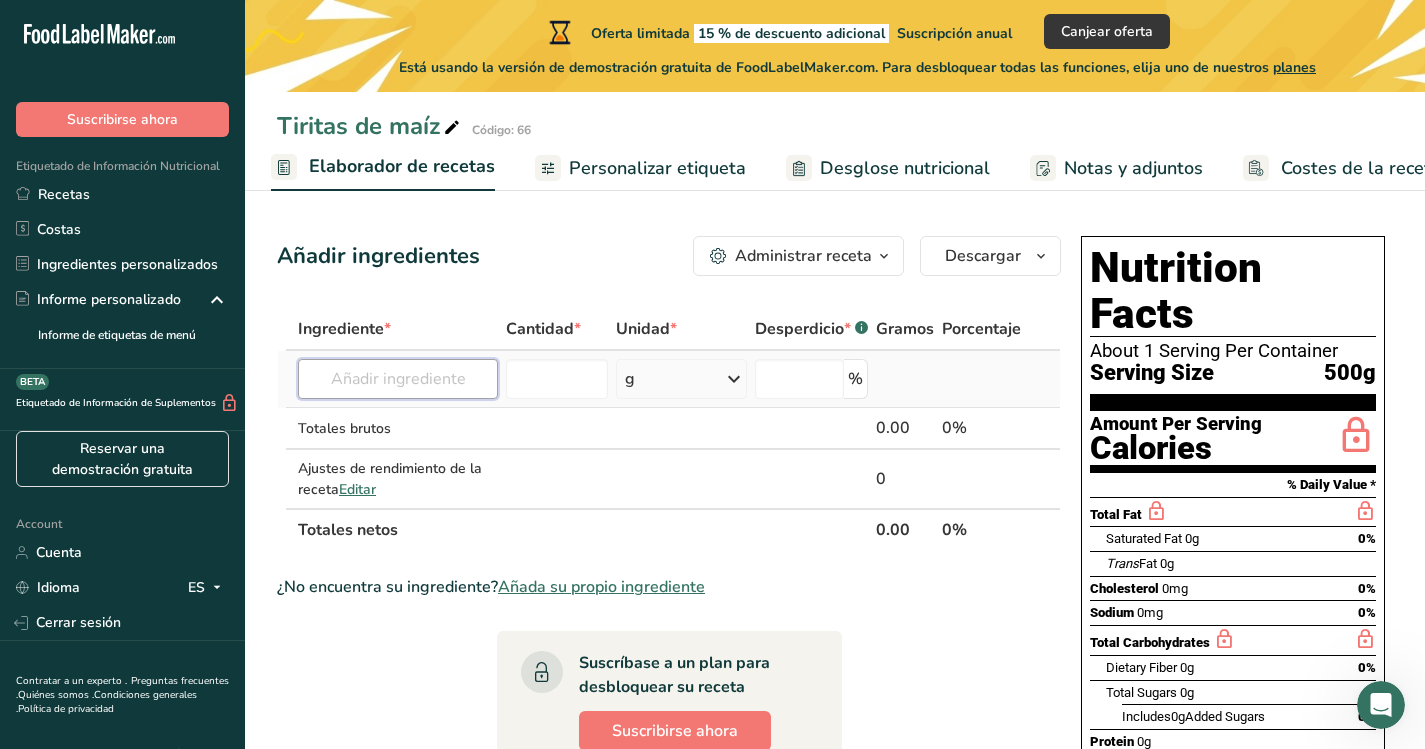 click at bounding box center (398, 379) 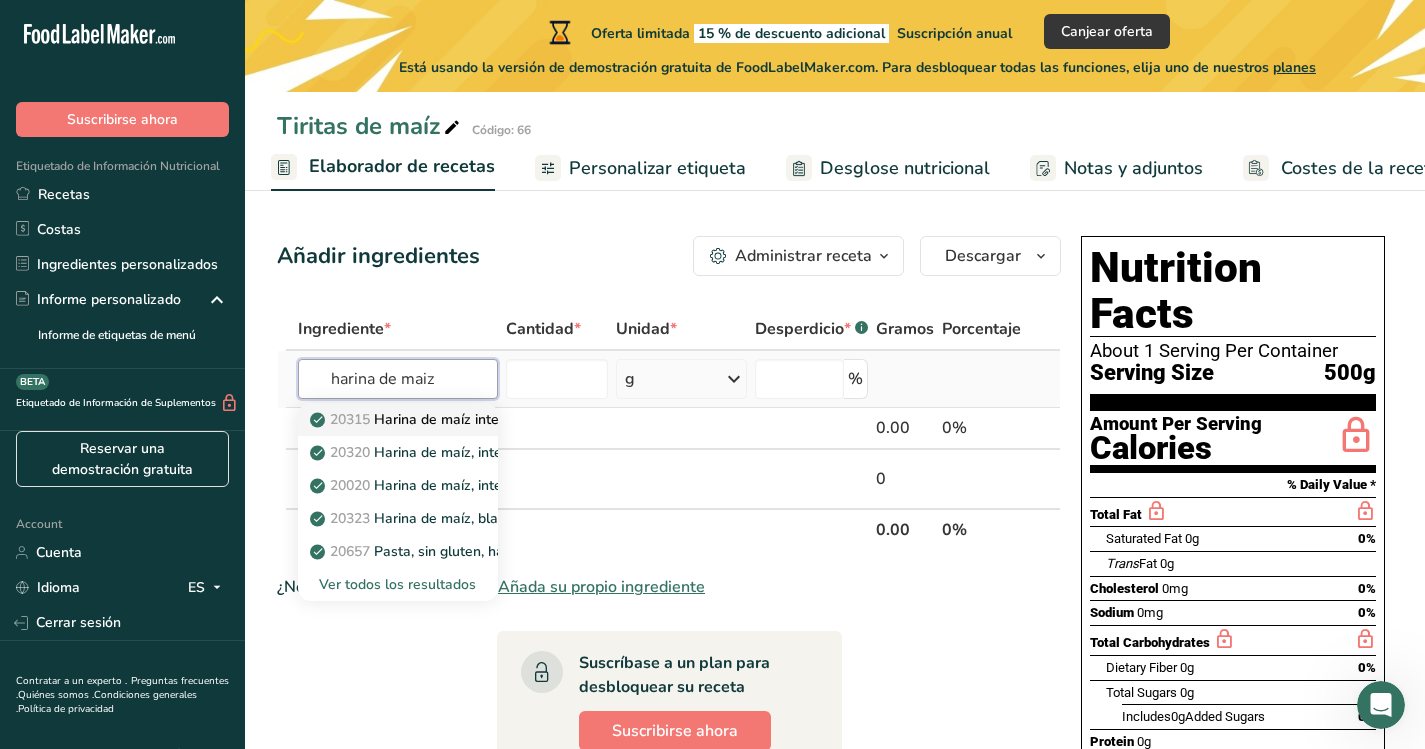 type on "harina de maiz" 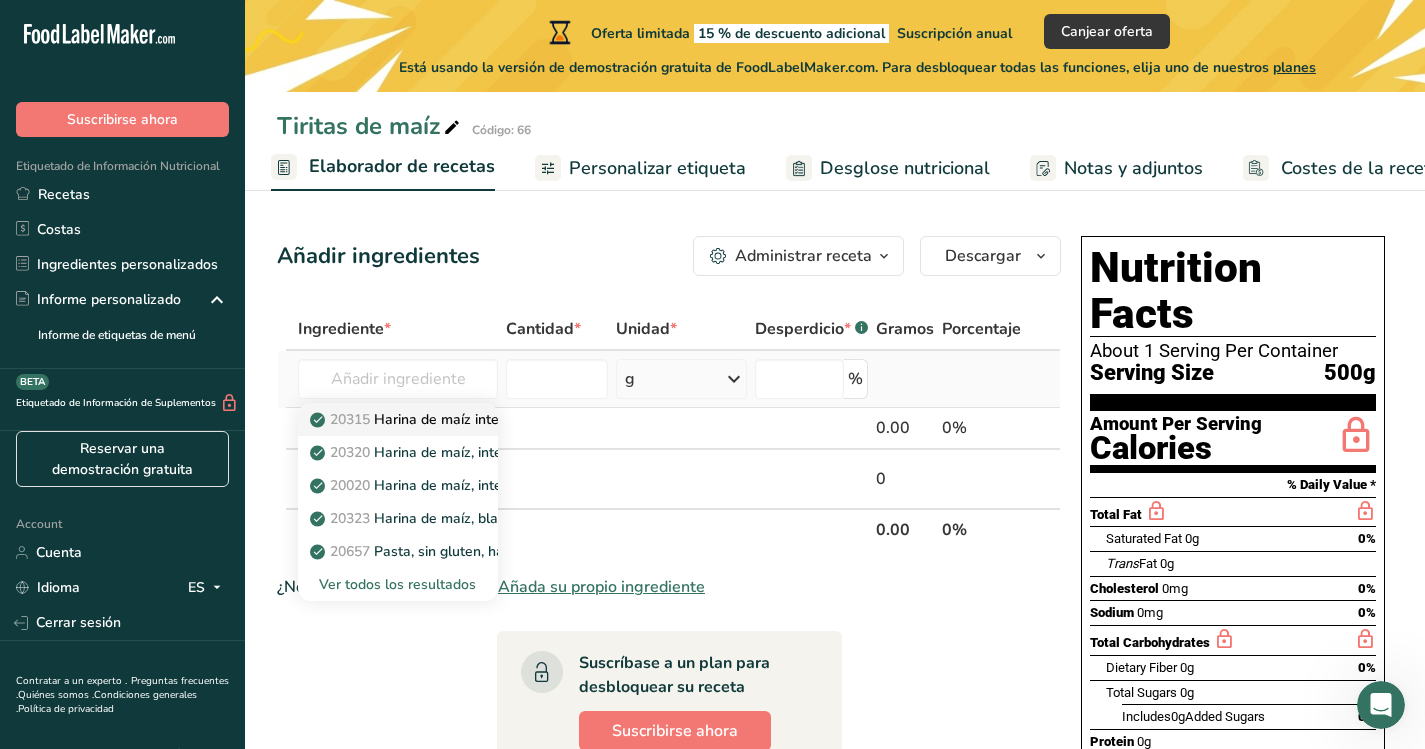 click on "20315
Harina de maíz integral, azul (harina de maíz morado)" at bounding box center [398, 419] 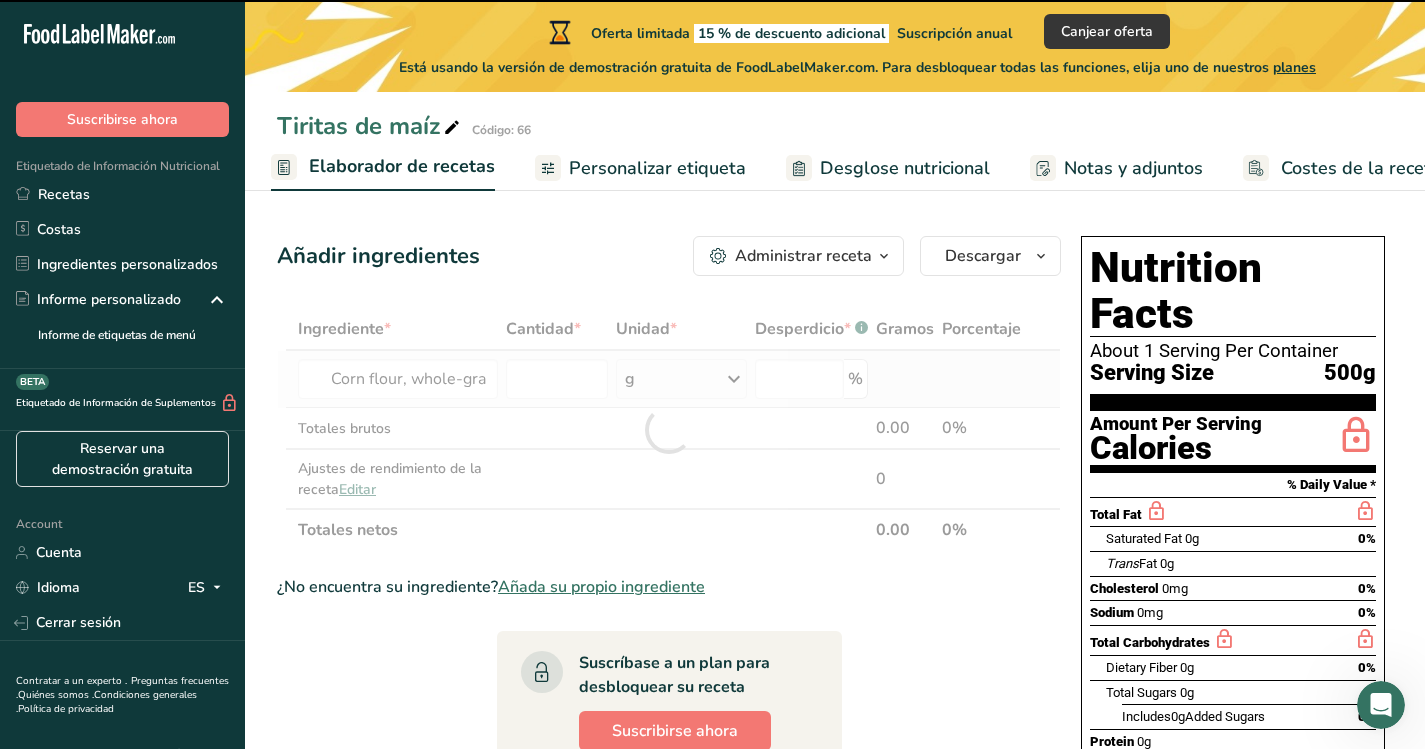 type on "0" 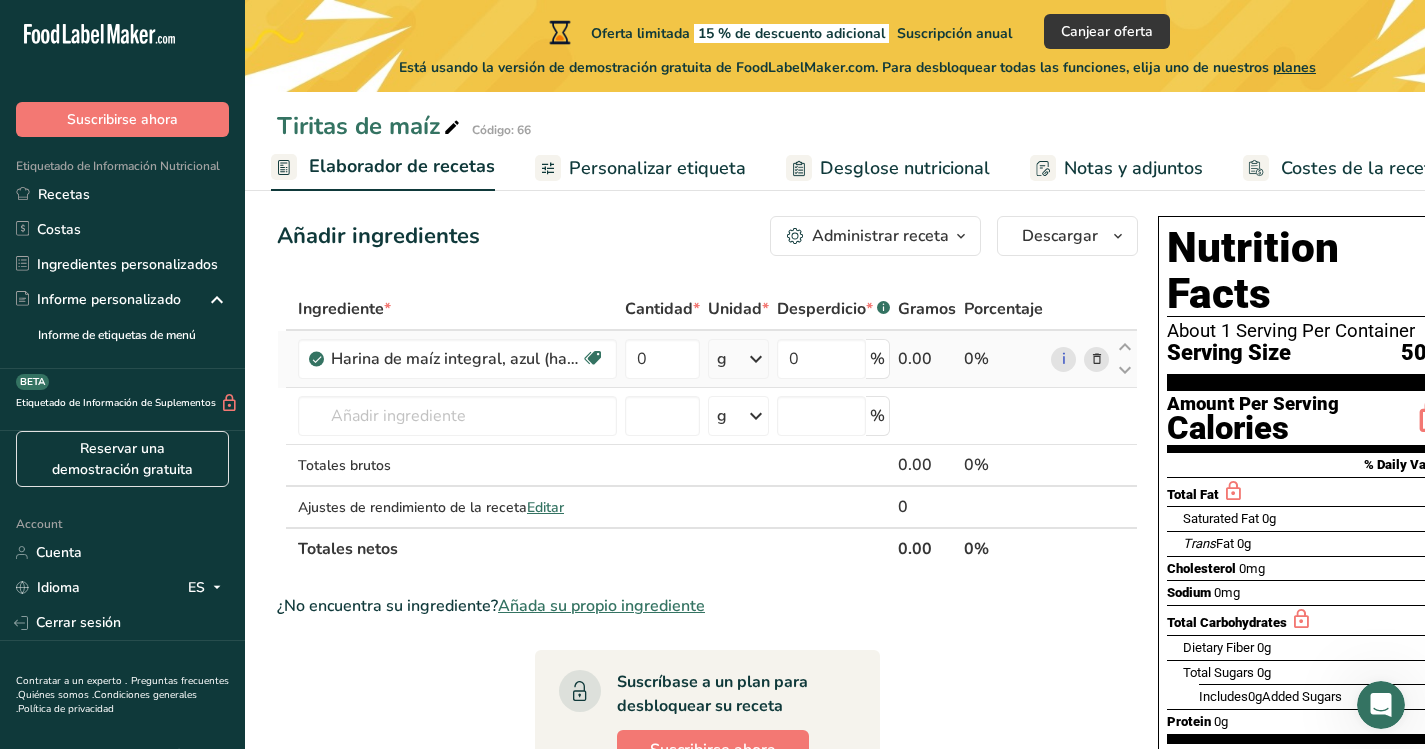 scroll, scrollTop: 0, scrollLeft: 0, axis: both 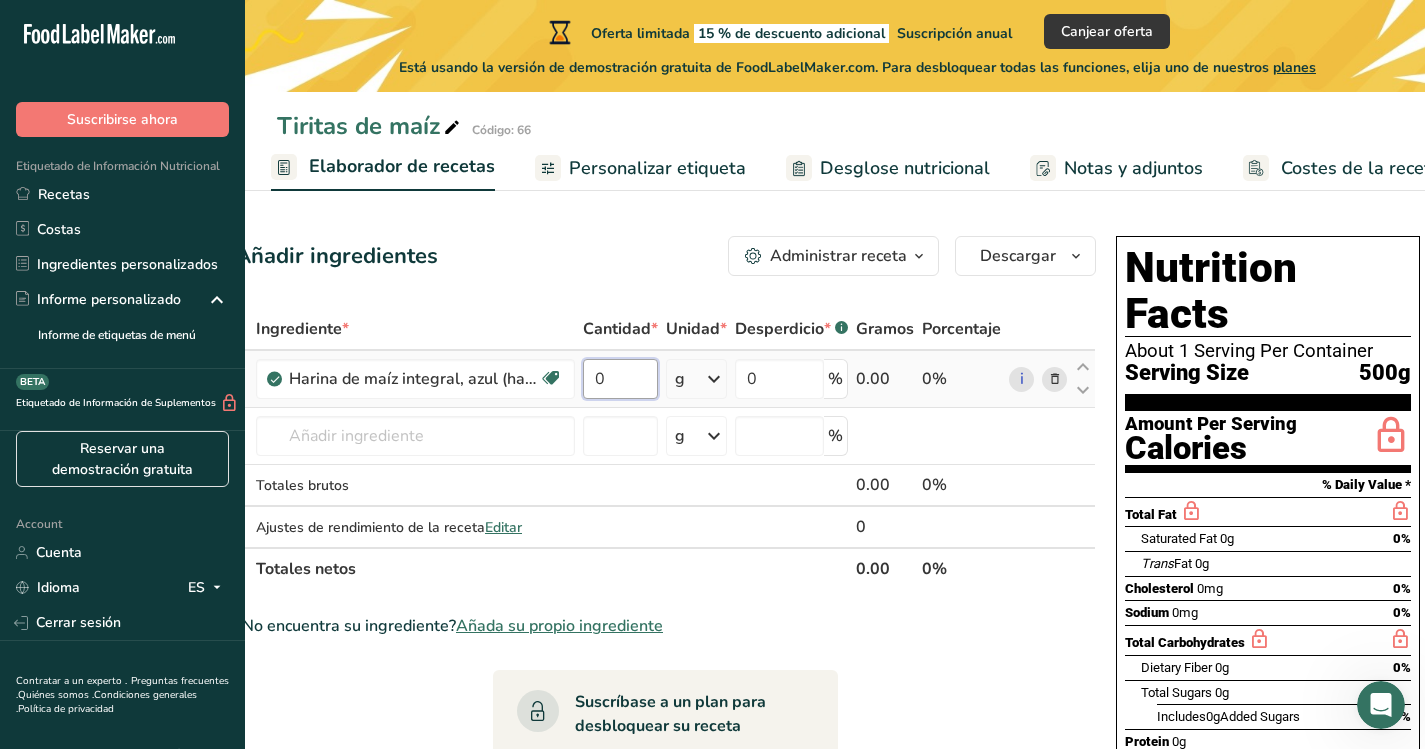 drag, startPoint x: 631, startPoint y: 383, endPoint x: 589, endPoint y: 381, distance: 42.047592 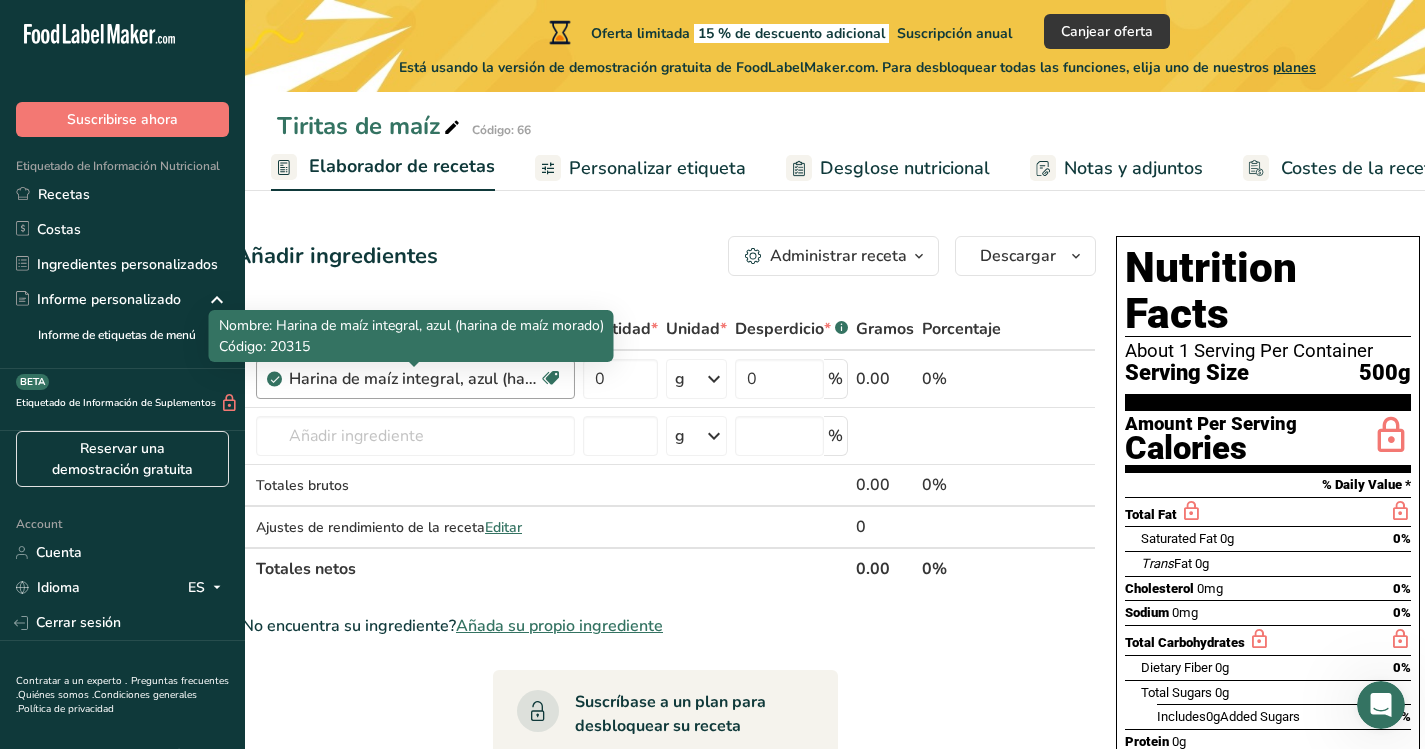 click on "Ingrediente *
Cantidad *
Unidad *
Desperdicio *   .a-a{fill:#347362;}.b-a{fill:#fff;}          Gramos
Porcentaje
Harina de maíz integral, azul (harina de maíz morado)
Libre de lácteos
Libre de gluten
Vegano
Vegetariano
Libre de soja
0
g
Porciones
1 tbsp
Unidades de peso
g
kg
mg
Ver más
Unidades de volumen
litro
Las unidades de volumen requieren una conversión de densidad. Si conoce la densidad de su ingrediente, introdúzcala a continuación. De lo contrario, haga clic en "RIA", nuestra asistente regulatoria de IA, quien podrá ayudarle.
lb/pie³
g/cm³" at bounding box center (665, 449) 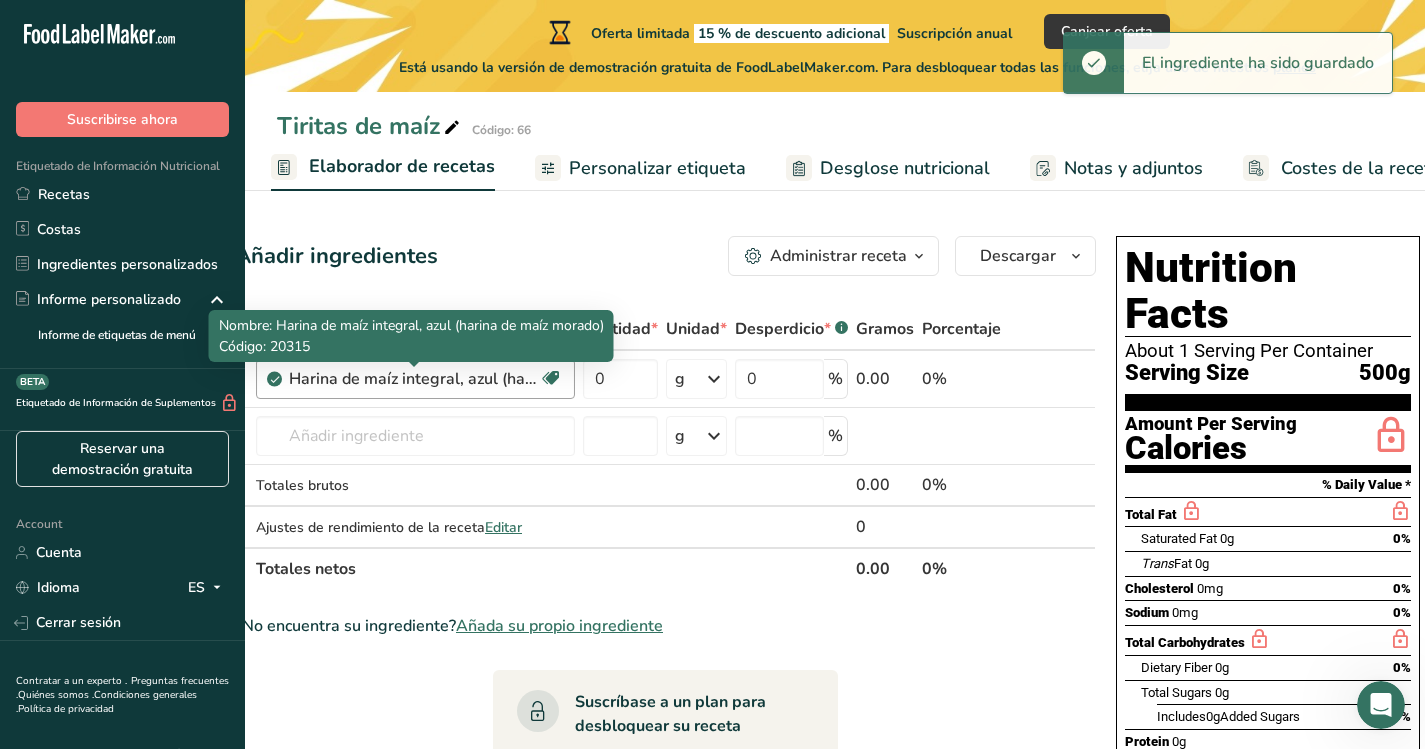 click on "Harina de maíz integral, azul (harina de maíz morado)" at bounding box center [414, 379] 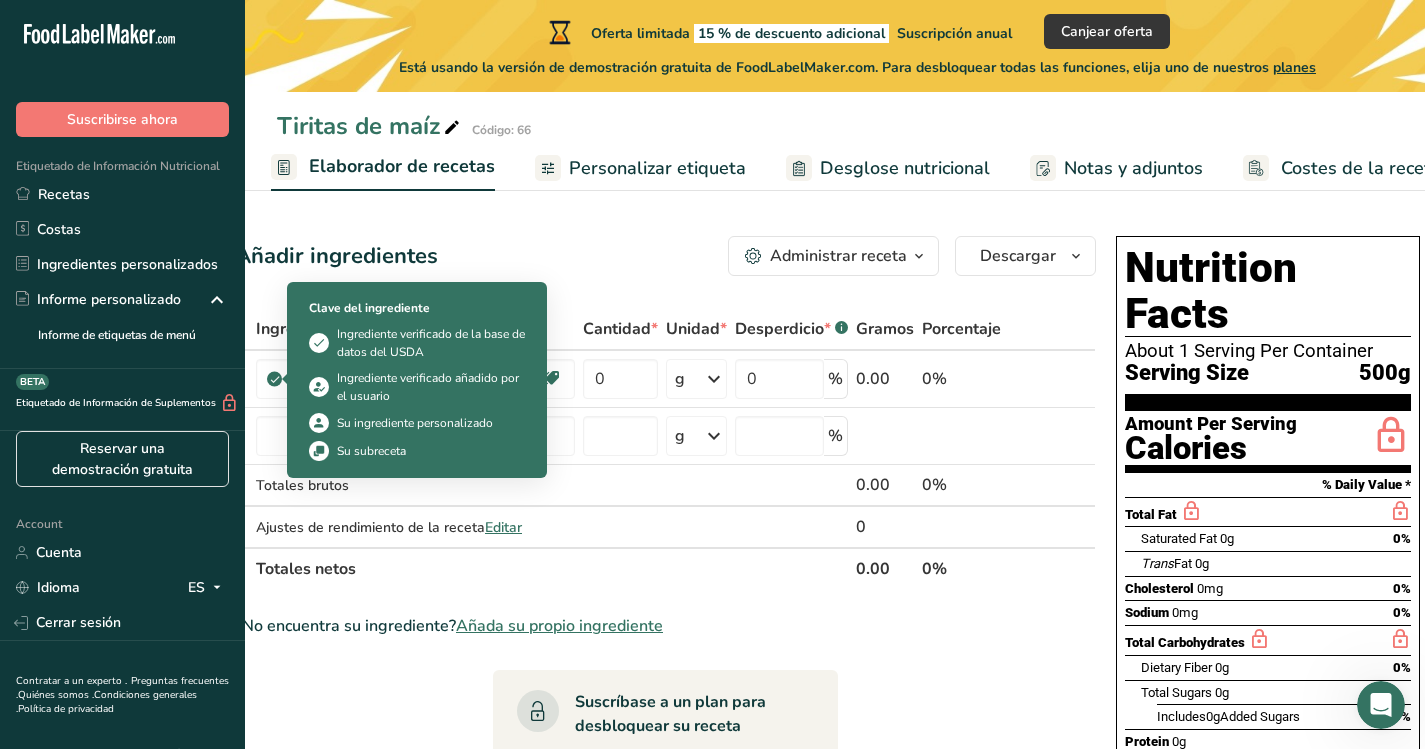 click at bounding box center (292, 379) 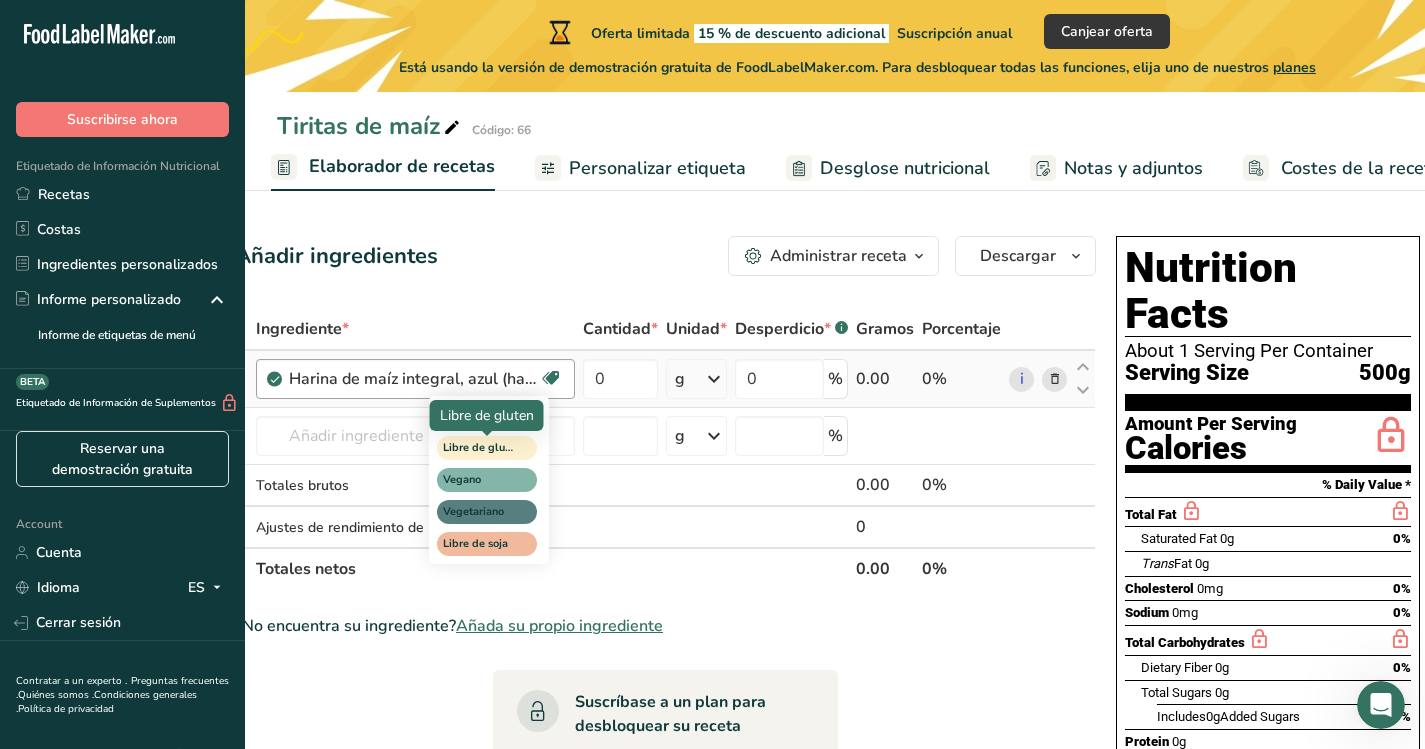 click on "Libre de gluten" at bounding box center (487, 448) 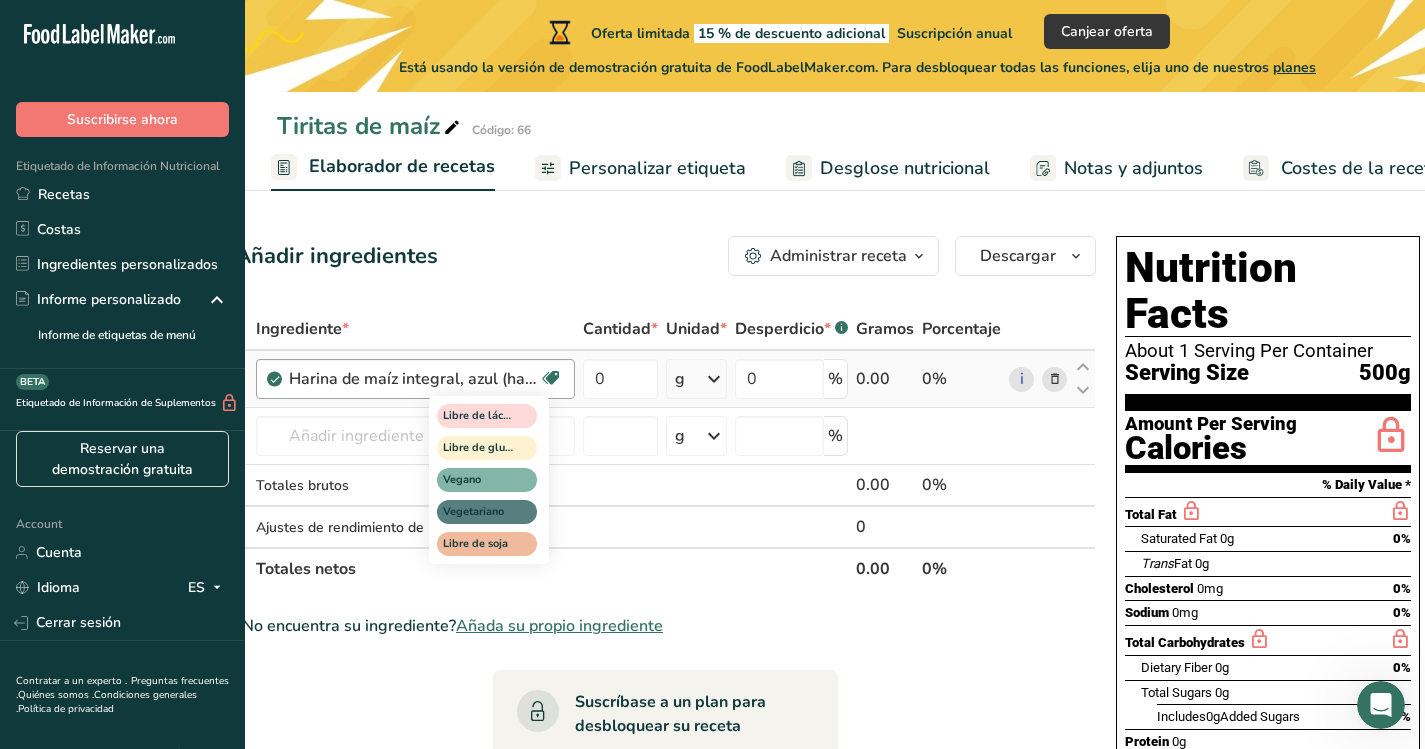 click on "Libre de gluten" at bounding box center (487, 448) 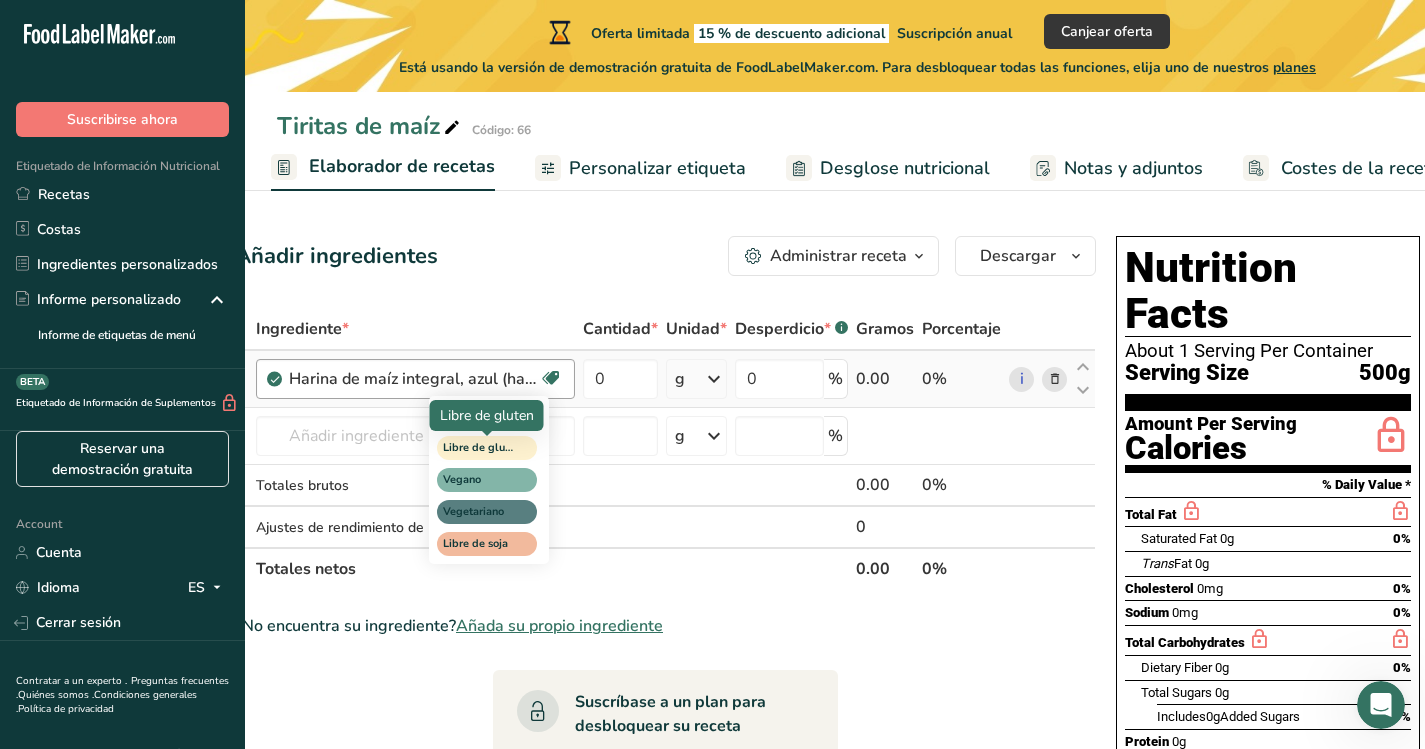 click on "Libre de gluten" at bounding box center [487, 448] 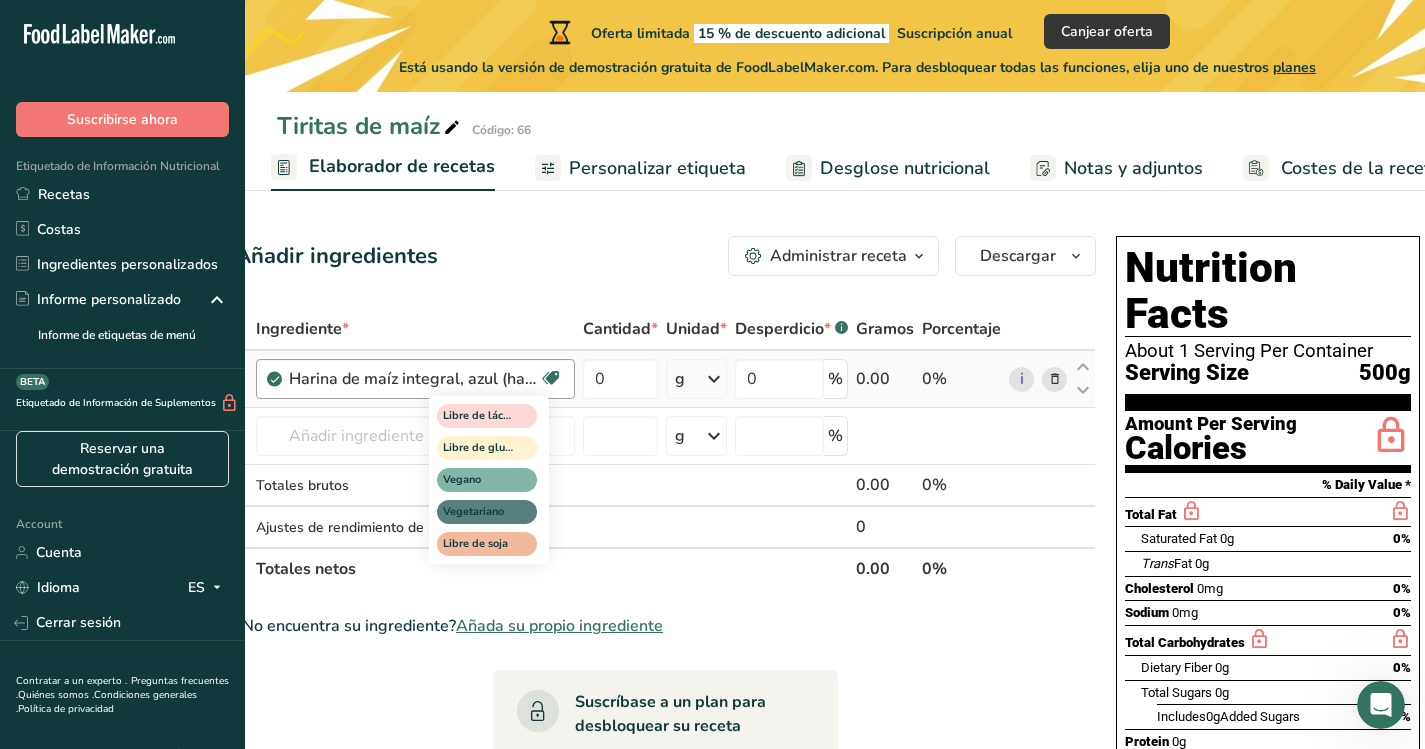 click on "Libre de gluten" at bounding box center (487, 448) 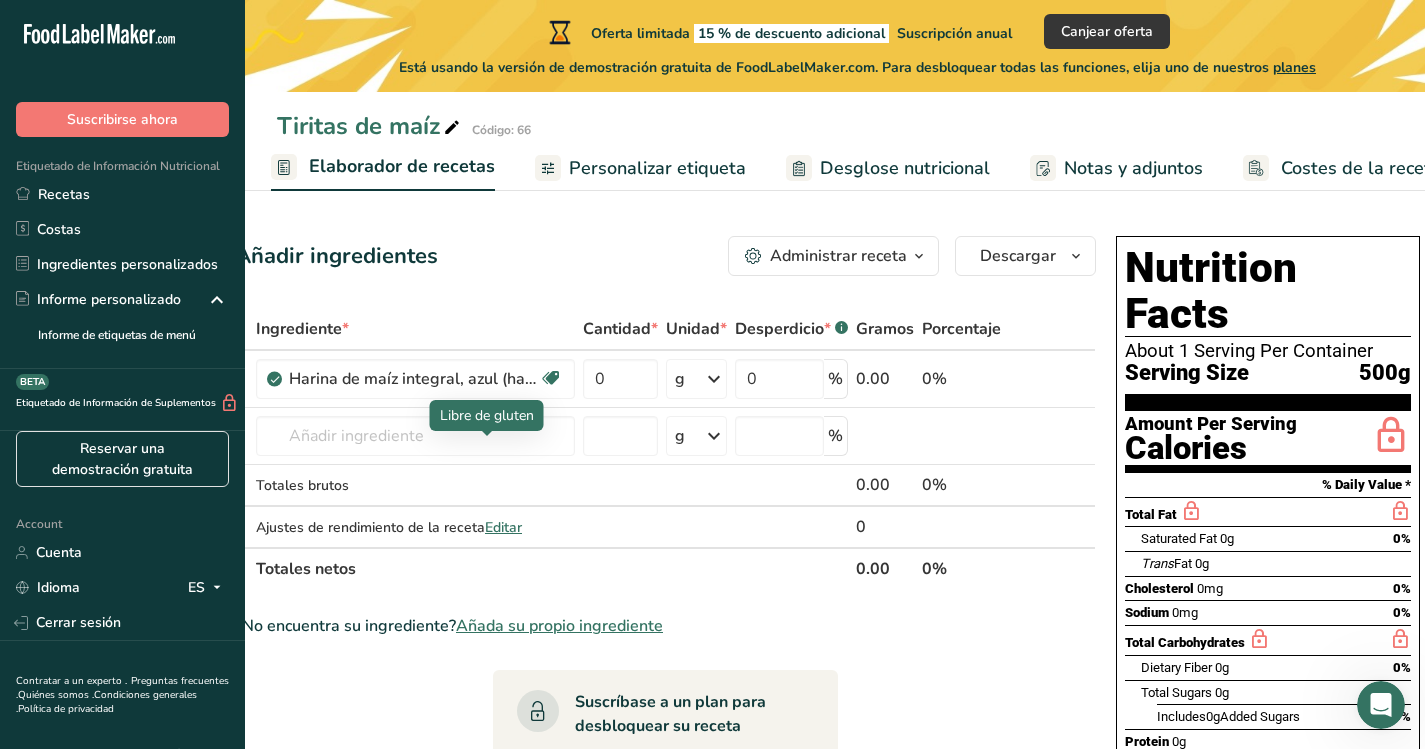 click at bounding box center (487, 436) 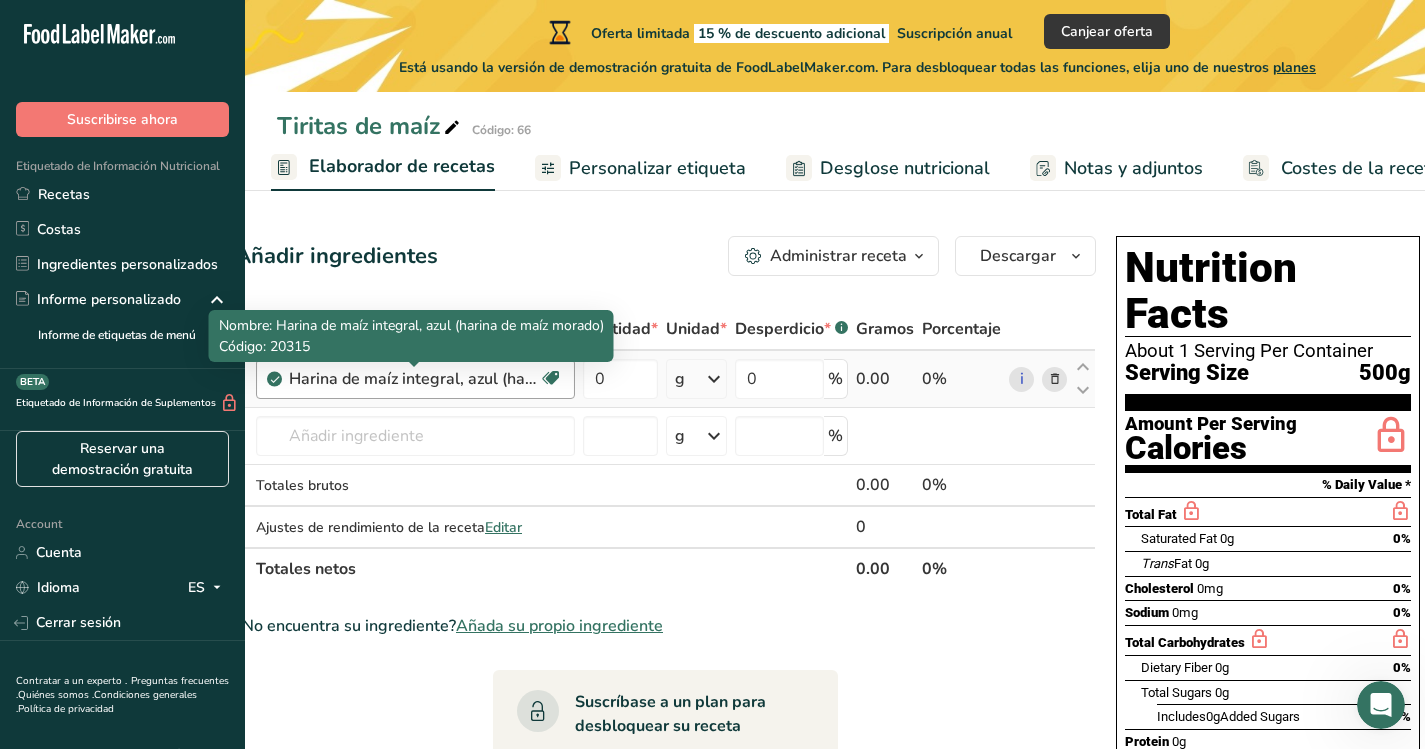 click on "Harina de maíz integral, azul (harina de maíz morado)" at bounding box center [414, 379] 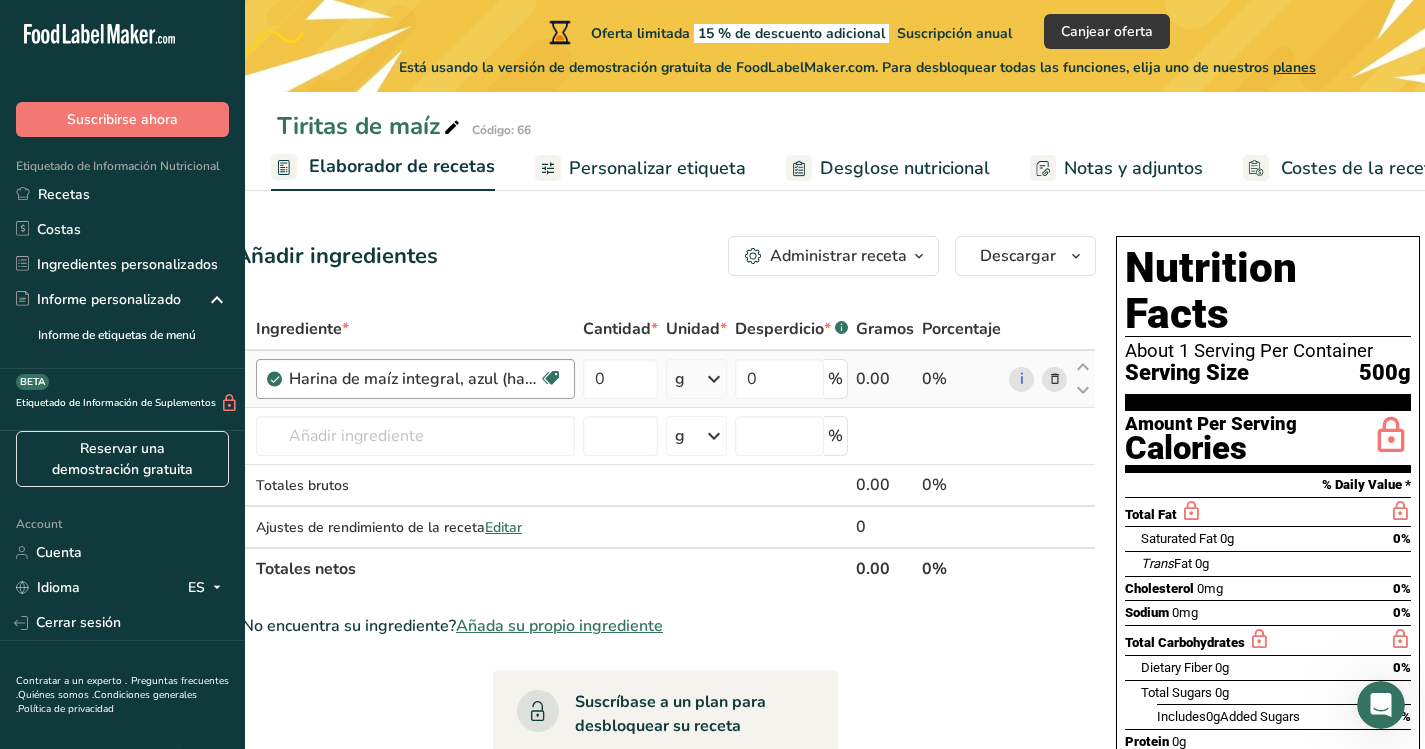 scroll, scrollTop: 0, scrollLeft: 2, axis: horizontal 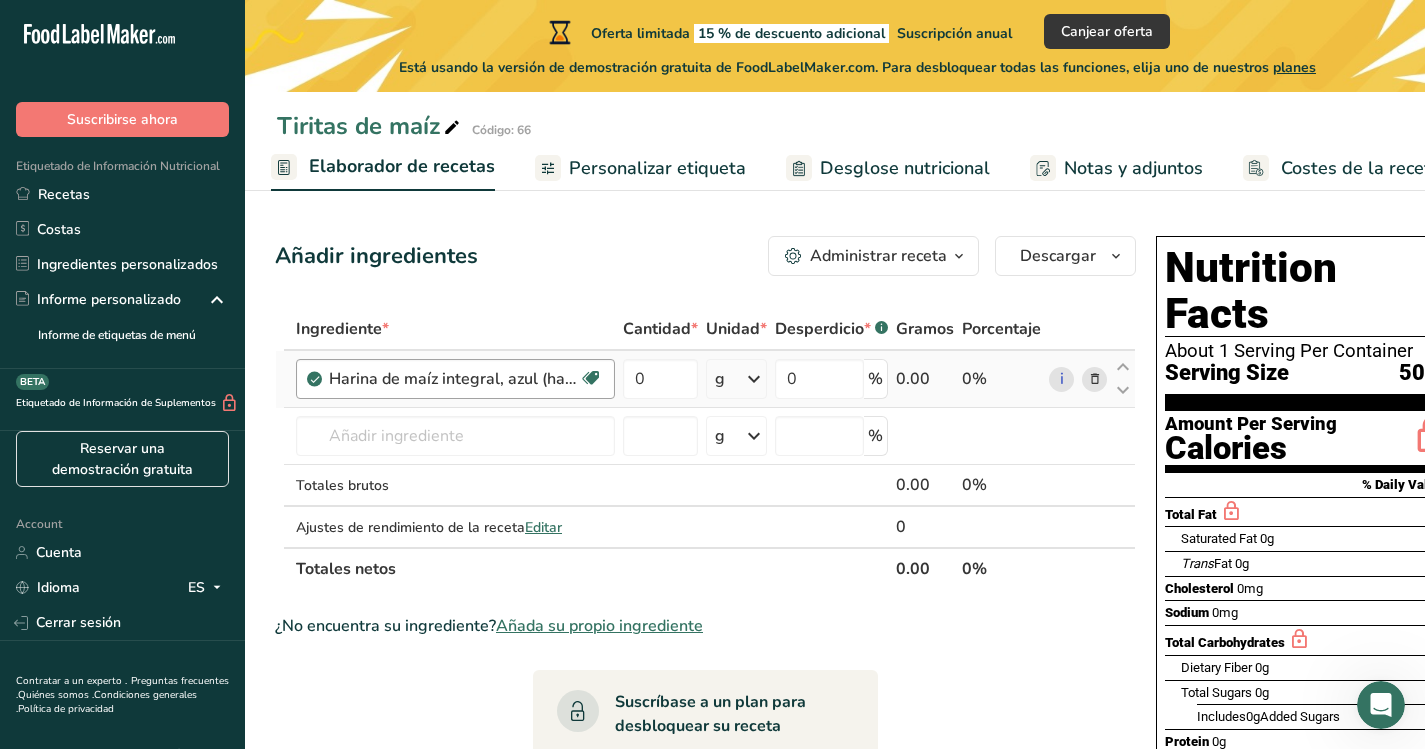 click on "Harina de maíz integral, azul (harina de maíz morado)" at bounding box center (454, 379) 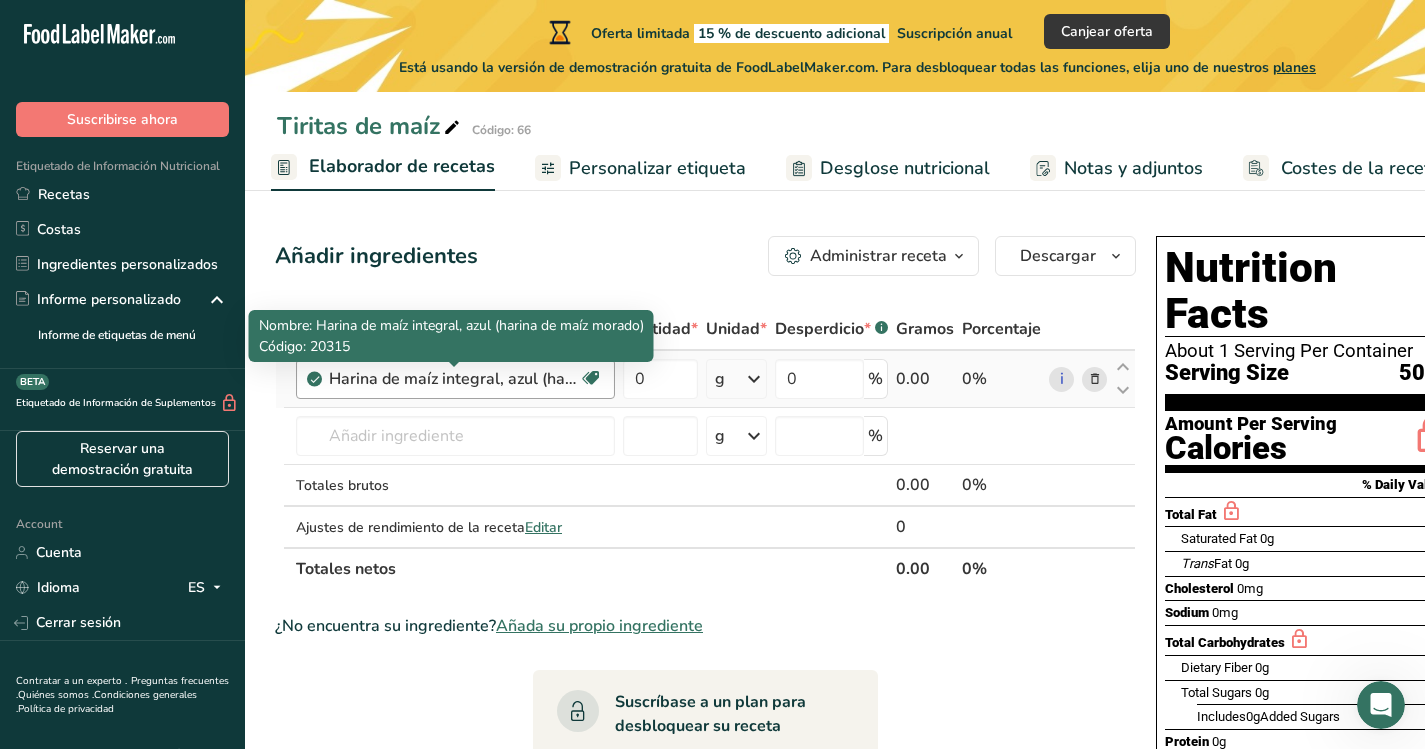 click on "Harina de maíz integral, azul (harina de maíz morado)" at bounding box center (454, 379) 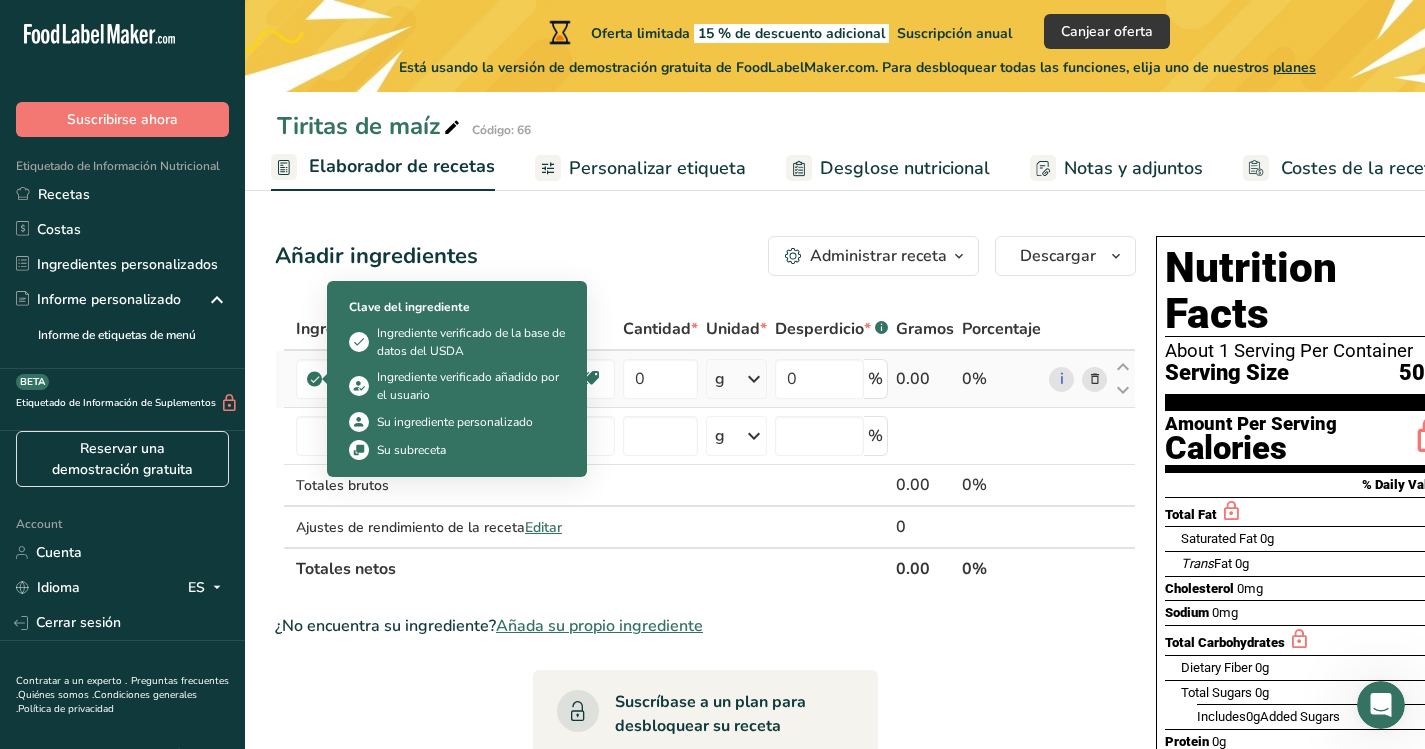 click at bounding box center [315, 379] 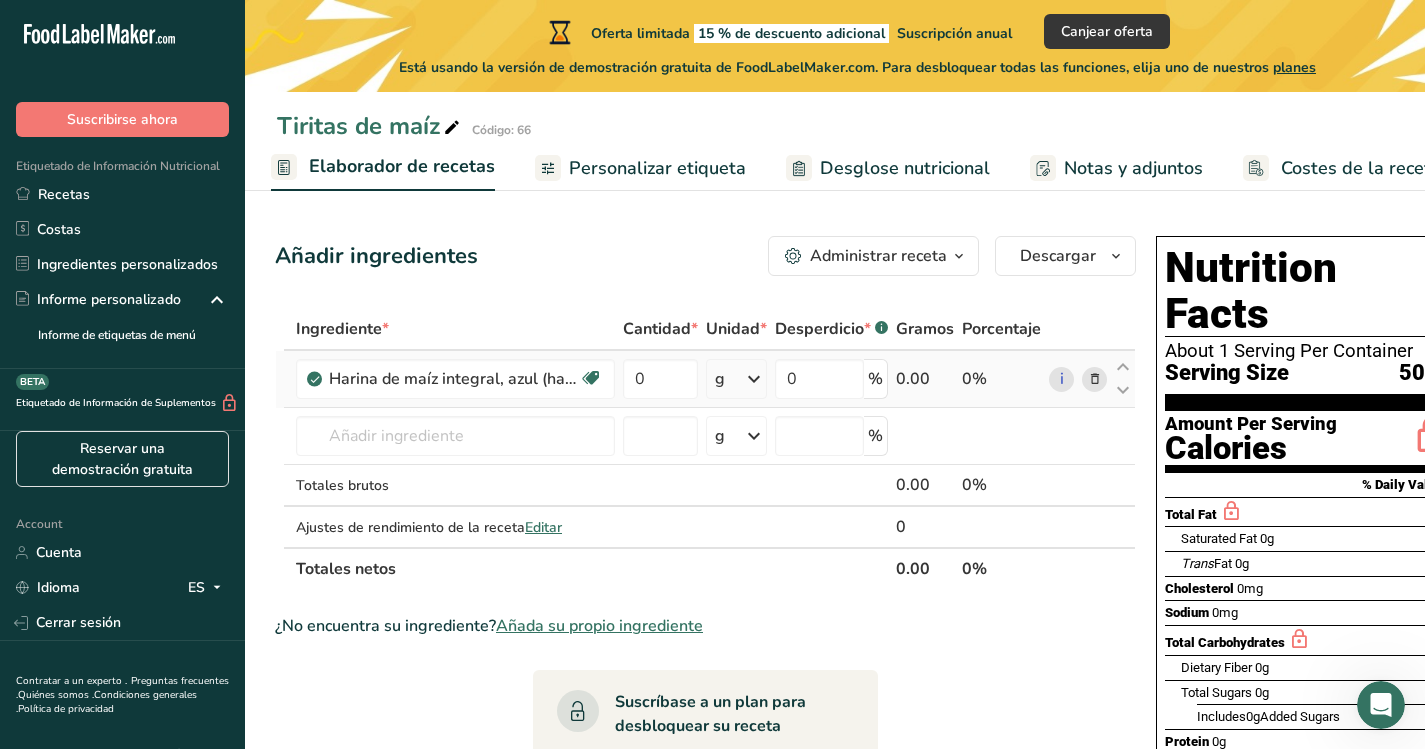 click at bounding box center (315, 379) 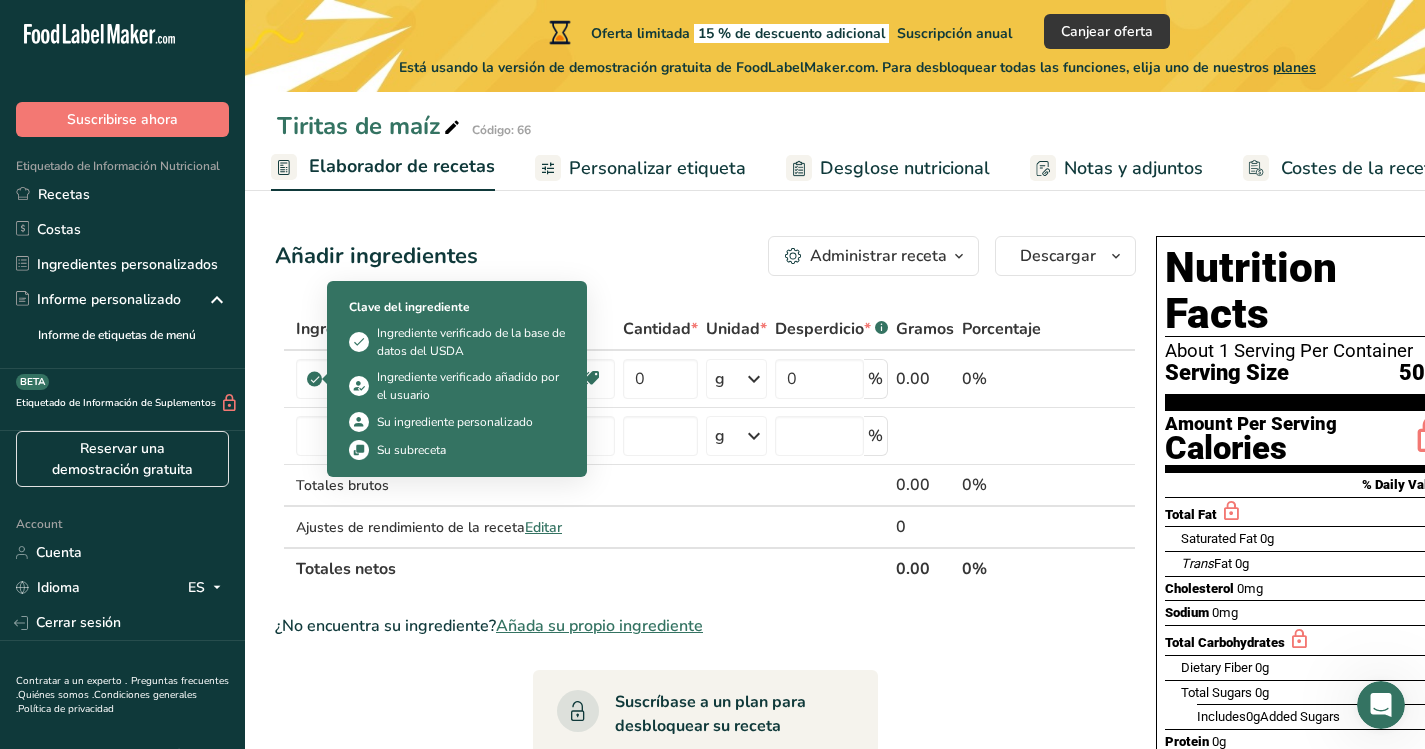 click at bounding box center [359, 386] 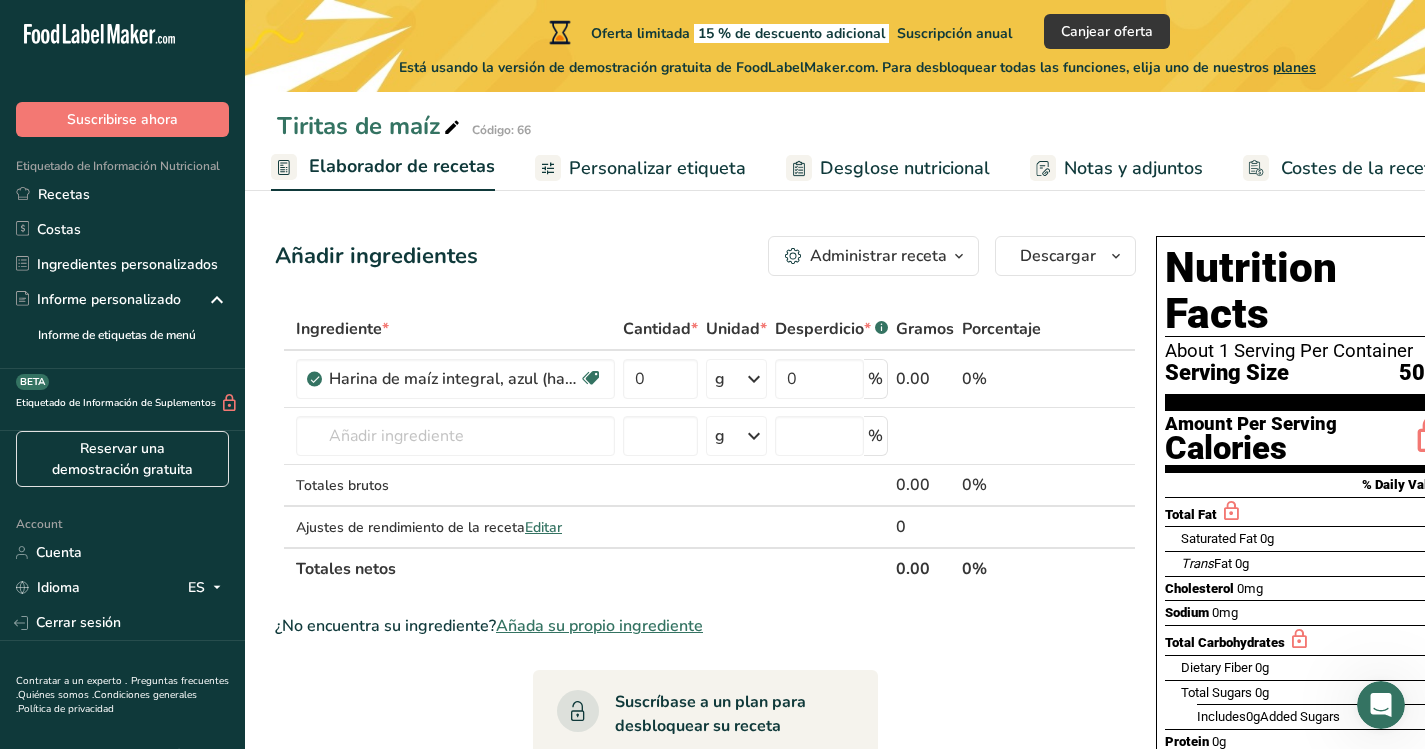 click on "Añadir ingredientes
Administrar receta         Eliminar receta             Duplicar receta               Escalar receta               Guardar como subreceta   .a-a{fill:#347362;}.b-a{fill:#fff;}                                 Desglose nutricional                 Tarjeta de la receta
Novedad
Informe de patrón de aminoácidos             Historial de actividad
Descargar
Elija su estilo de etiqueta preferido
Etiqueta estándar FDA
Etiqueta estándar FDA
El formato más común para etiquetas de información nutricional en cumplimiento con el tipo de letra, estilo y requisitos de la FDA.
Etiqueta tabular FDA
Un formato de etiqueta conforme a las regulaciones de la FDA presentado en una disposición tabular (horizontal).
Etiqueta lineal FDA" at bounding box center (711, 776) 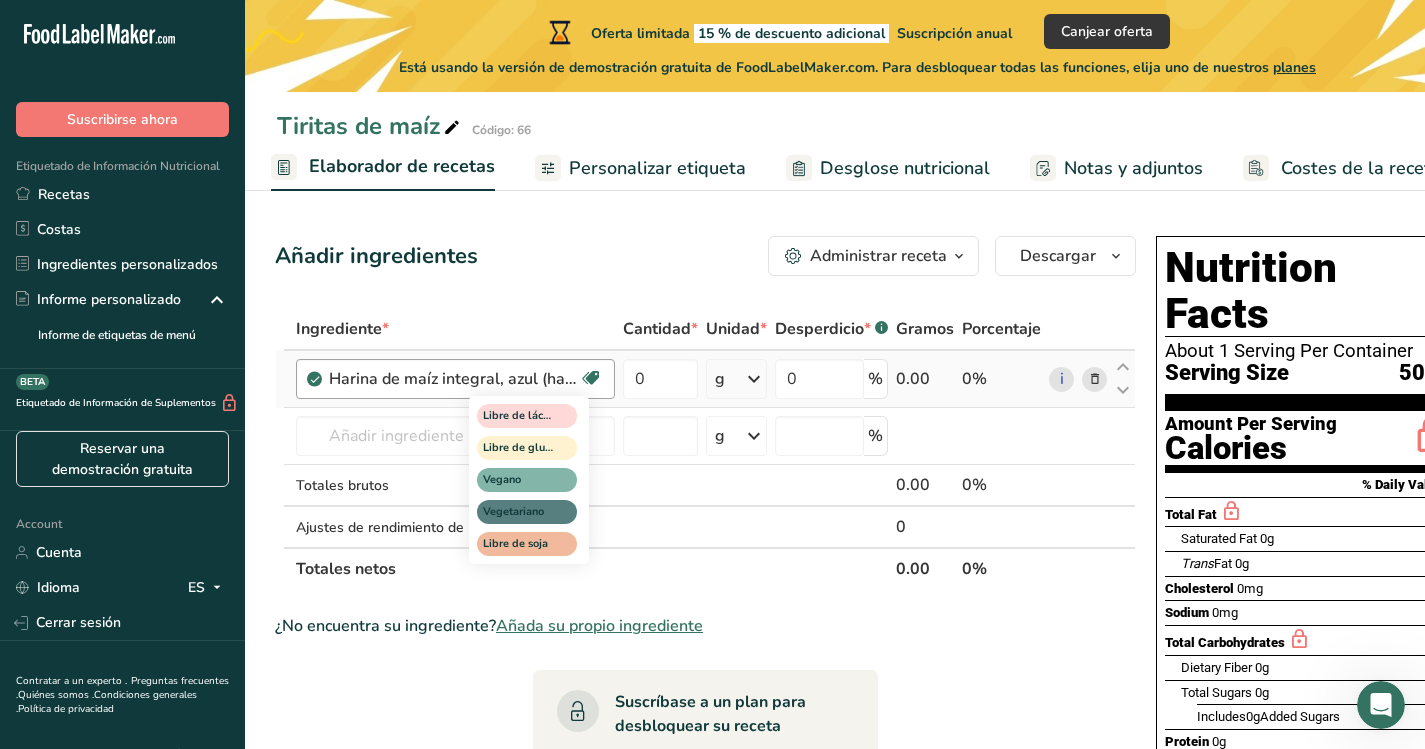 click at bounding box center [591, 378] 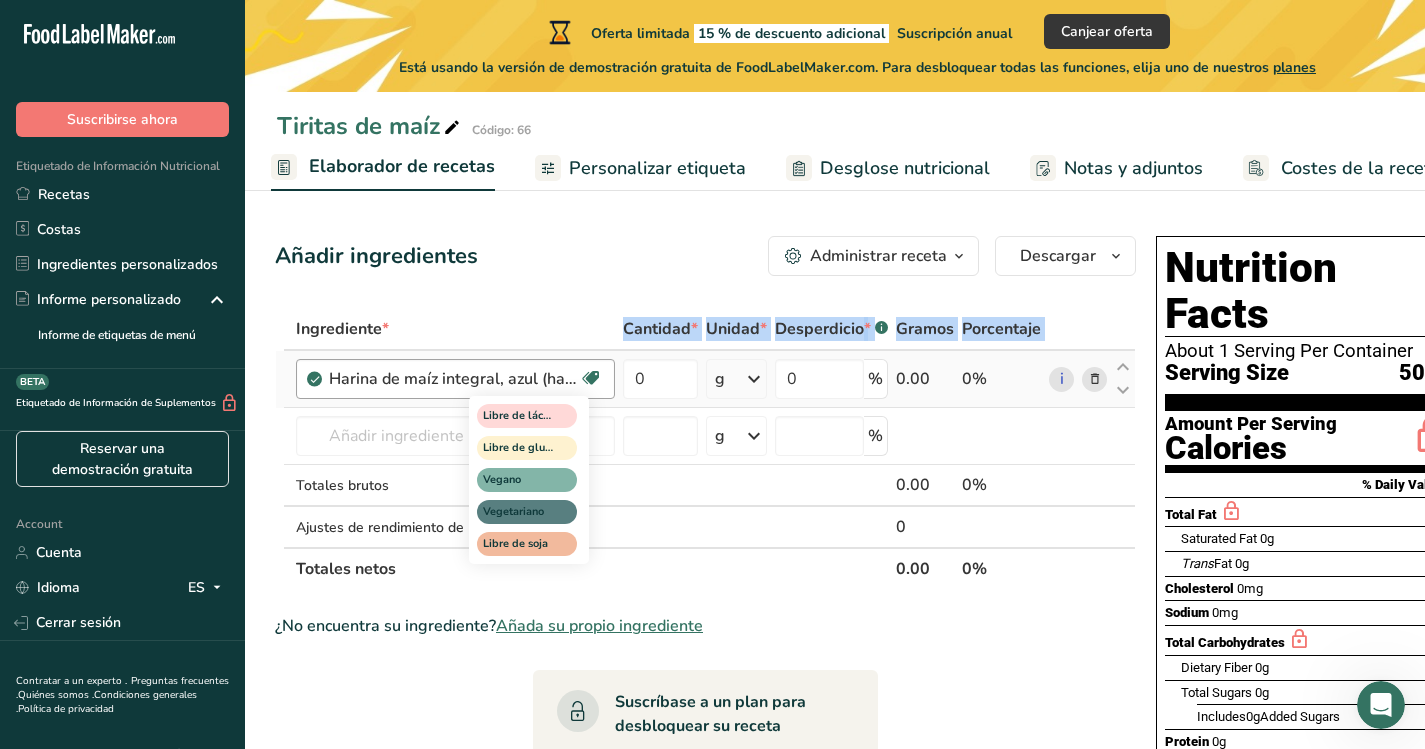 click at bounding box center (591, 378) 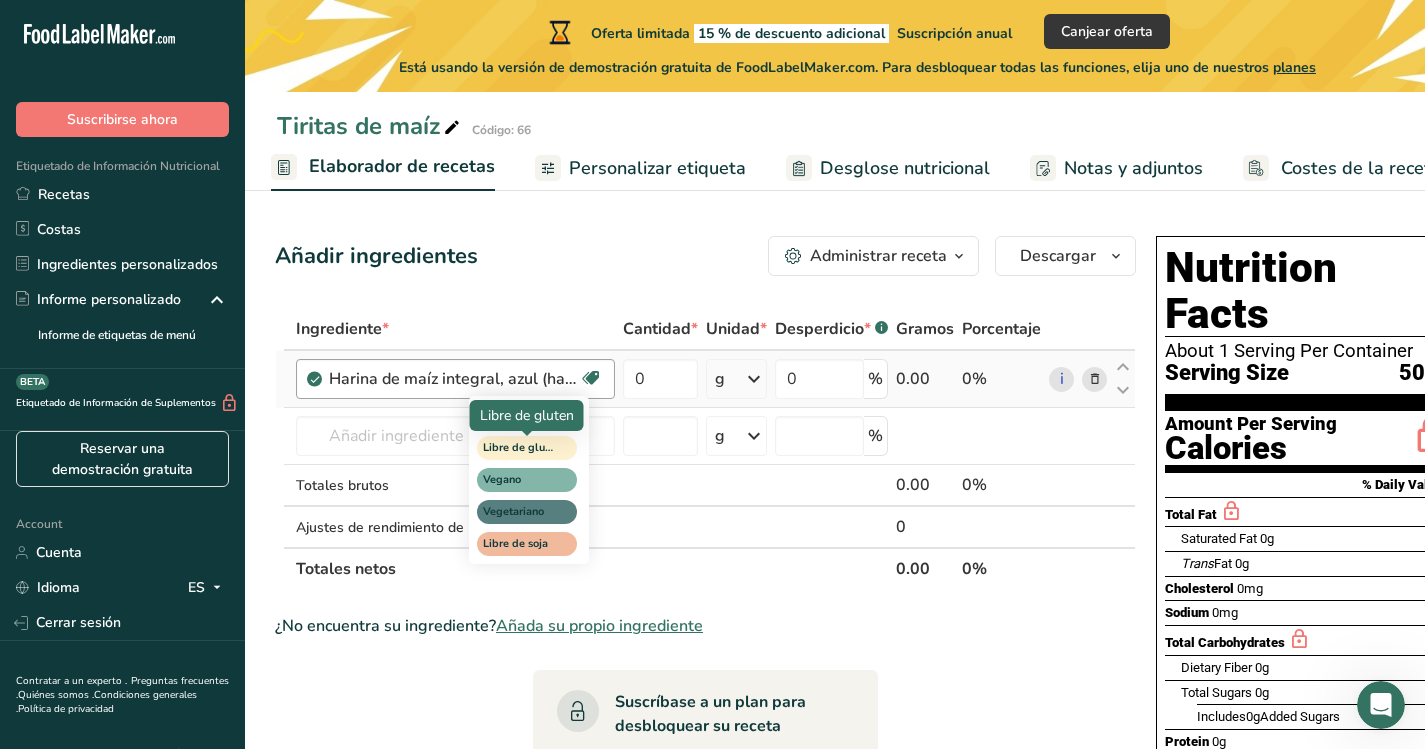 click on "Libre de gluten" at bounding box center (518, 448) 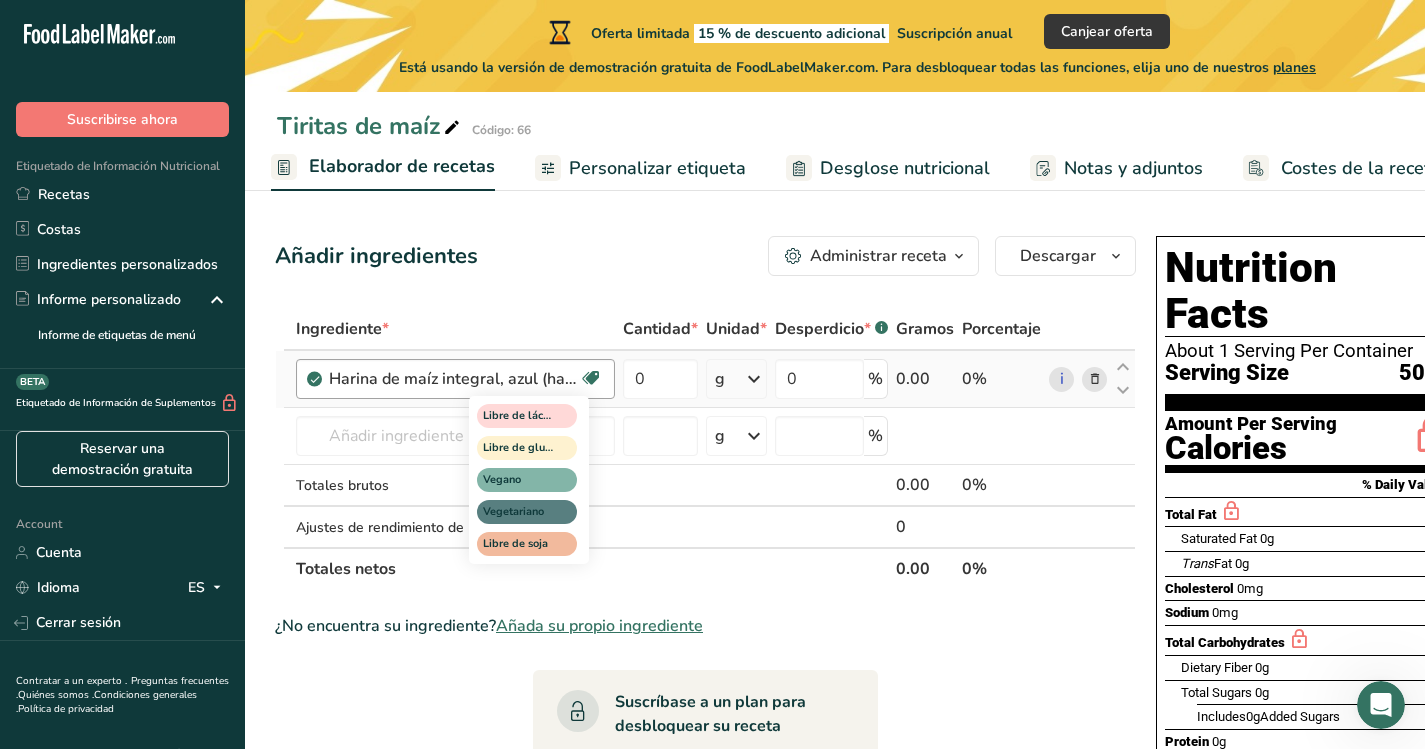 click on "Libre de gluten" at bounding box center [518, 448] 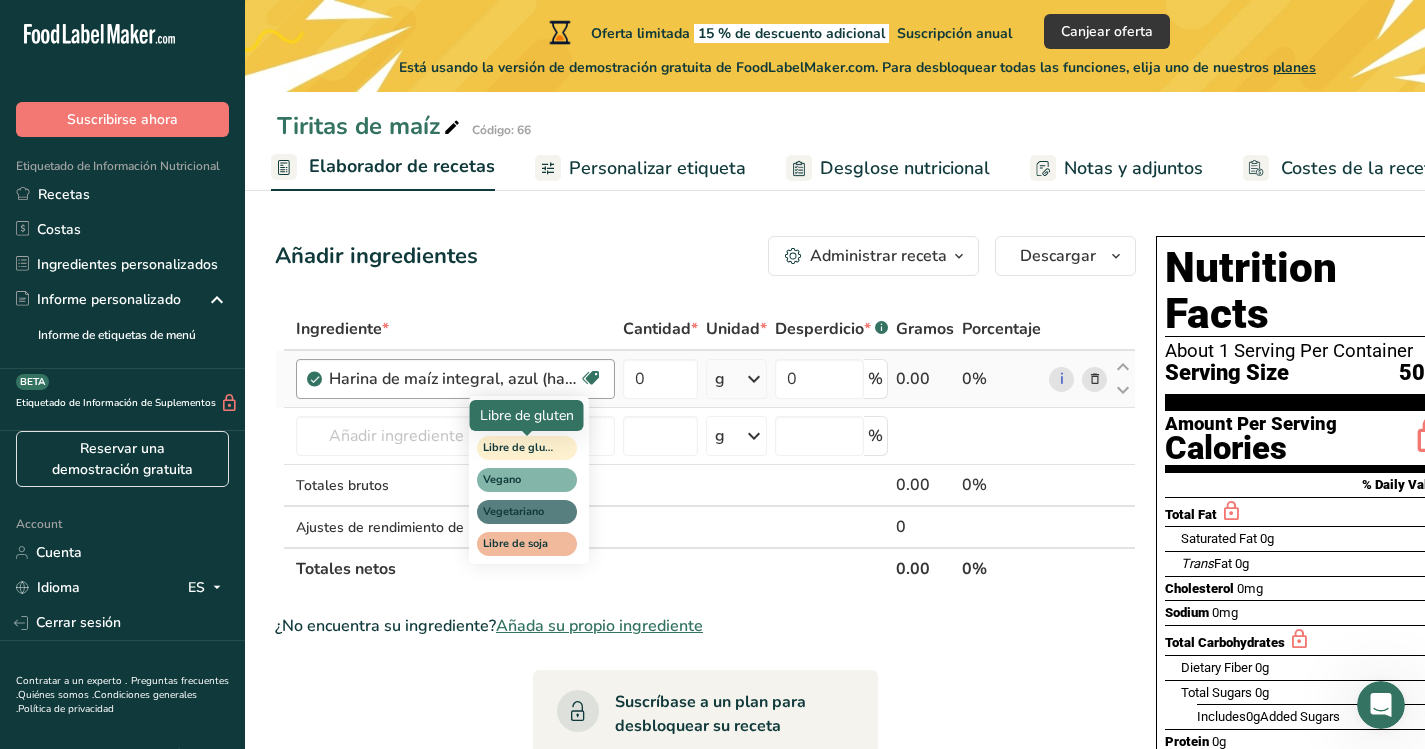 click on "Libre de gluten" at bounding box center [518, 448] 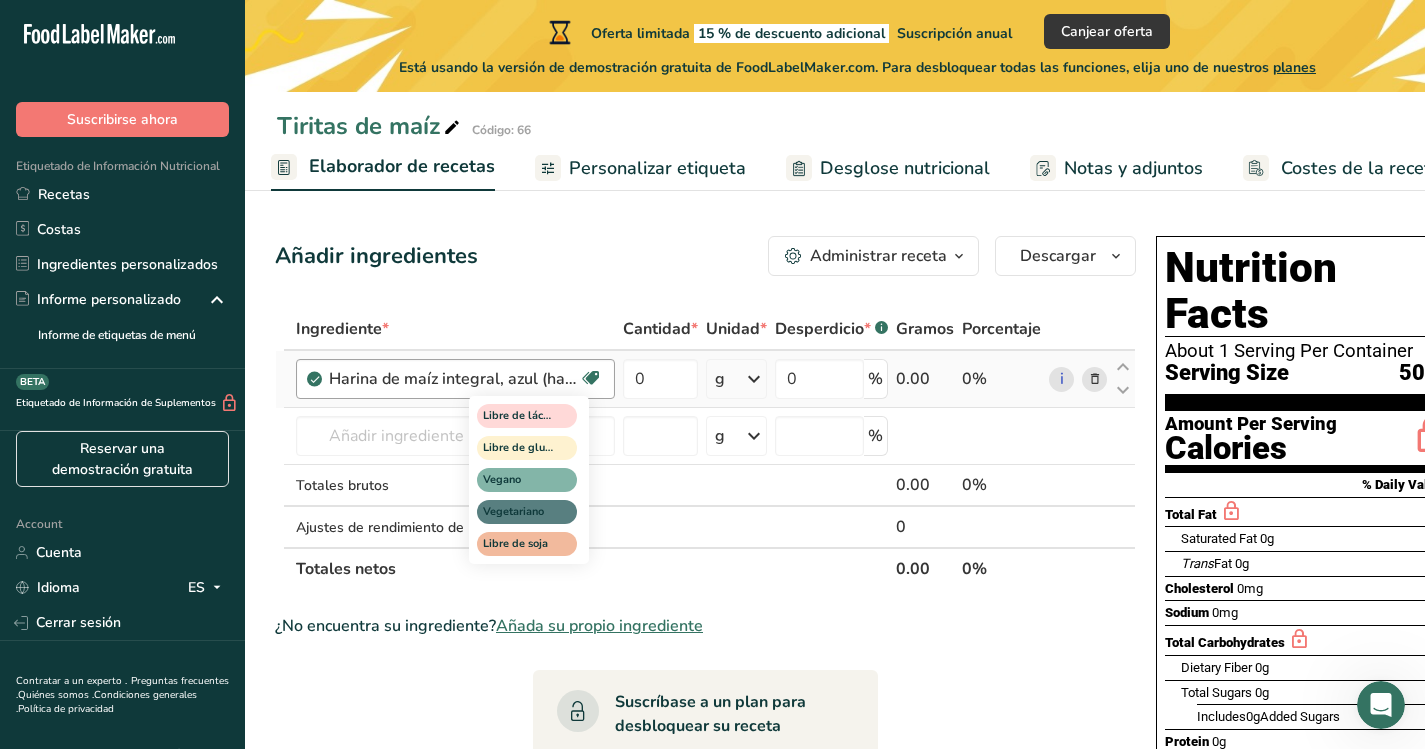click on "Libre de gluten" at bounding box center [518, 448] 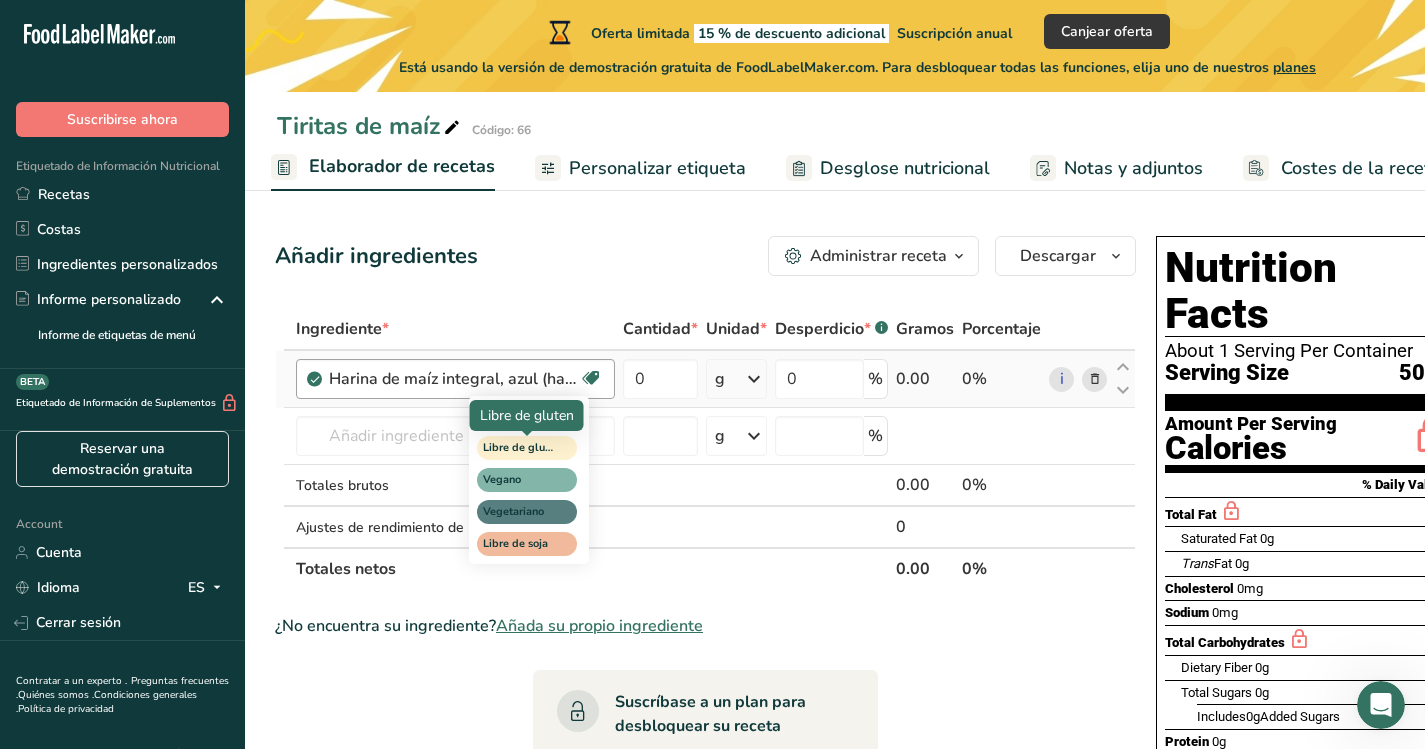 click on "Libre de gluten" at bounding box center [518, 448] 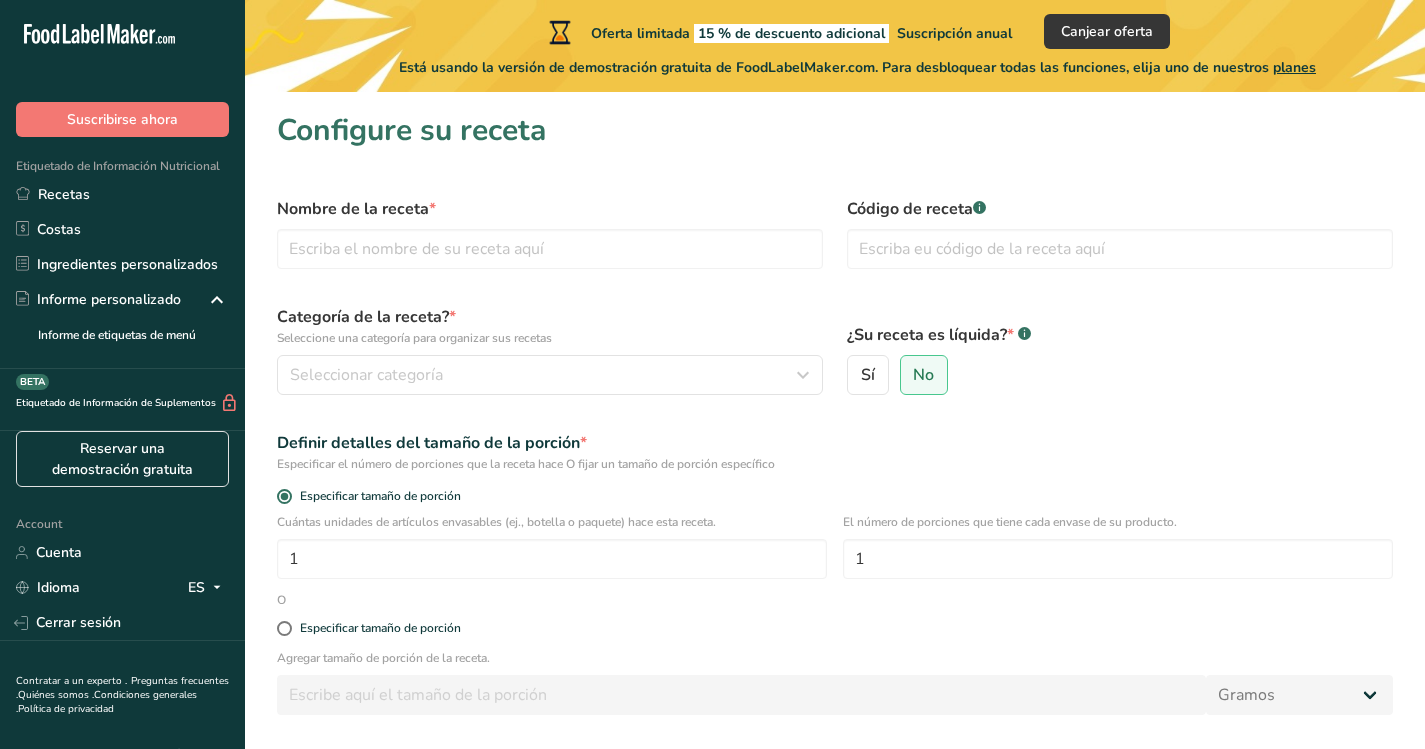 scroll, scrollTop: 0, scrollLeft: 0, axis: both 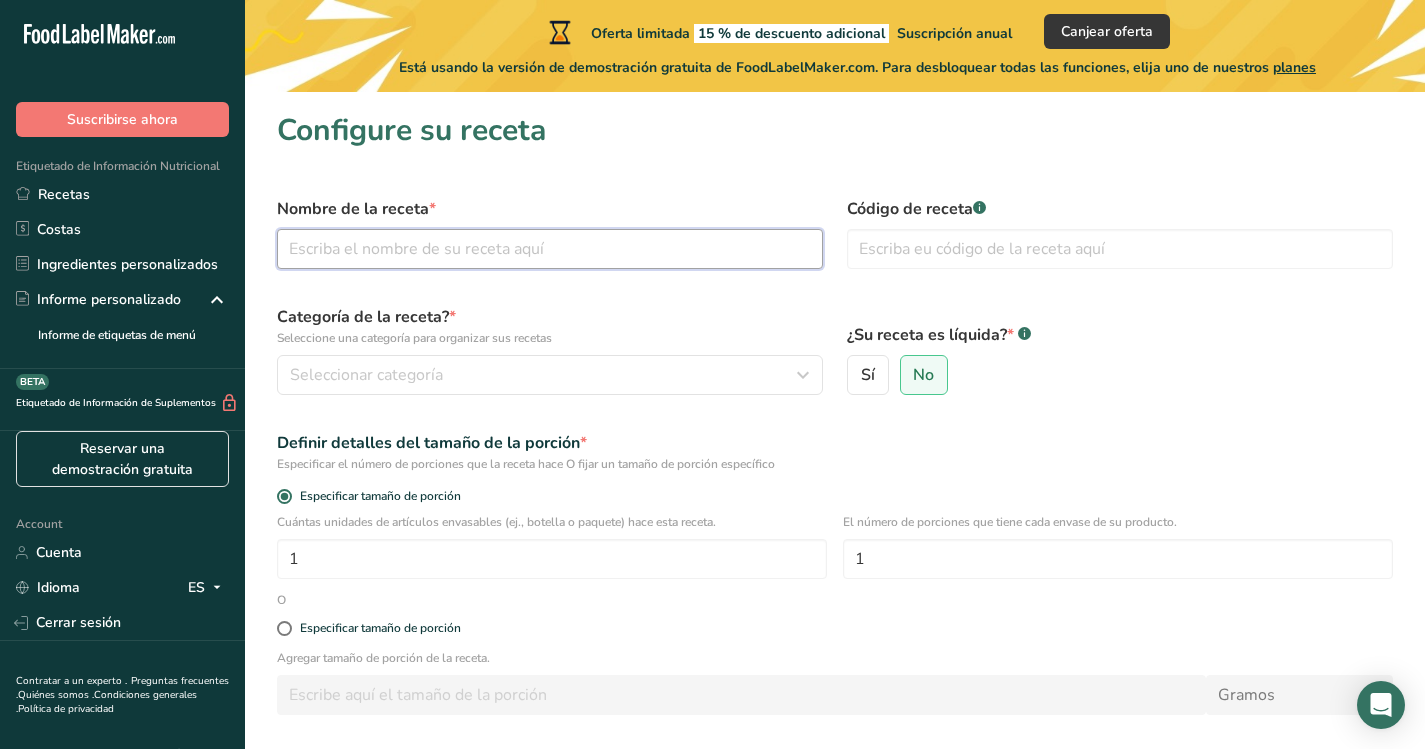 click at bounding box center (550, 249) 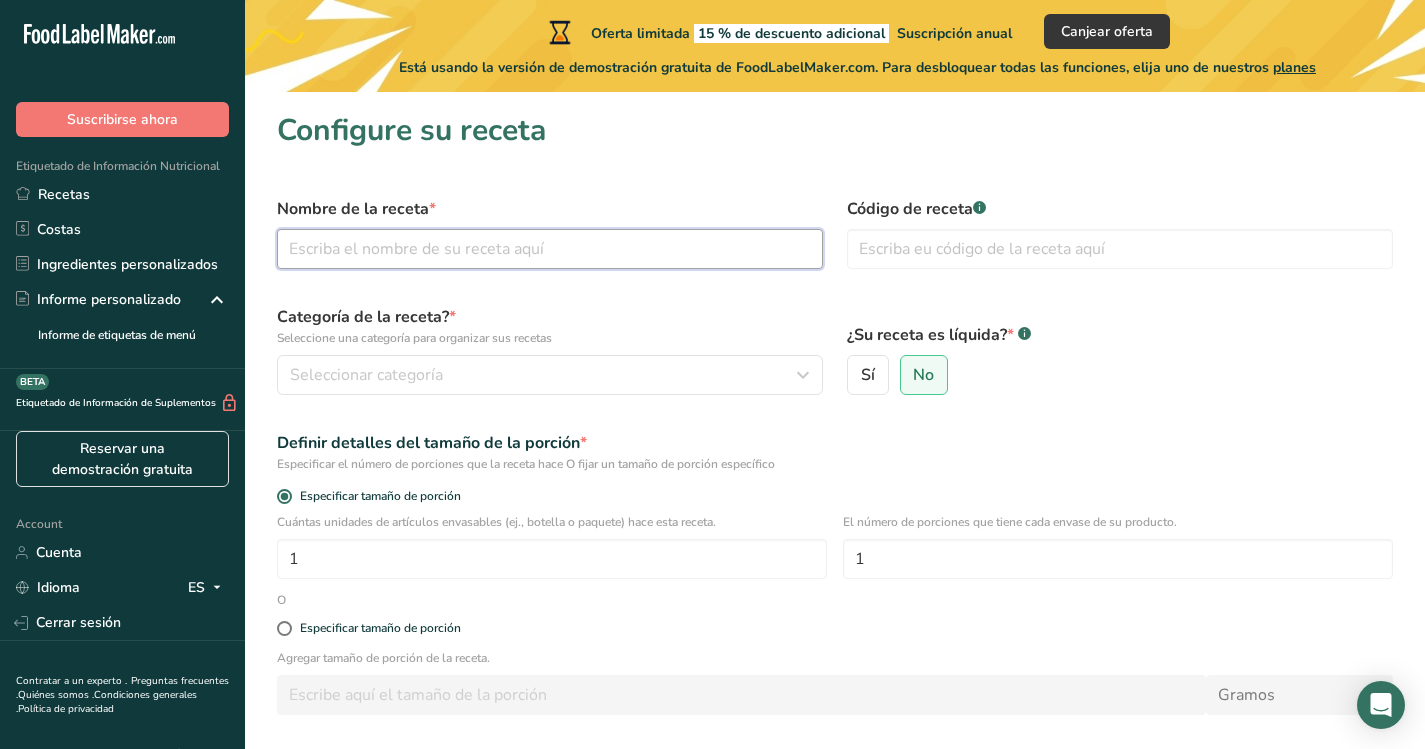 type on "Tiritas de maíz" 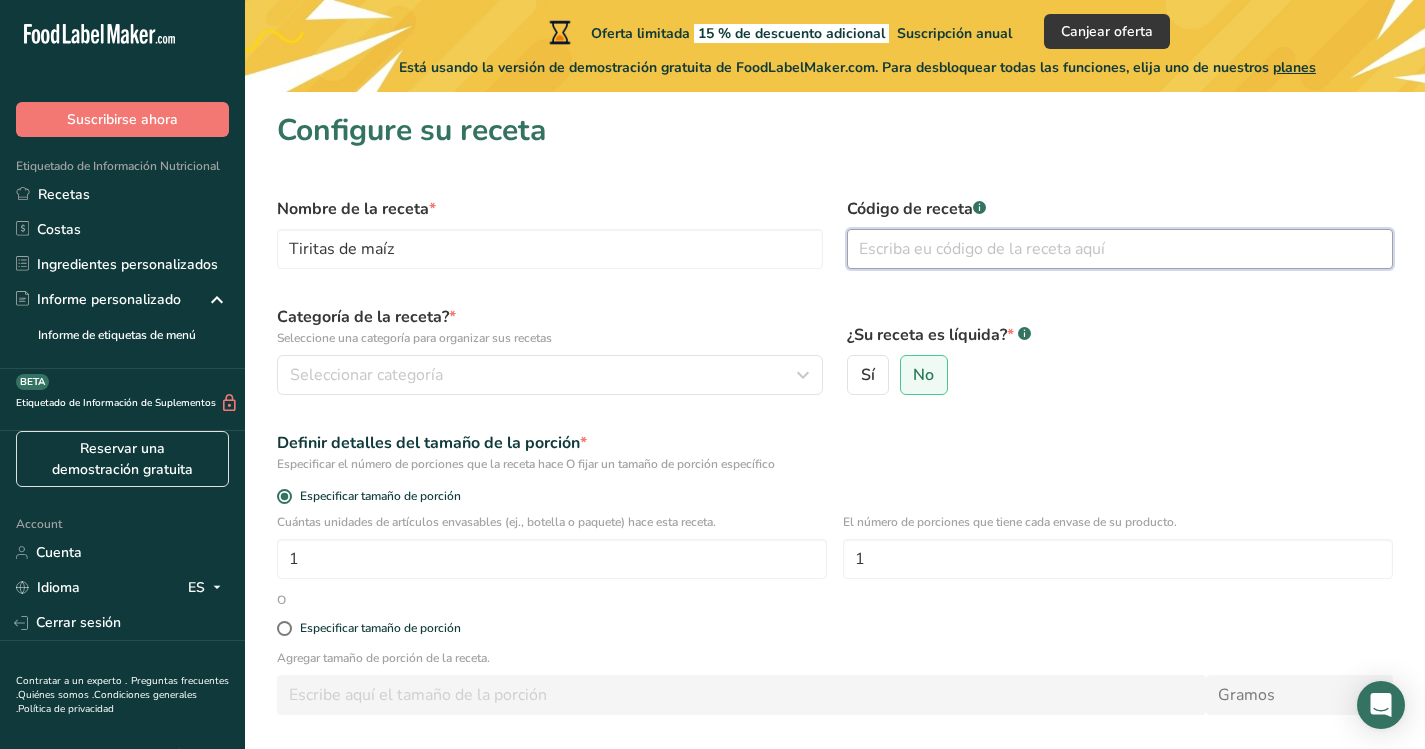 click at bounding box center [1120, 249] 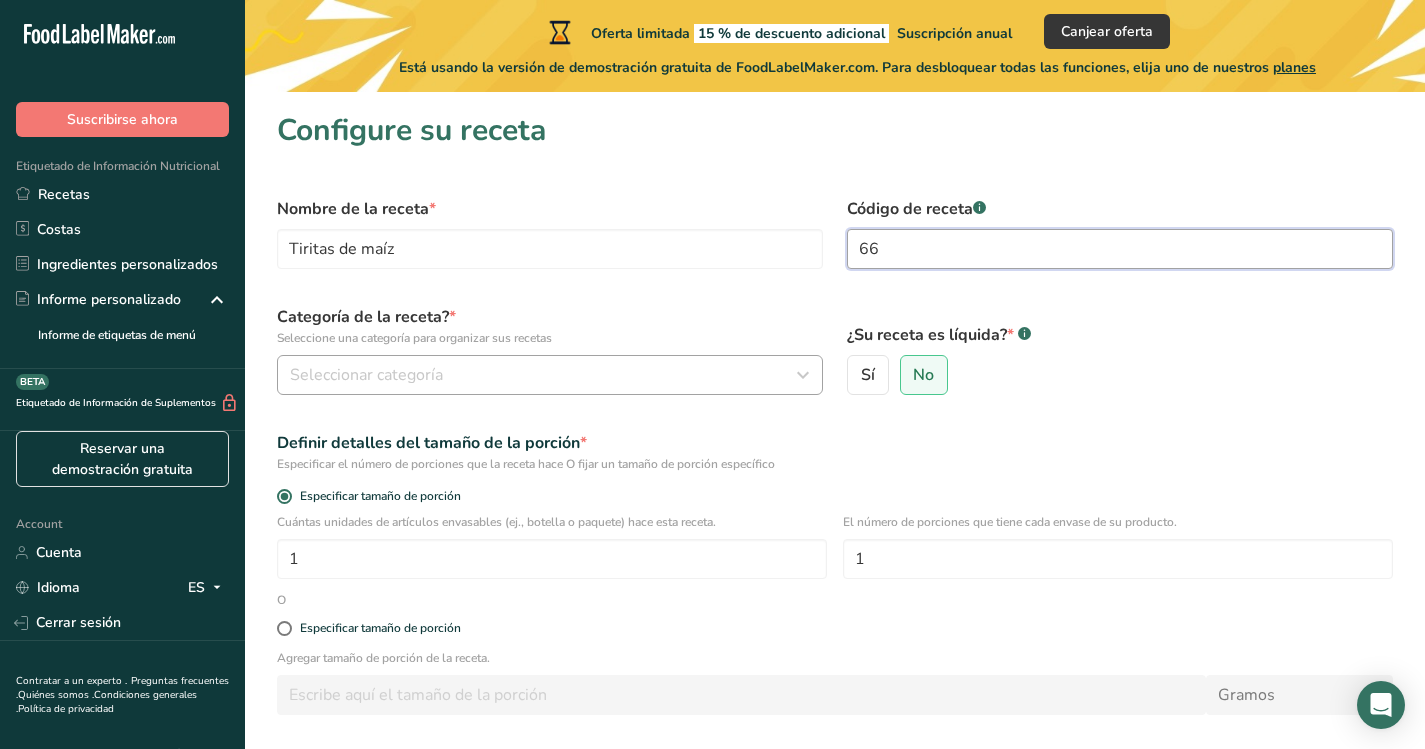 type on "66" 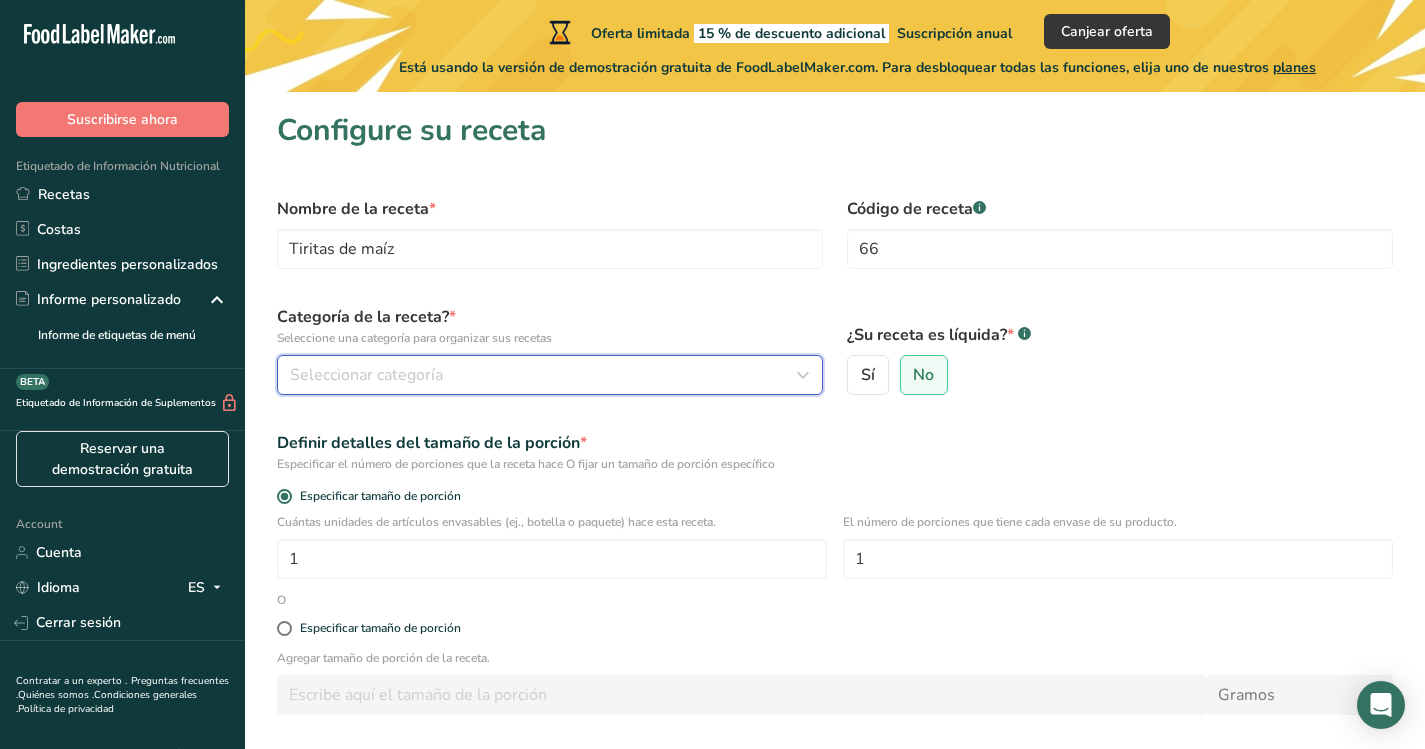 click on "Seleccionar categoría" at bounding box center [544, 375] 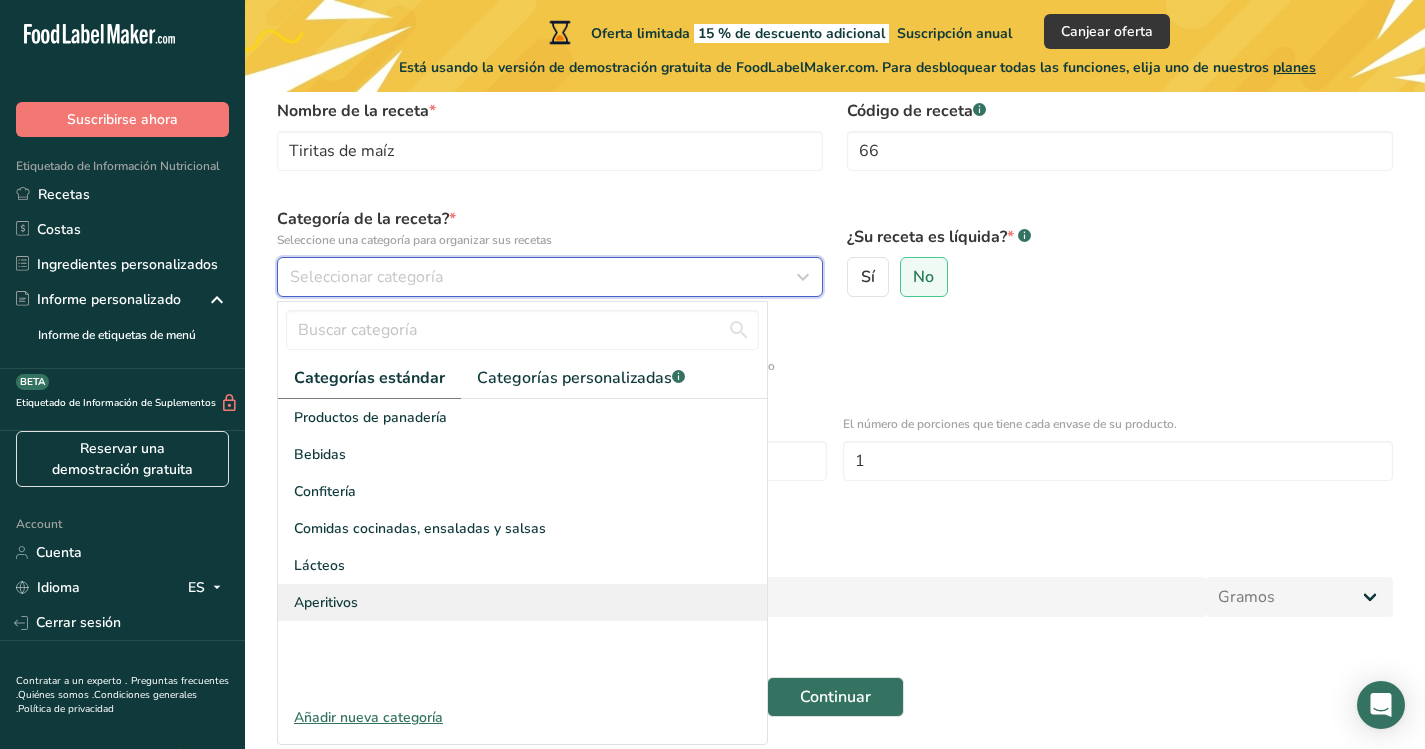scroll, scrollTop: 0, scrollLeft: 0, axis: both 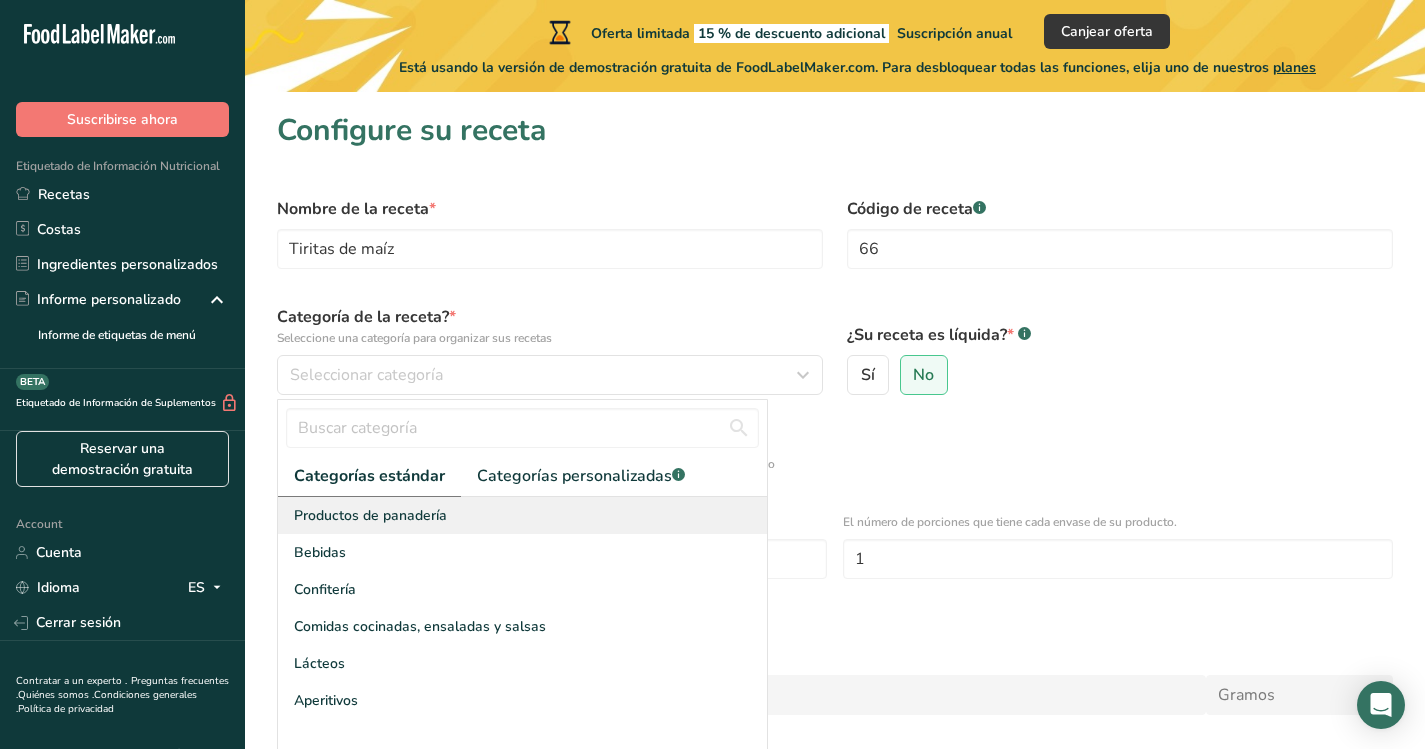 click on "Productos de panadería" at bounding box center (370, 515) 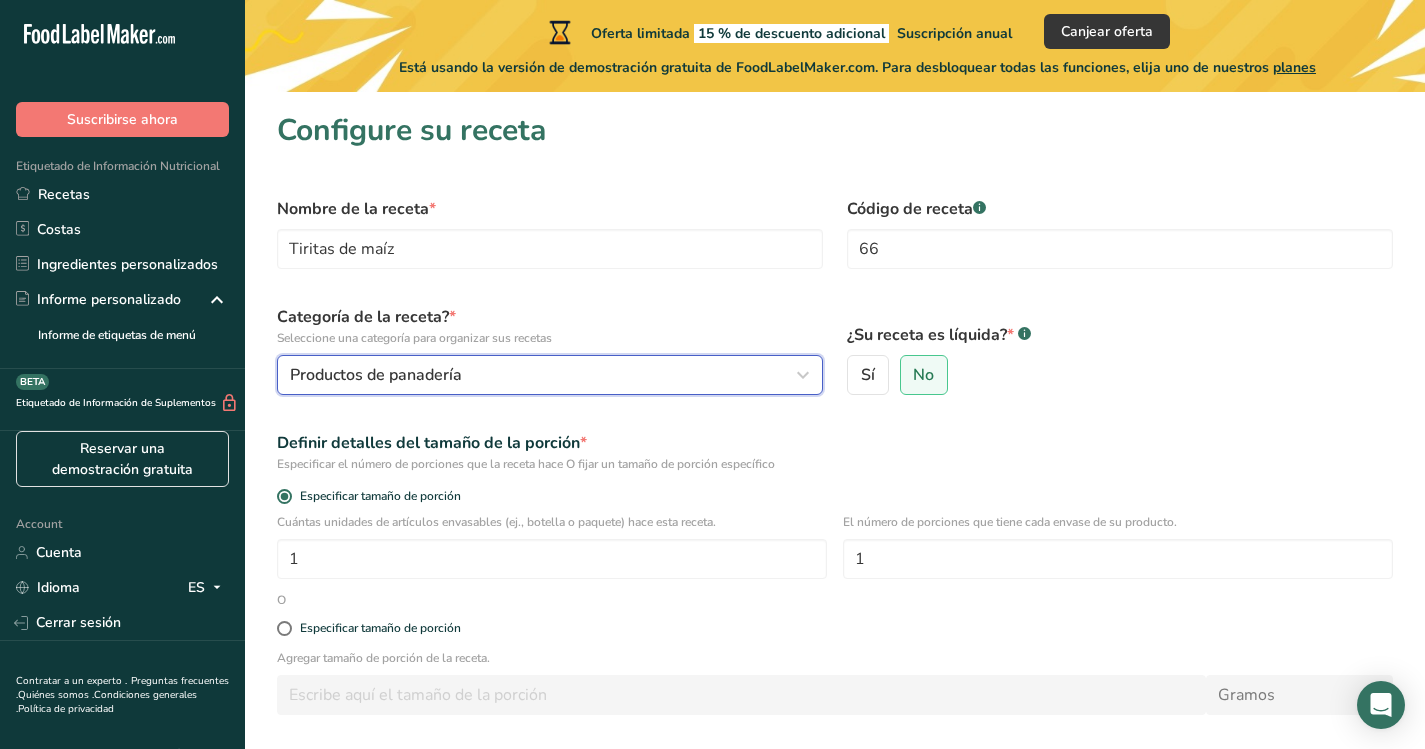 click on "Productos de panadería" at bounding box center [544, 375] 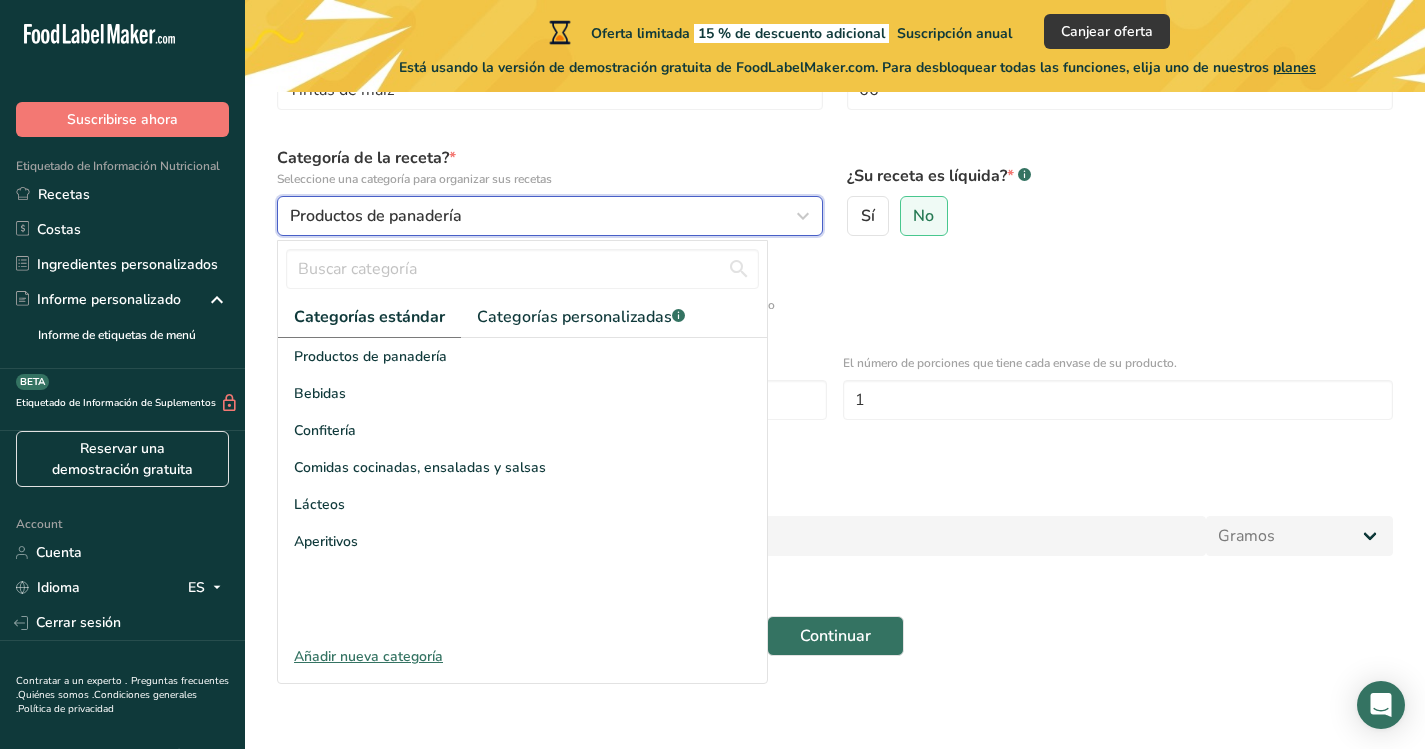 scroll, scrollTop: 162, scrollLeft: 0, axis: vertical 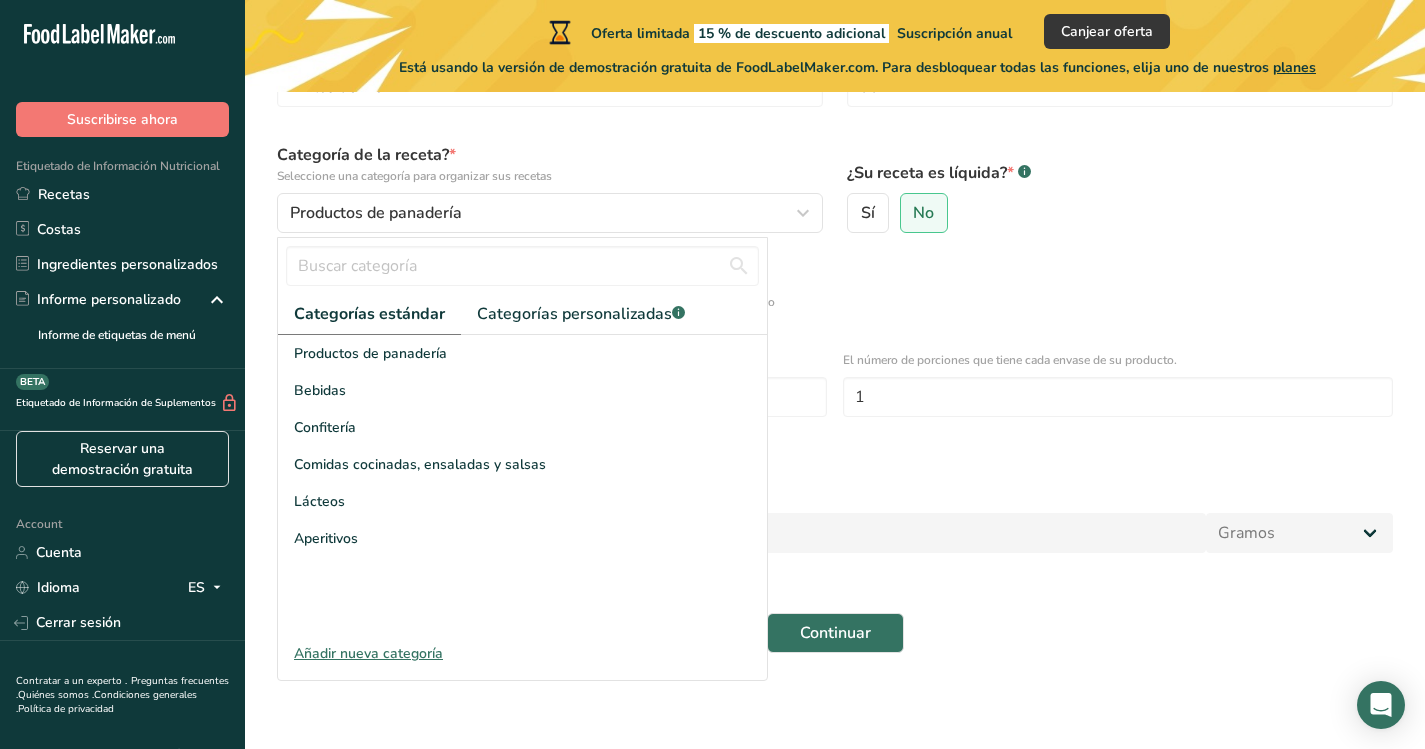 click on "Añadir nueva categoría" at bounding box center [522, 653] 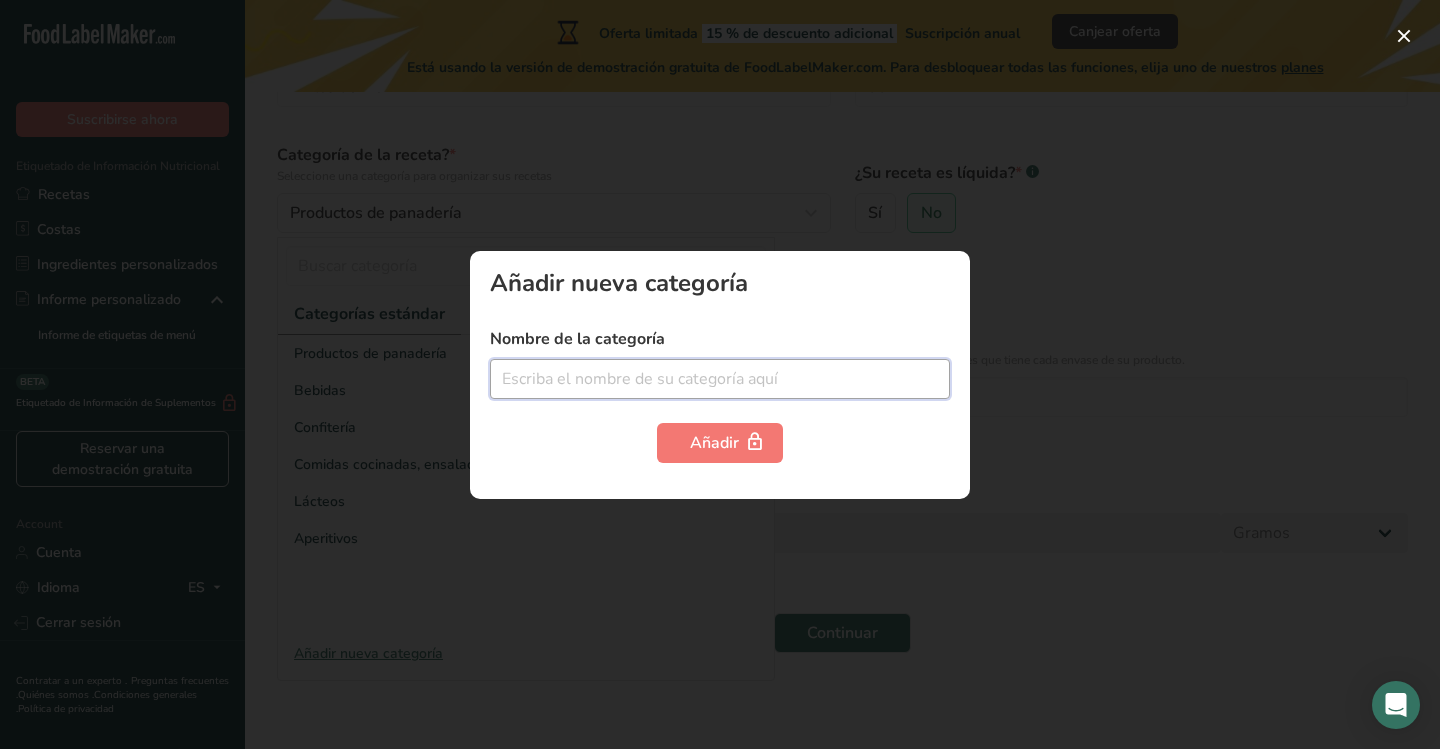 click at bounding box center [720, 379] 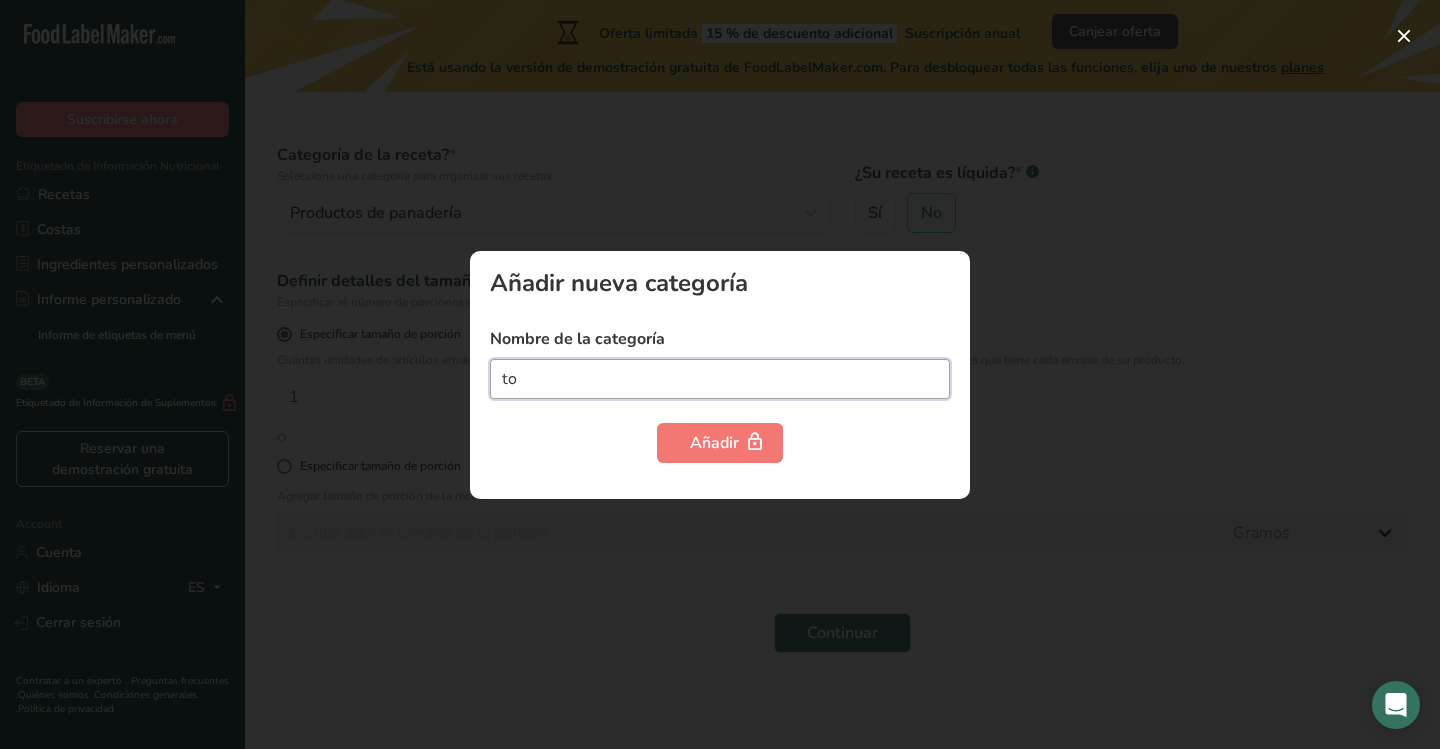 type on "t" 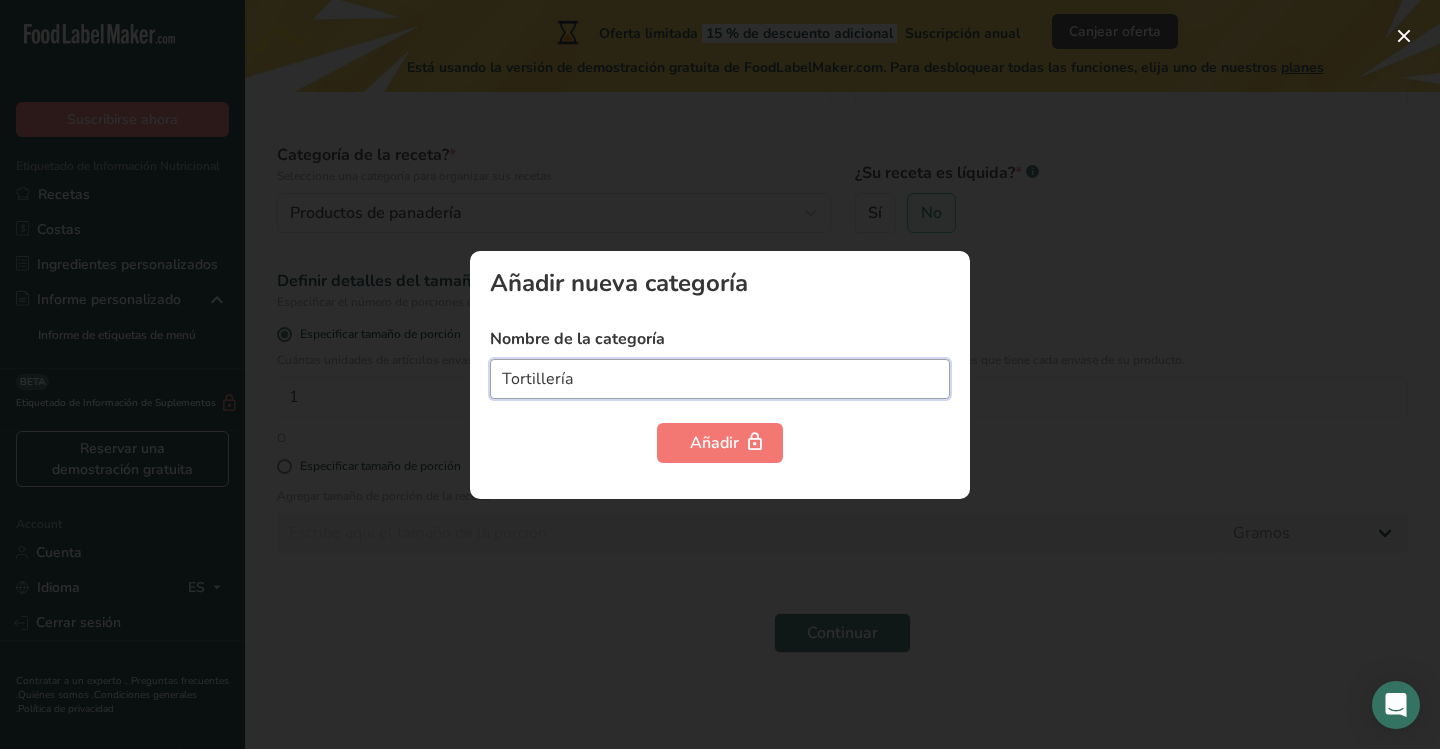 type on "Tortillería" 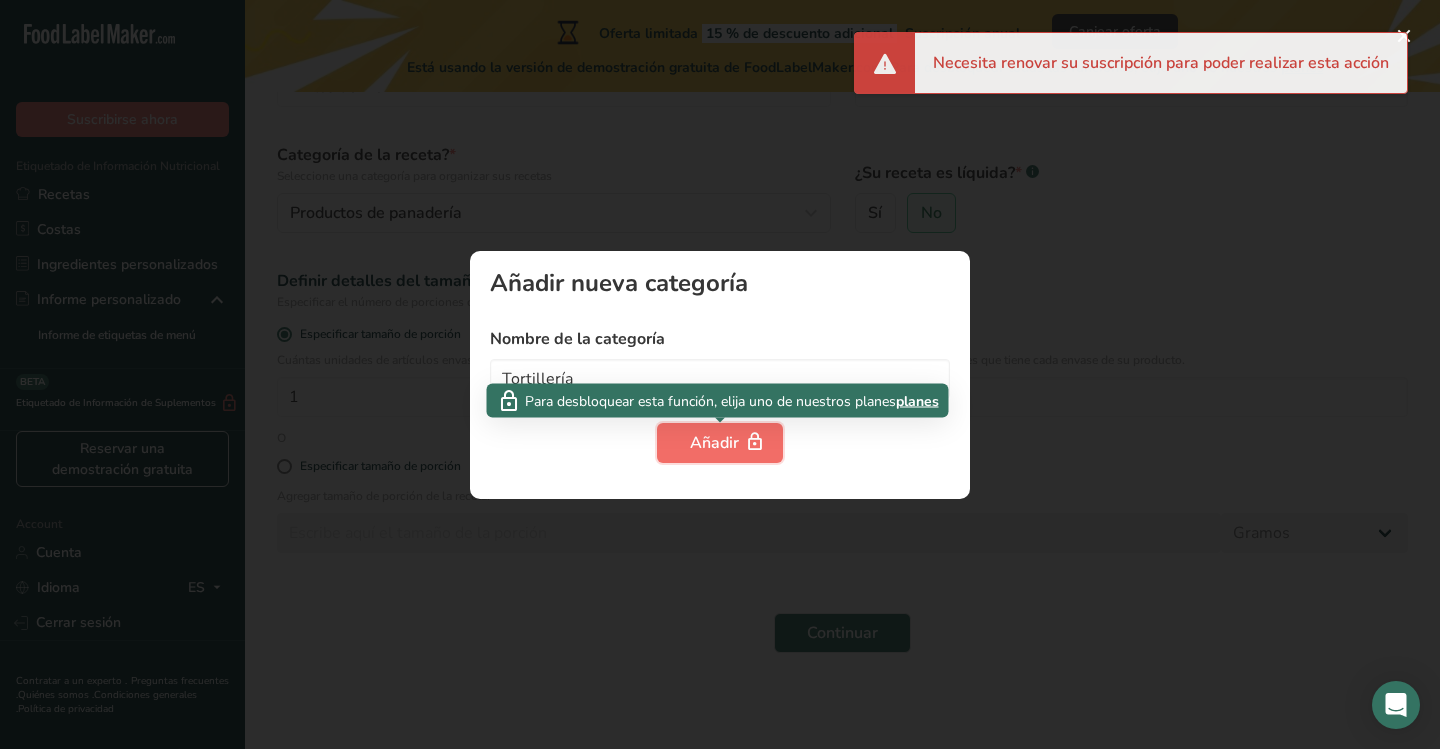 click on "Añadir" at bounding box center (720, 443) 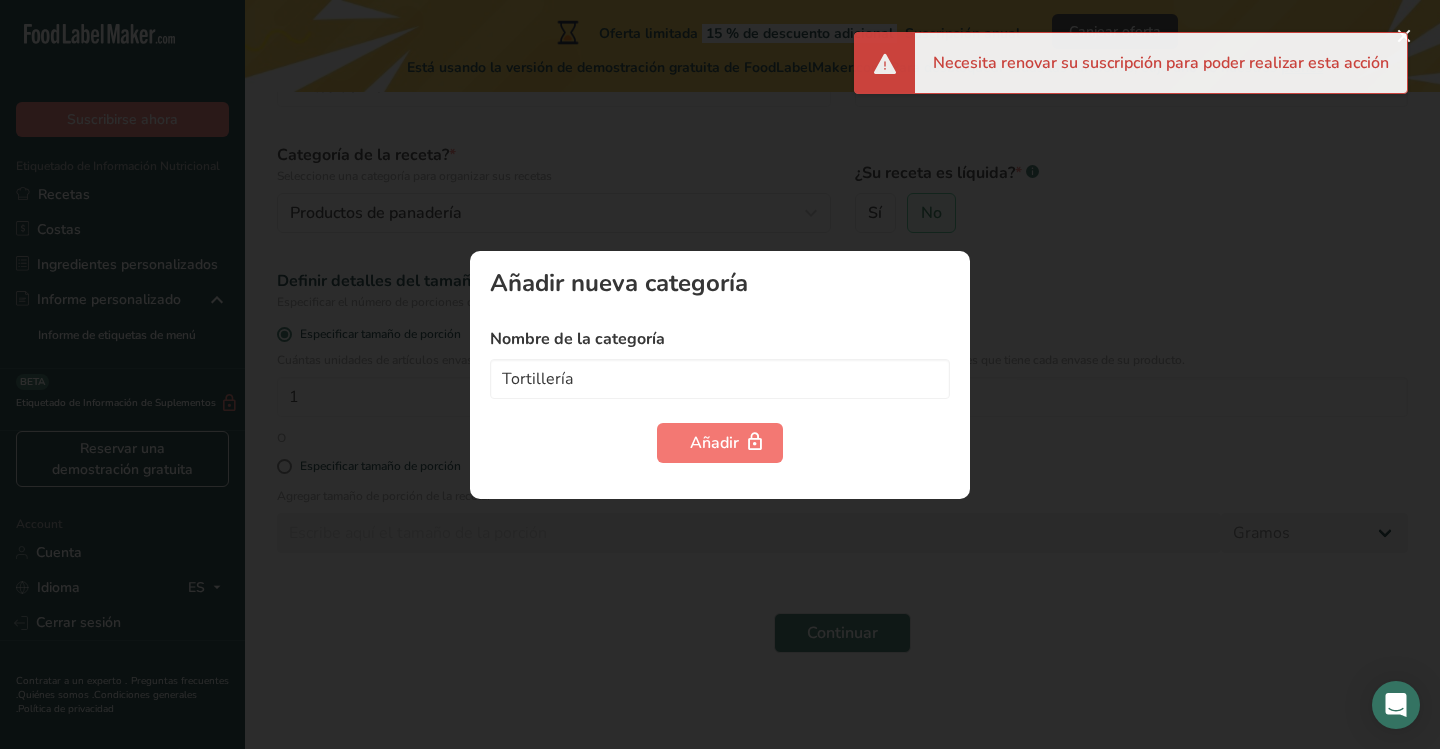 click at bounding box center (720, 374) 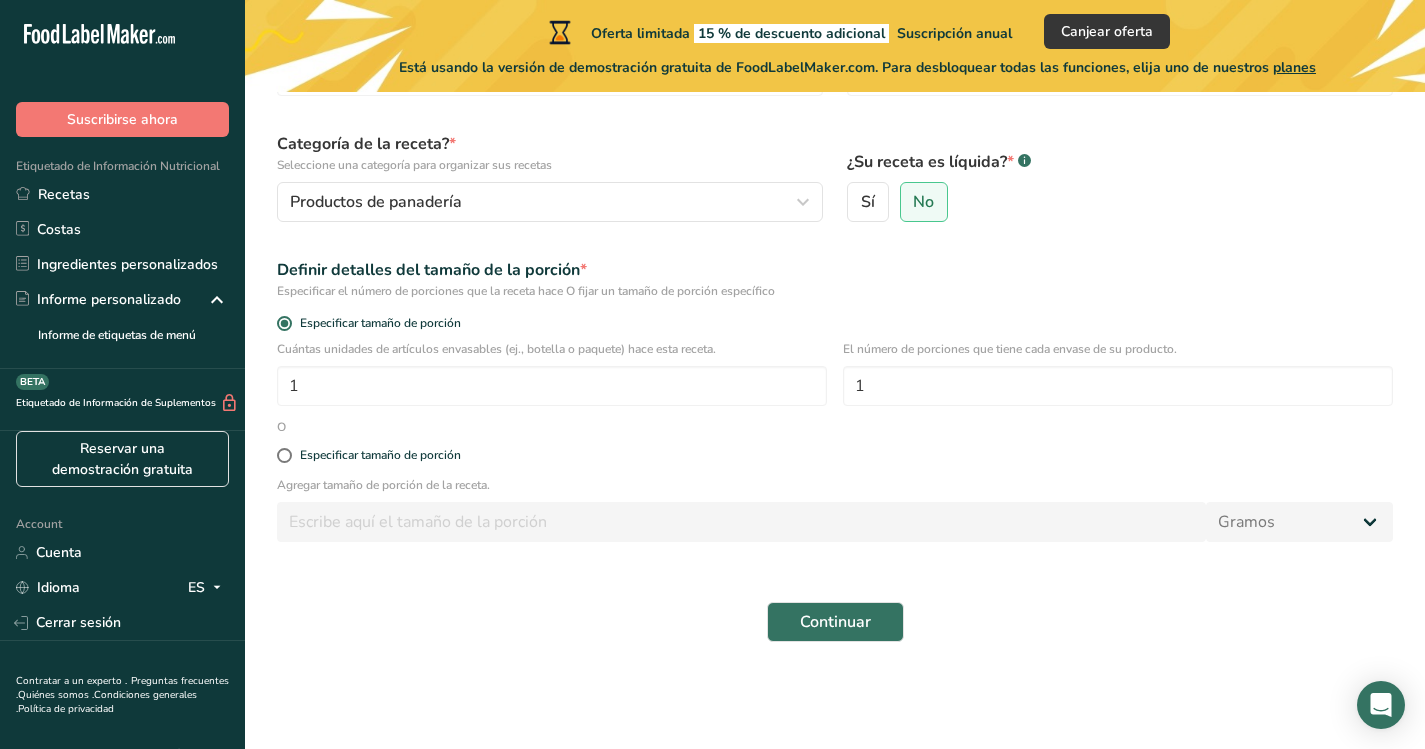 scroll, scrollTop: 186, scrollLeft: 0, axis: vertical 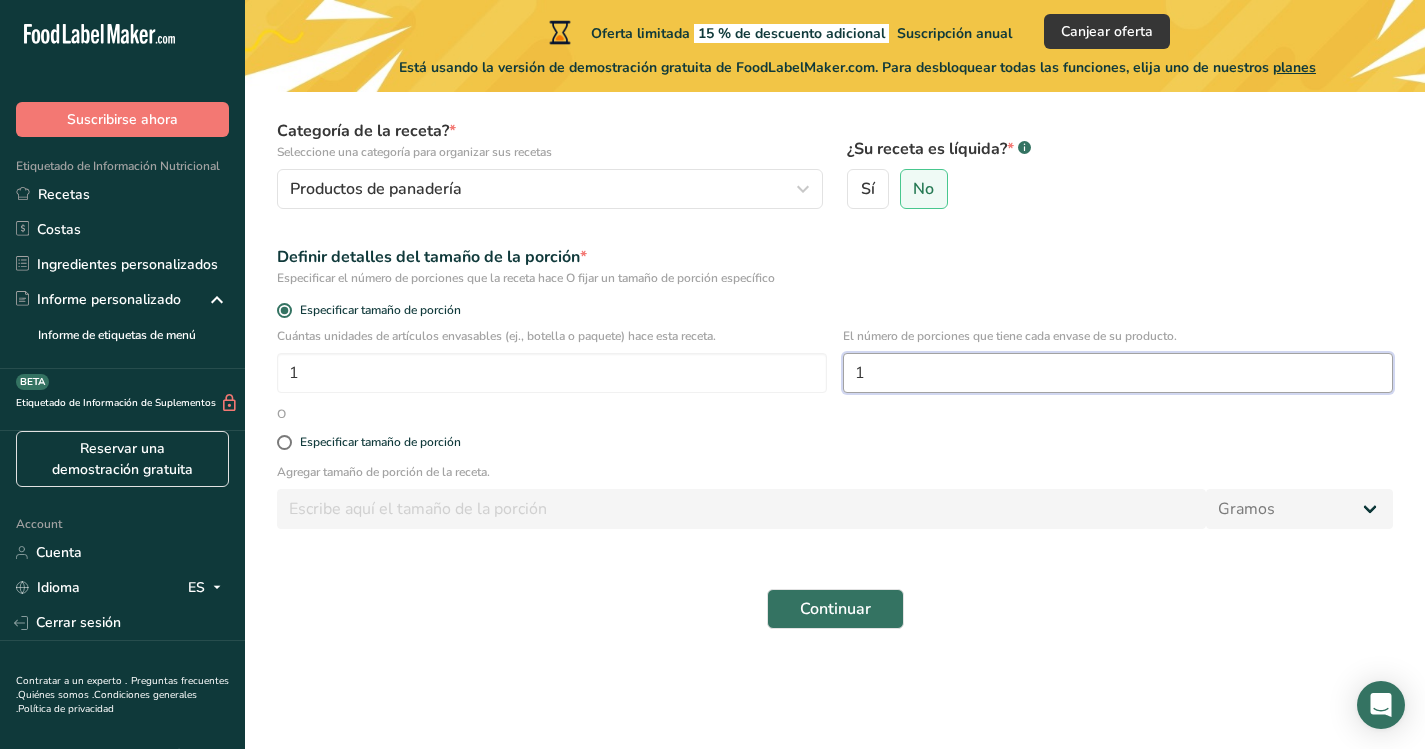 click on "1" at bounding box center [1118, 373] 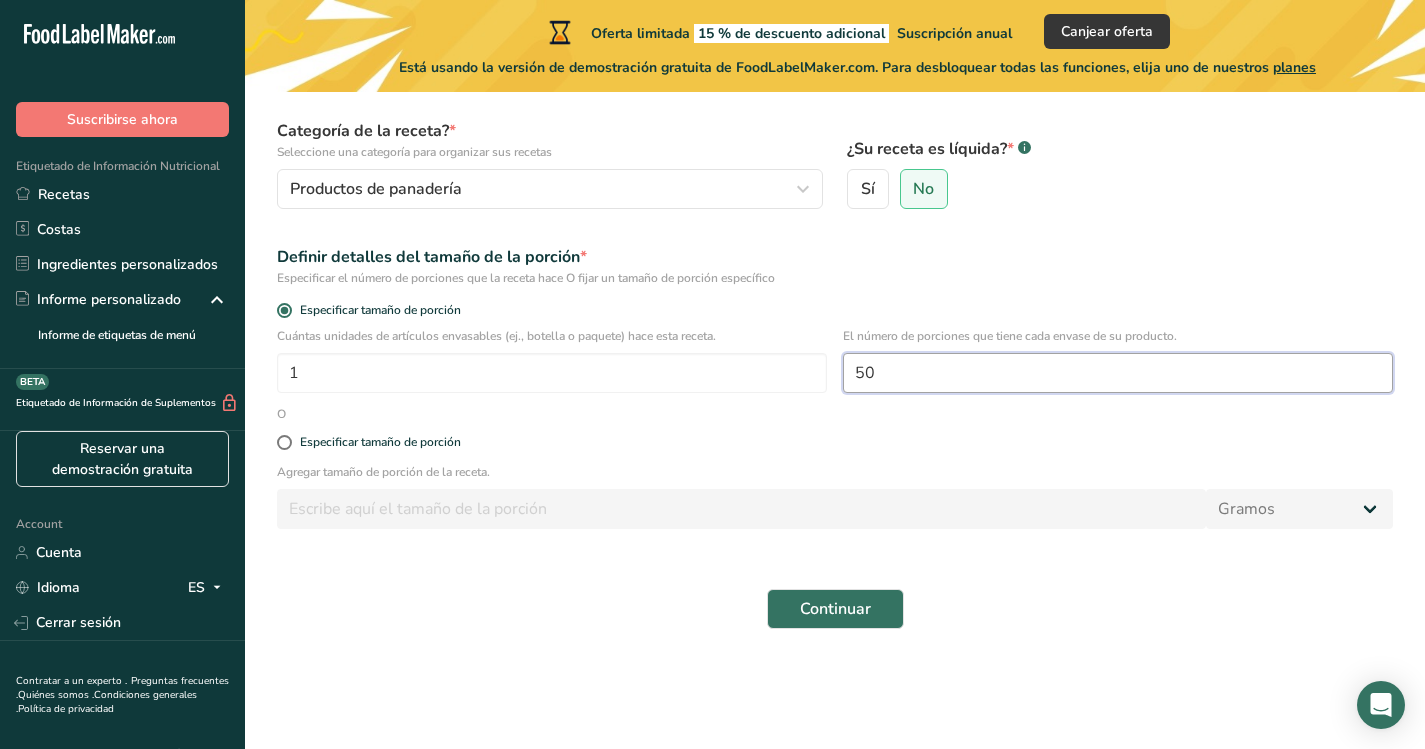 type on "5" 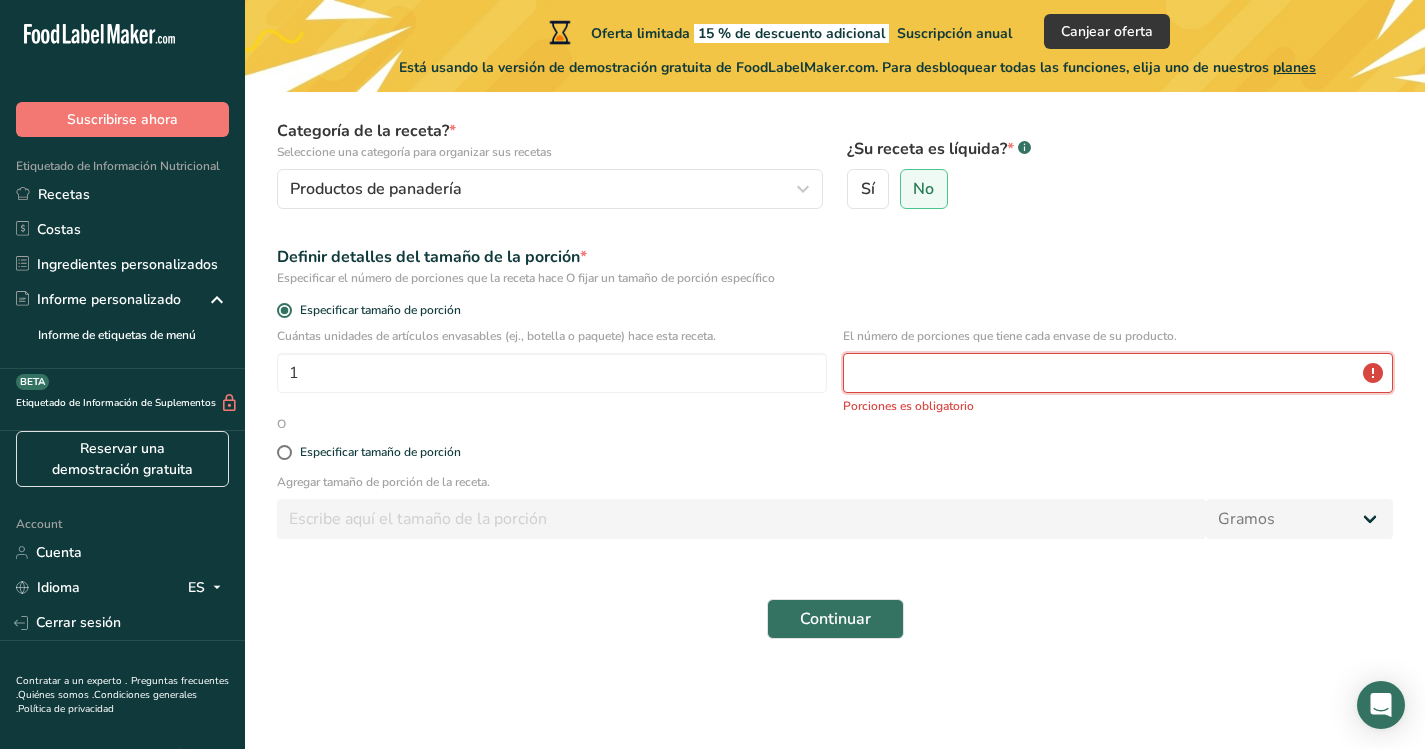 type on "1" 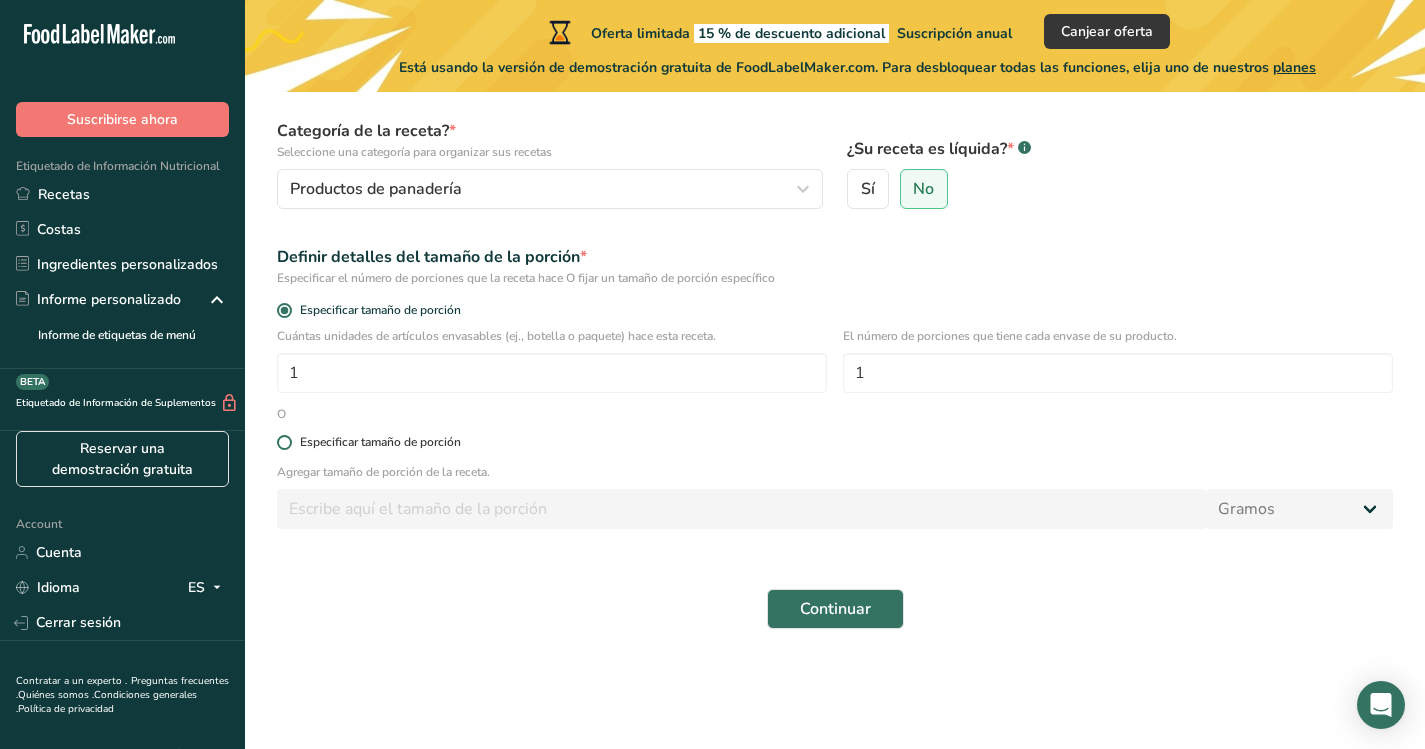 click at bounding box center [284, 442] 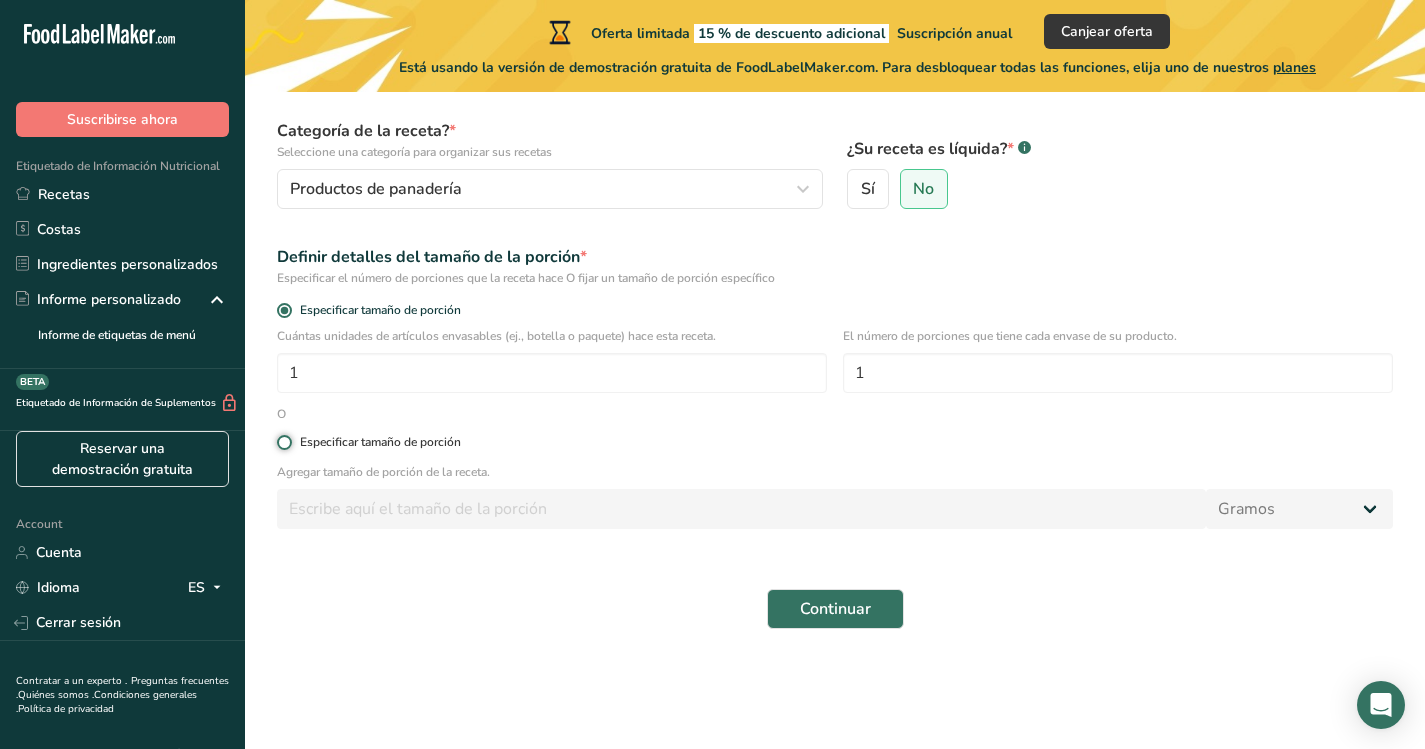 click on "Especificar tamaño de porción" at bounding box center [283, 442] 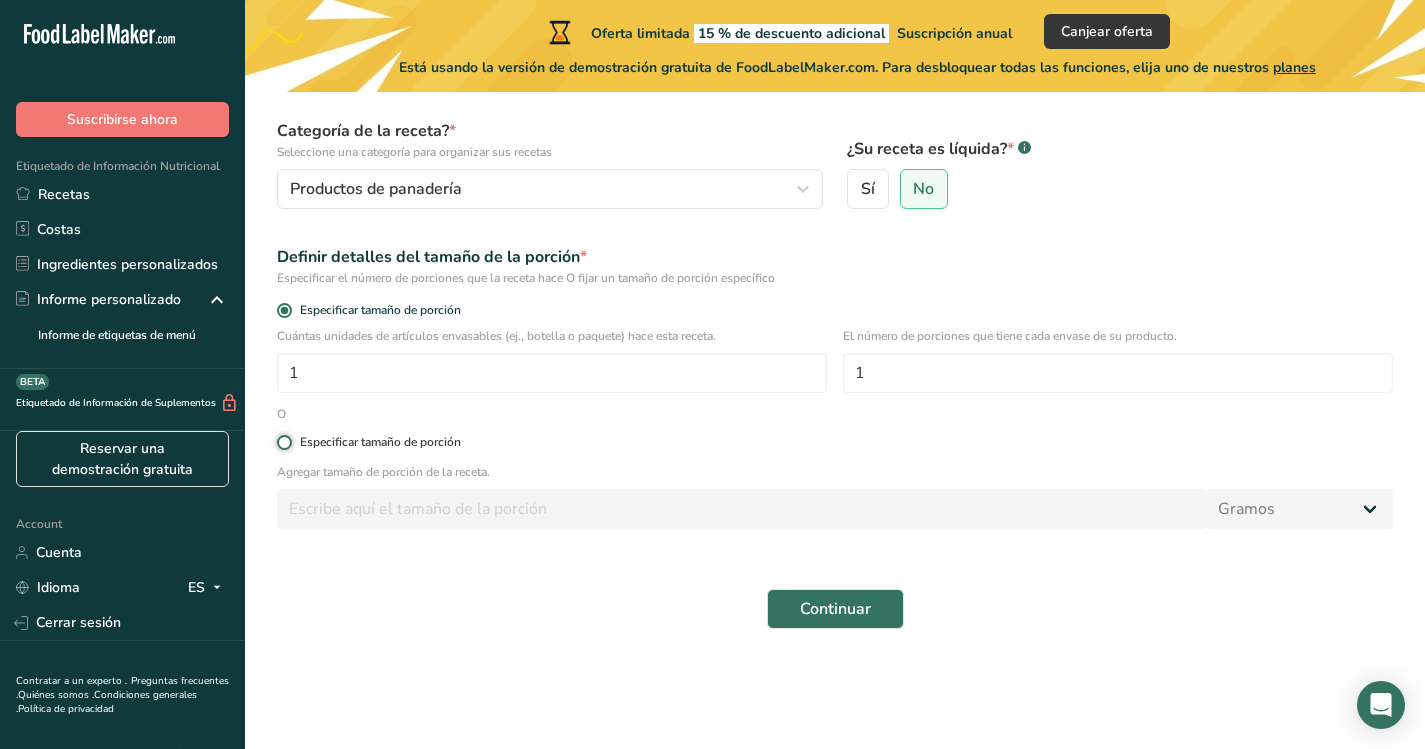 radio on "true" 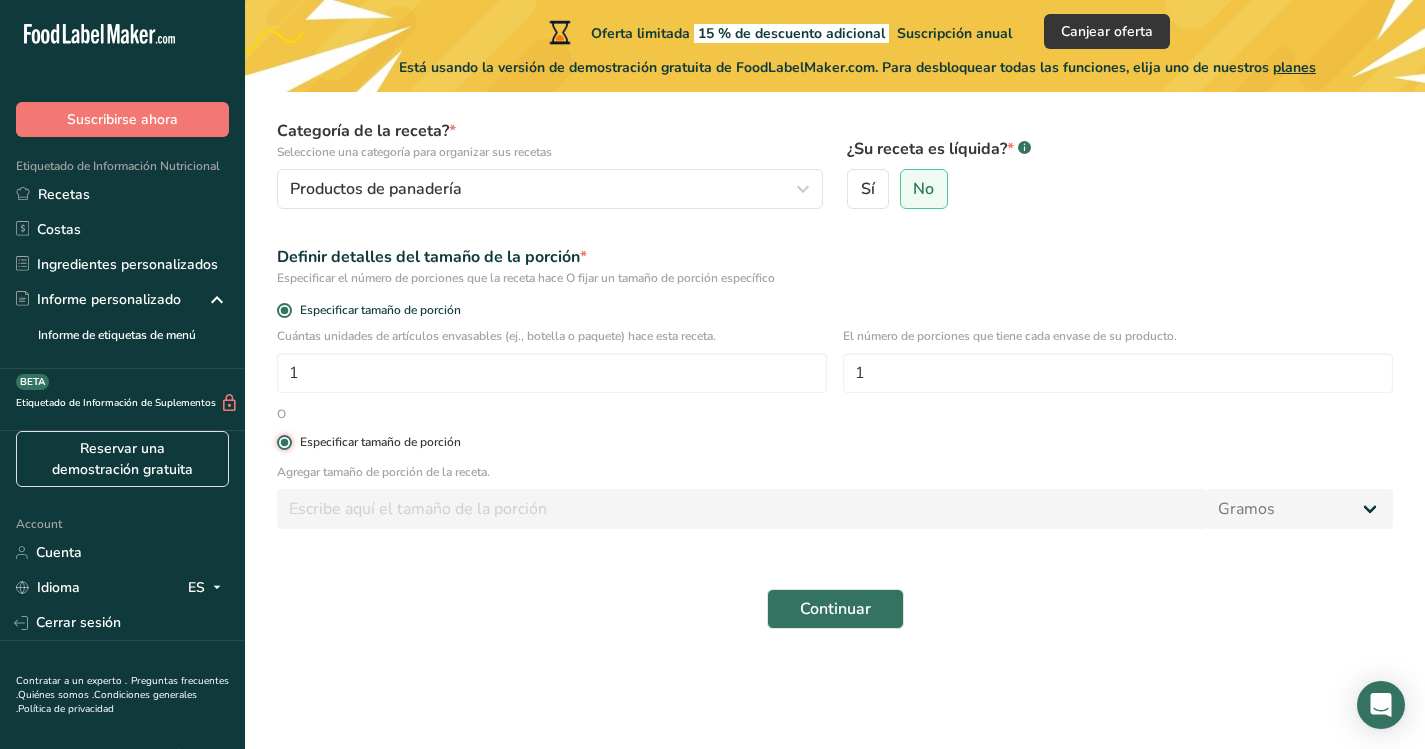 radio on "false" 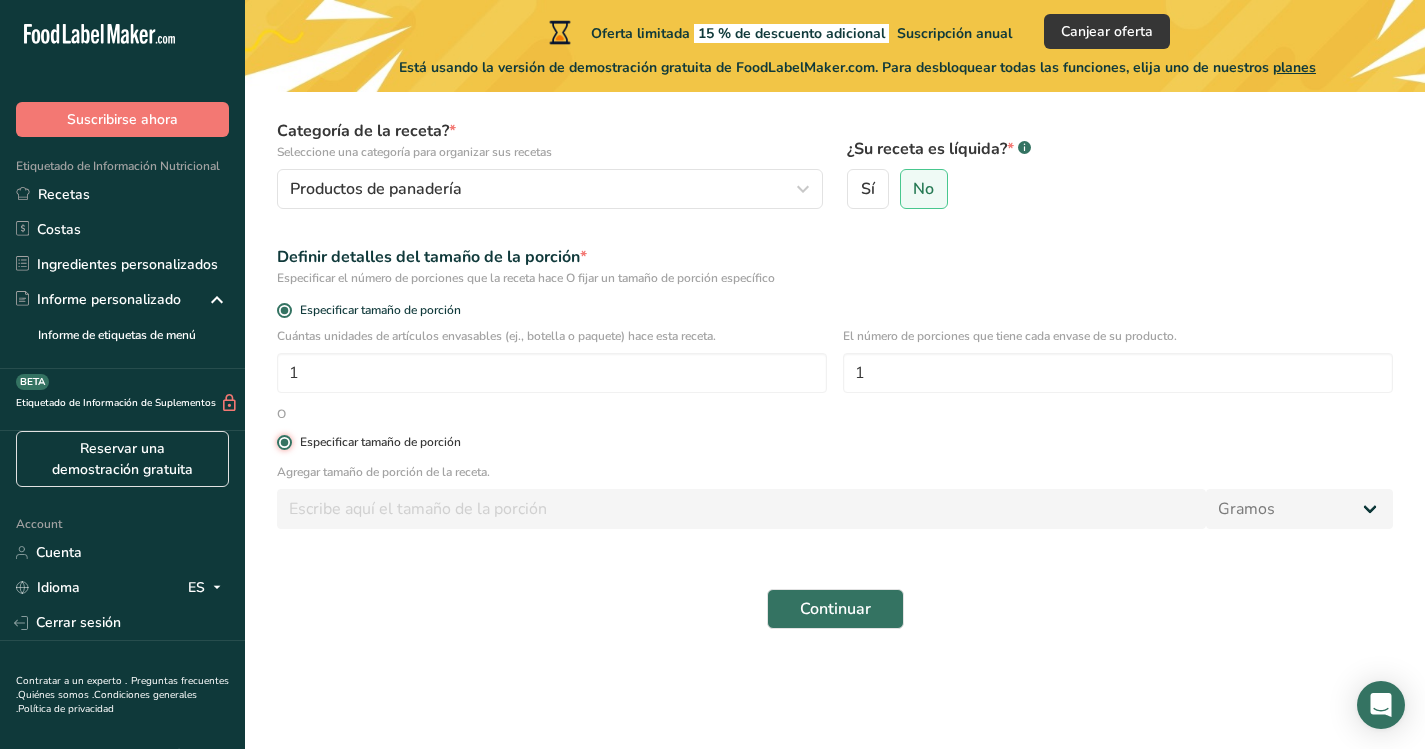 type 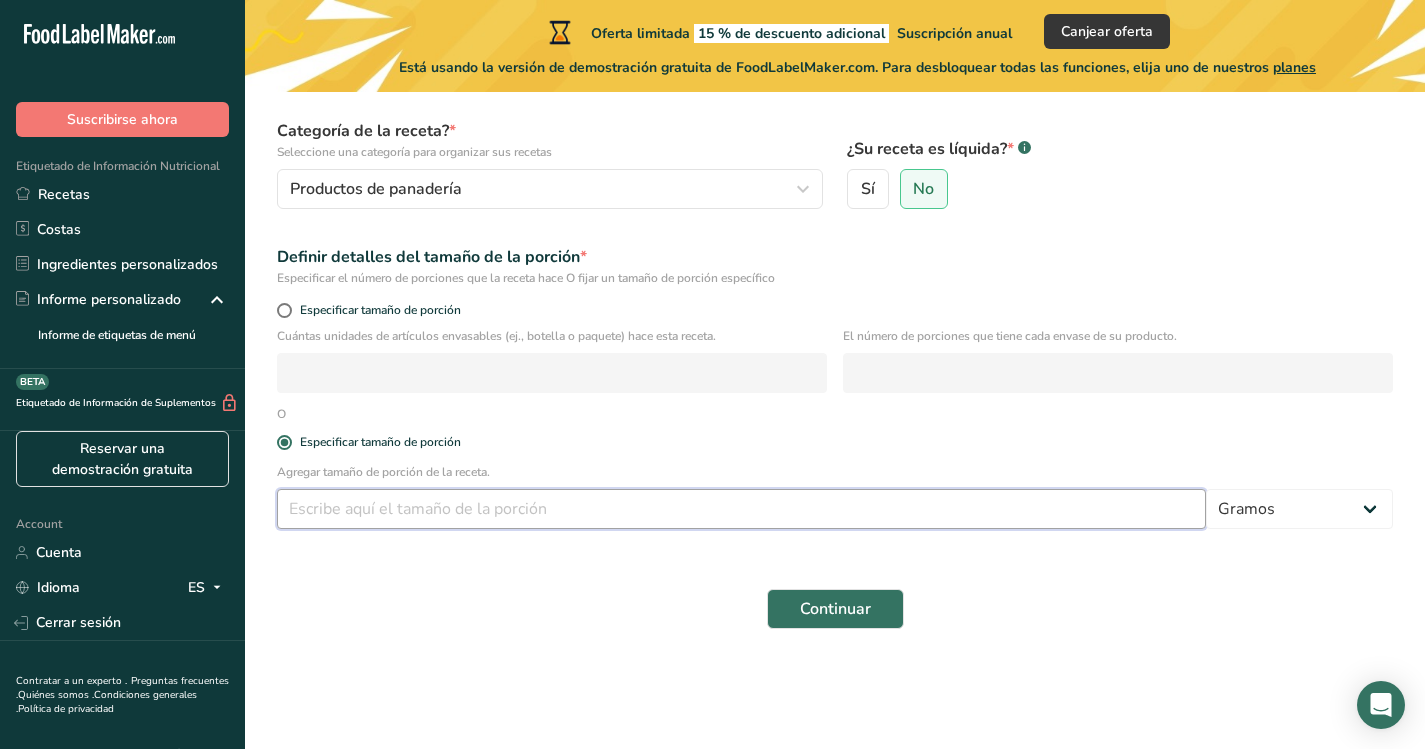 click at bounding box center [741, 509] 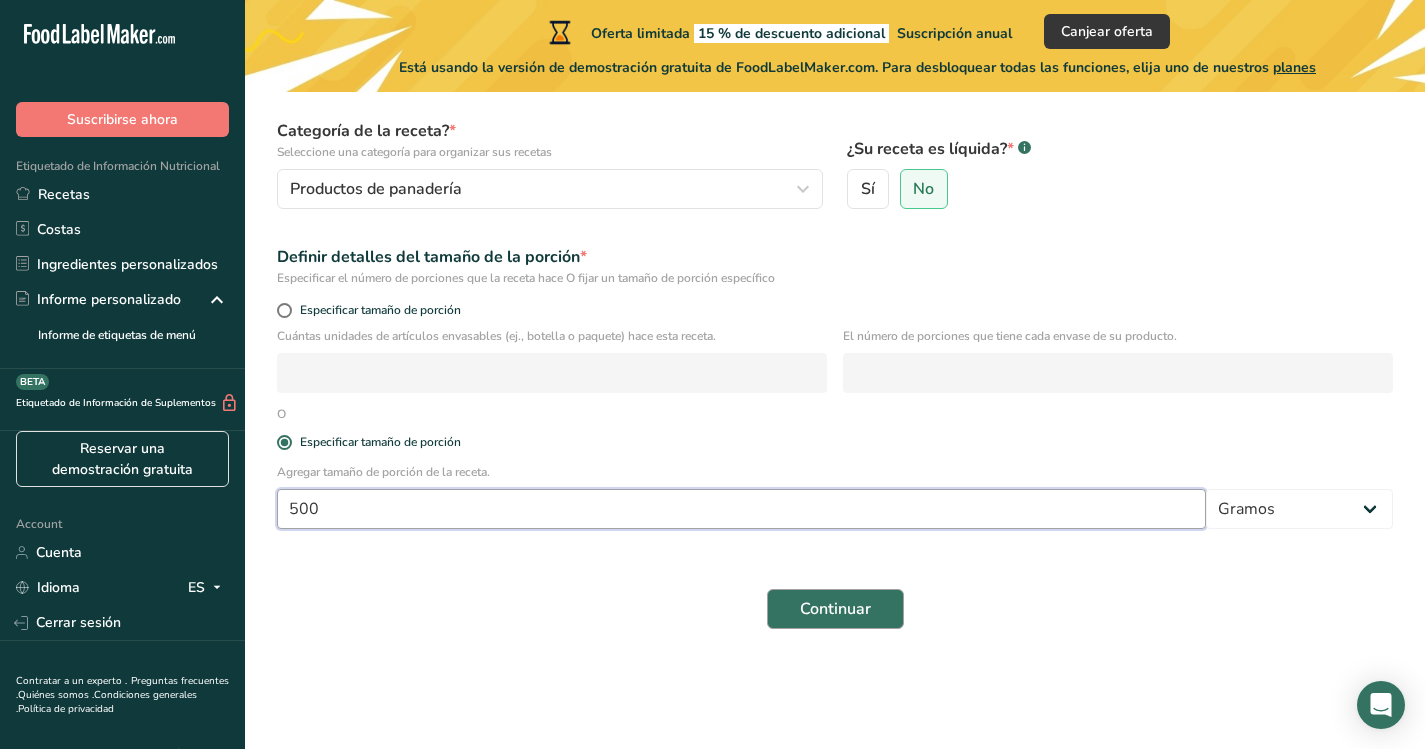 type on "500" 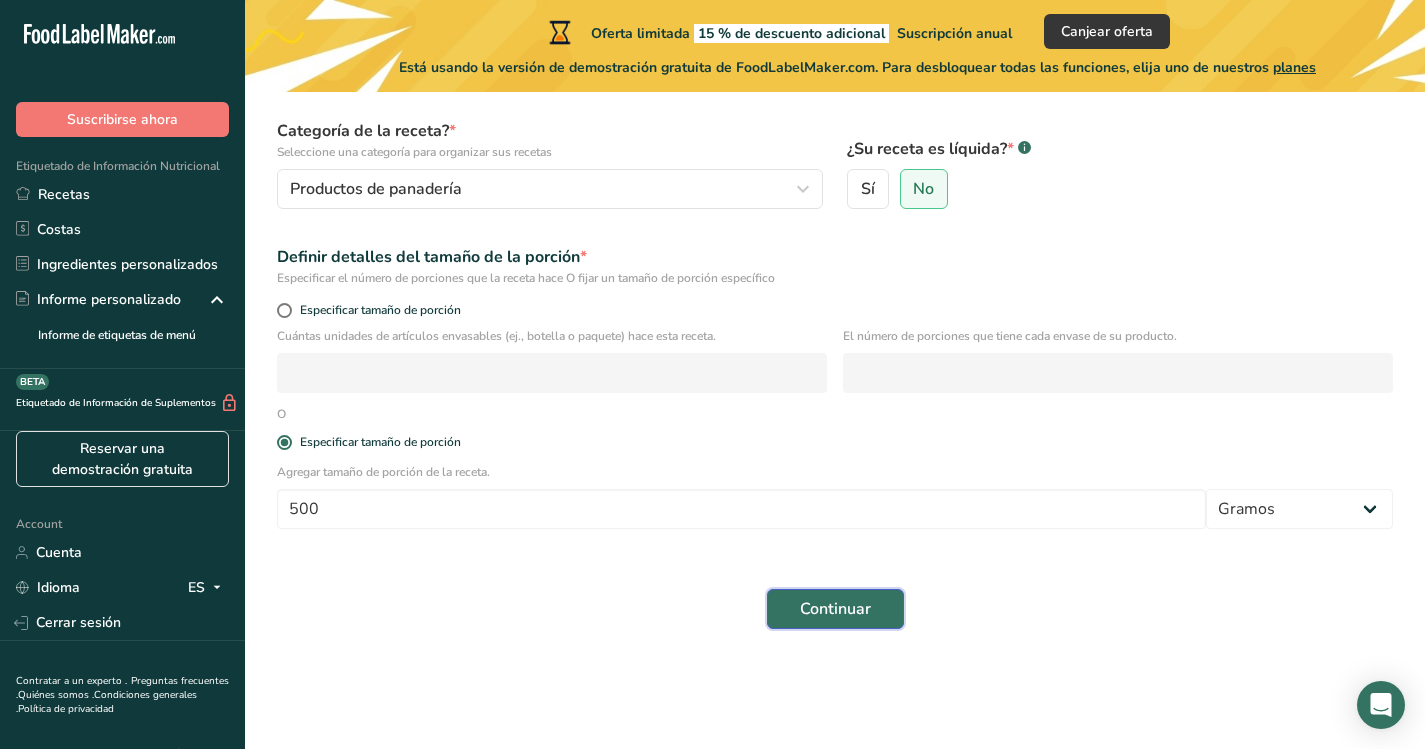 click on "Continuar" at bounding box center (835, 609) 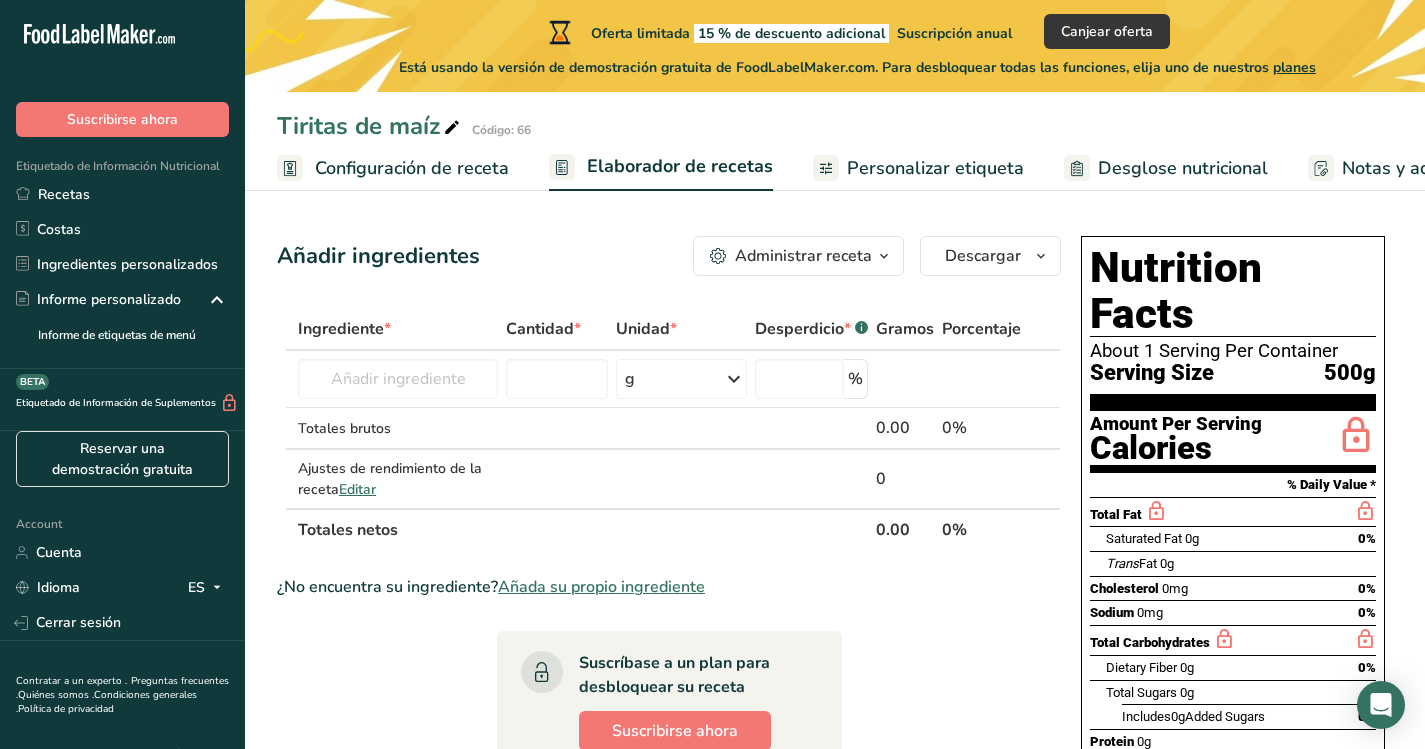 scroll, scrollTop: 0, scrollLeft: 0, axis: both 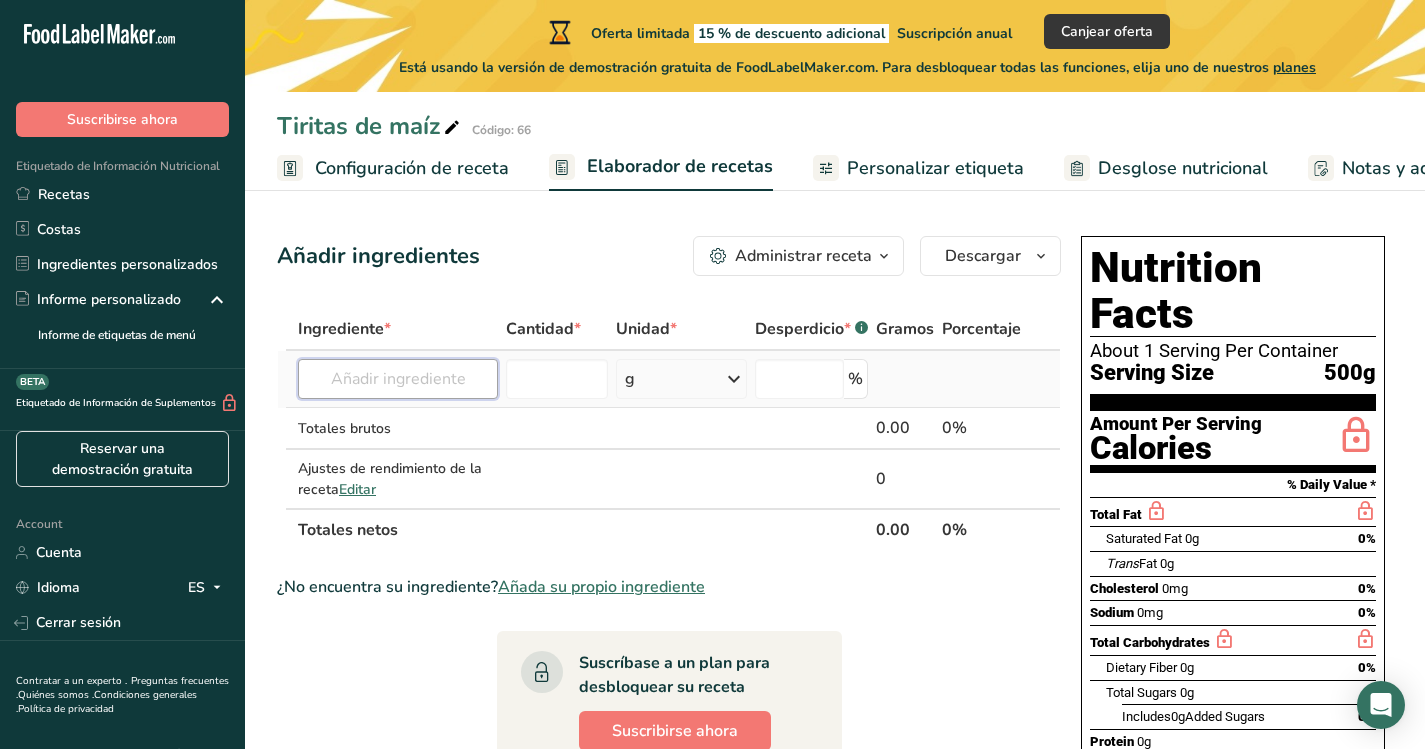 click at bounding box center (398, 379) 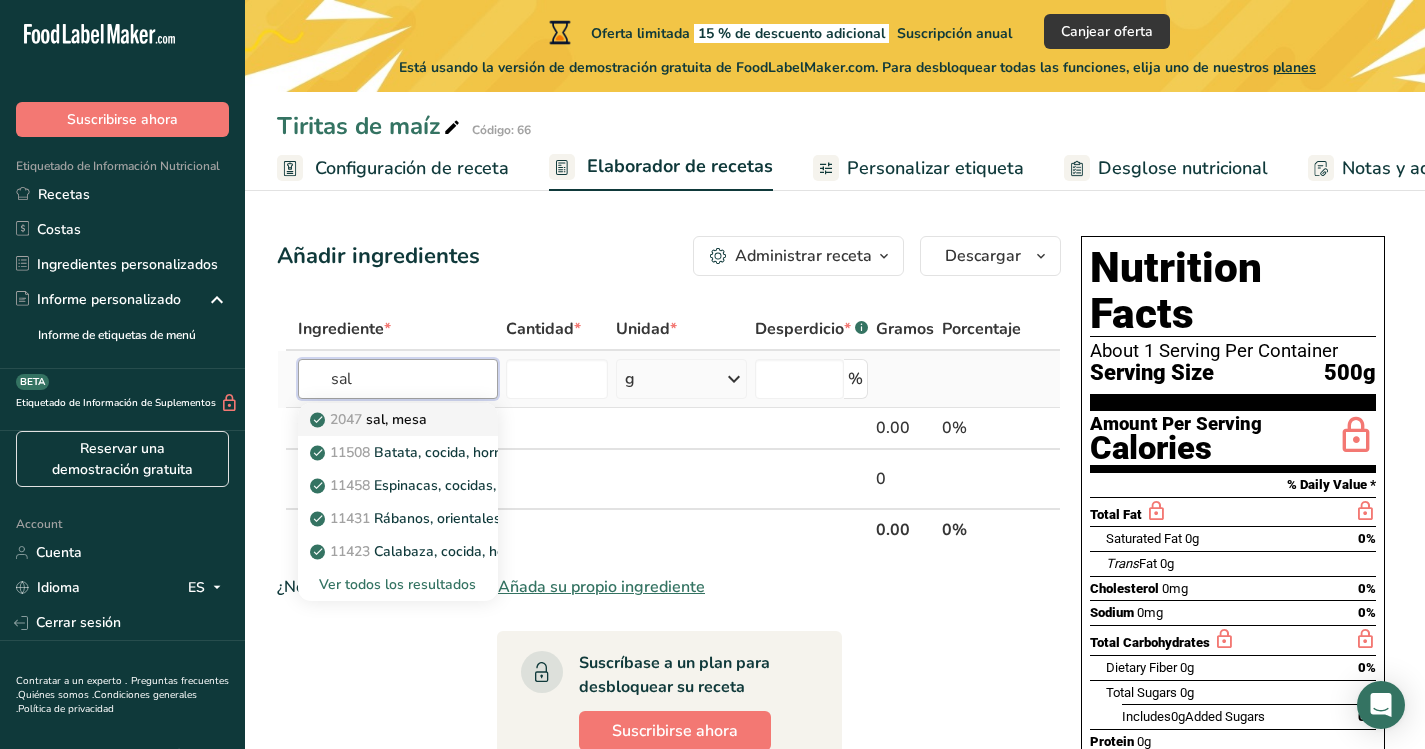 type on "Salt, table" 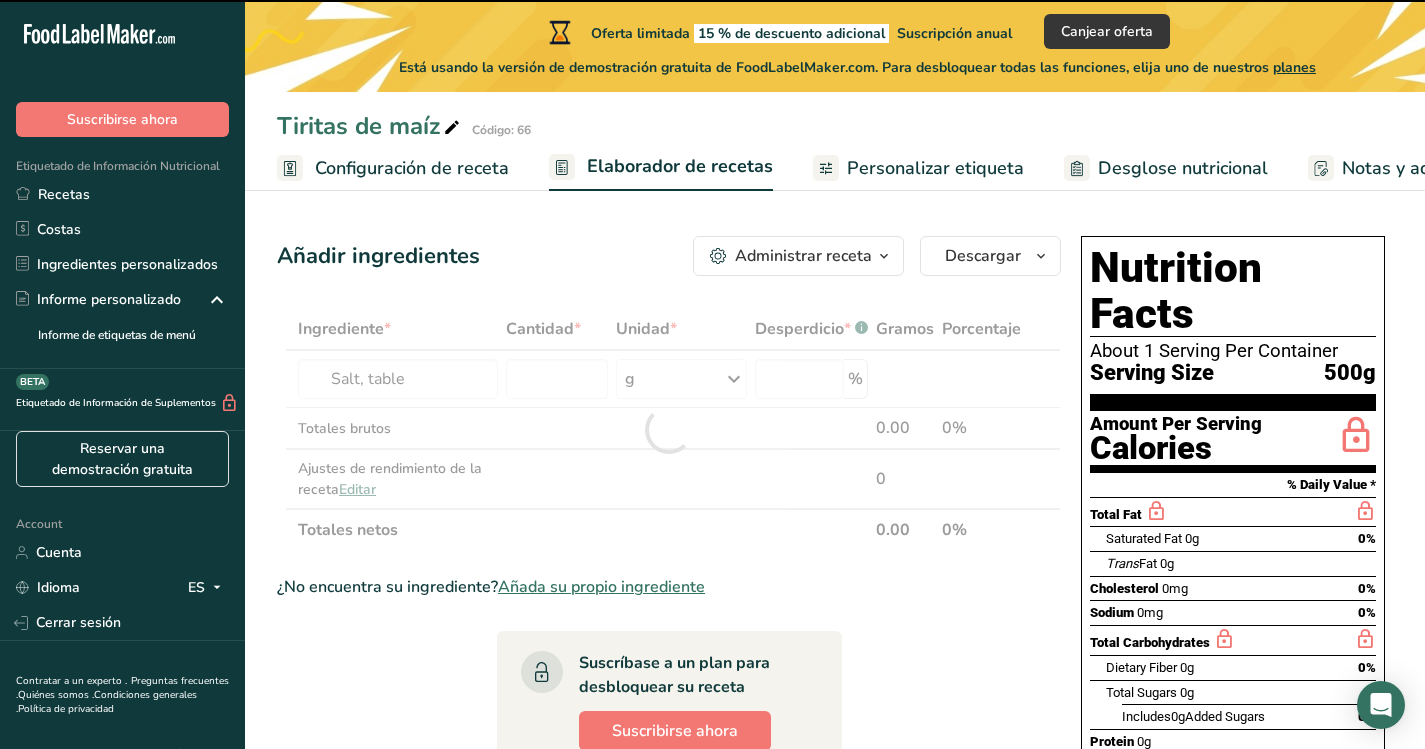 type on "0" 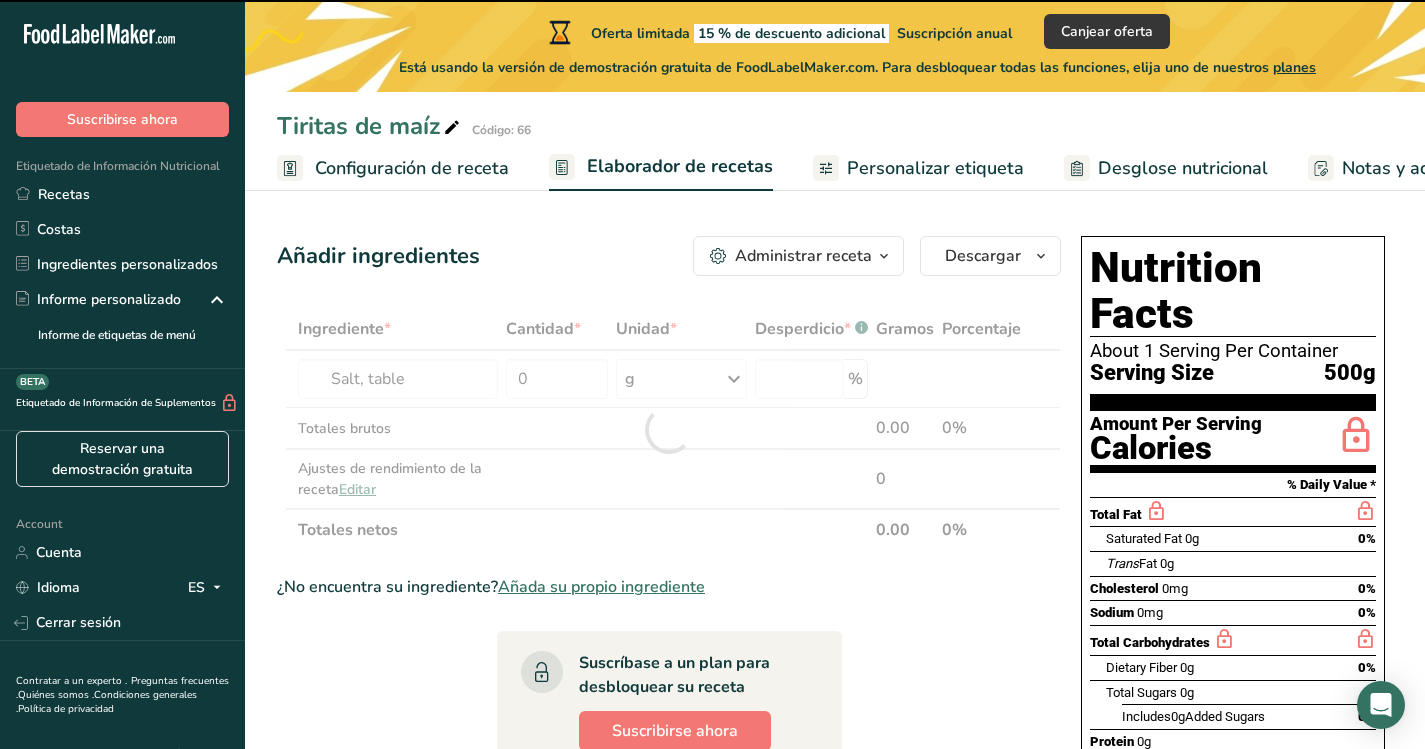 type on "0" 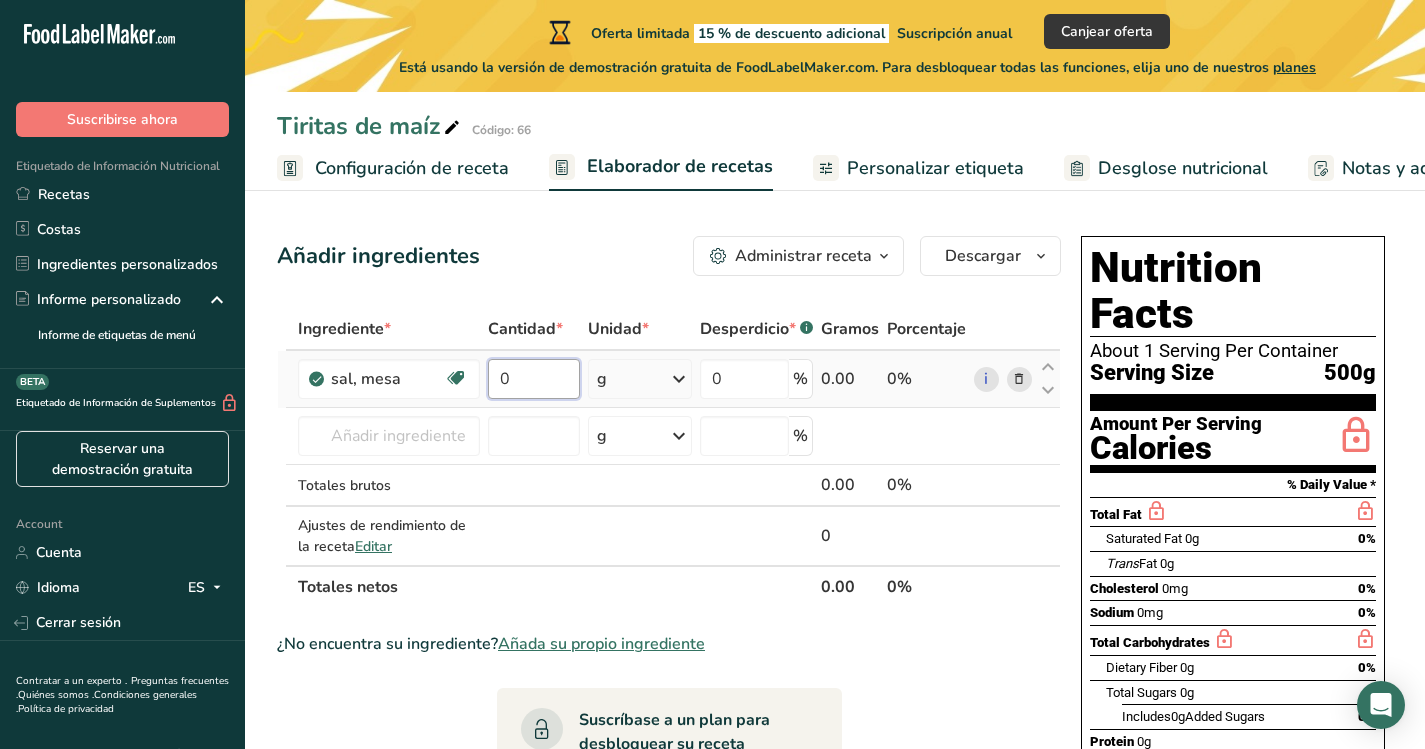 click on "0" at bounding box center [534, 379] 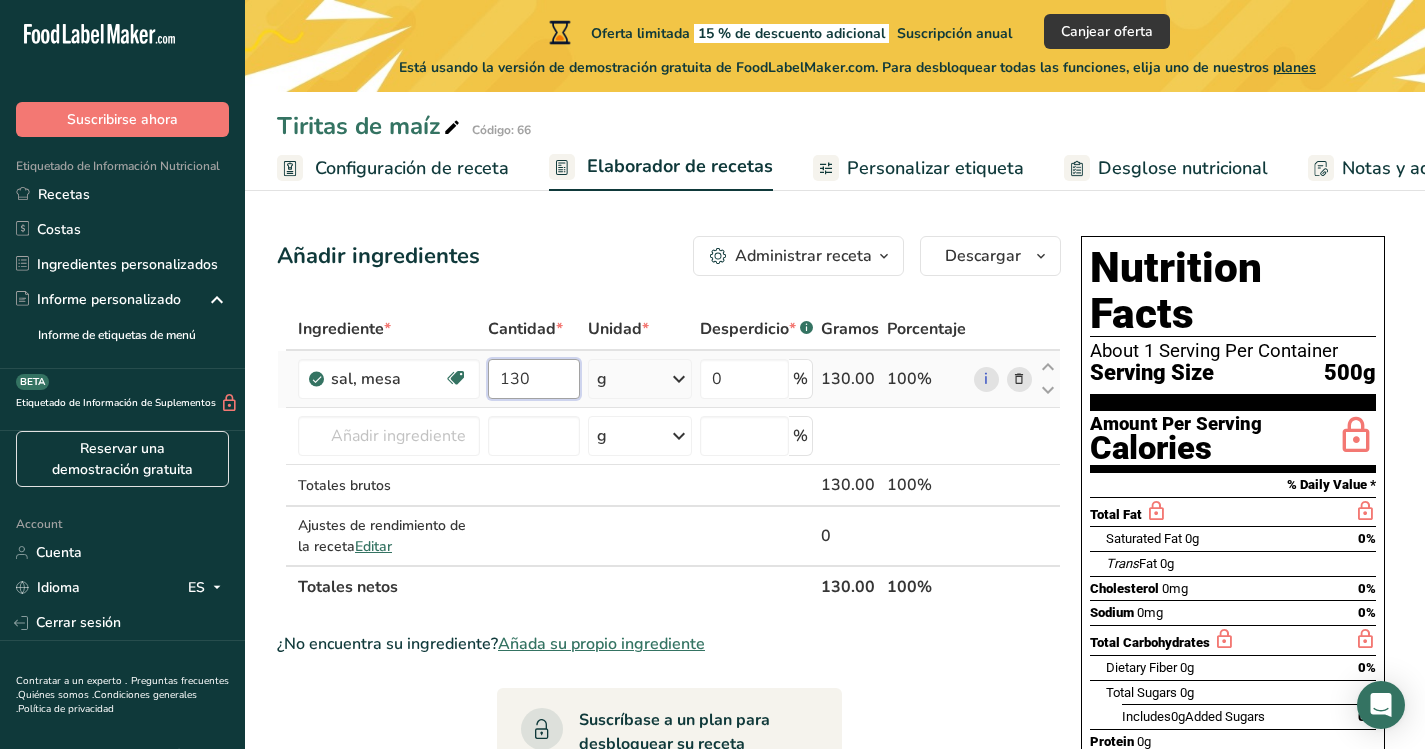 type on "130" 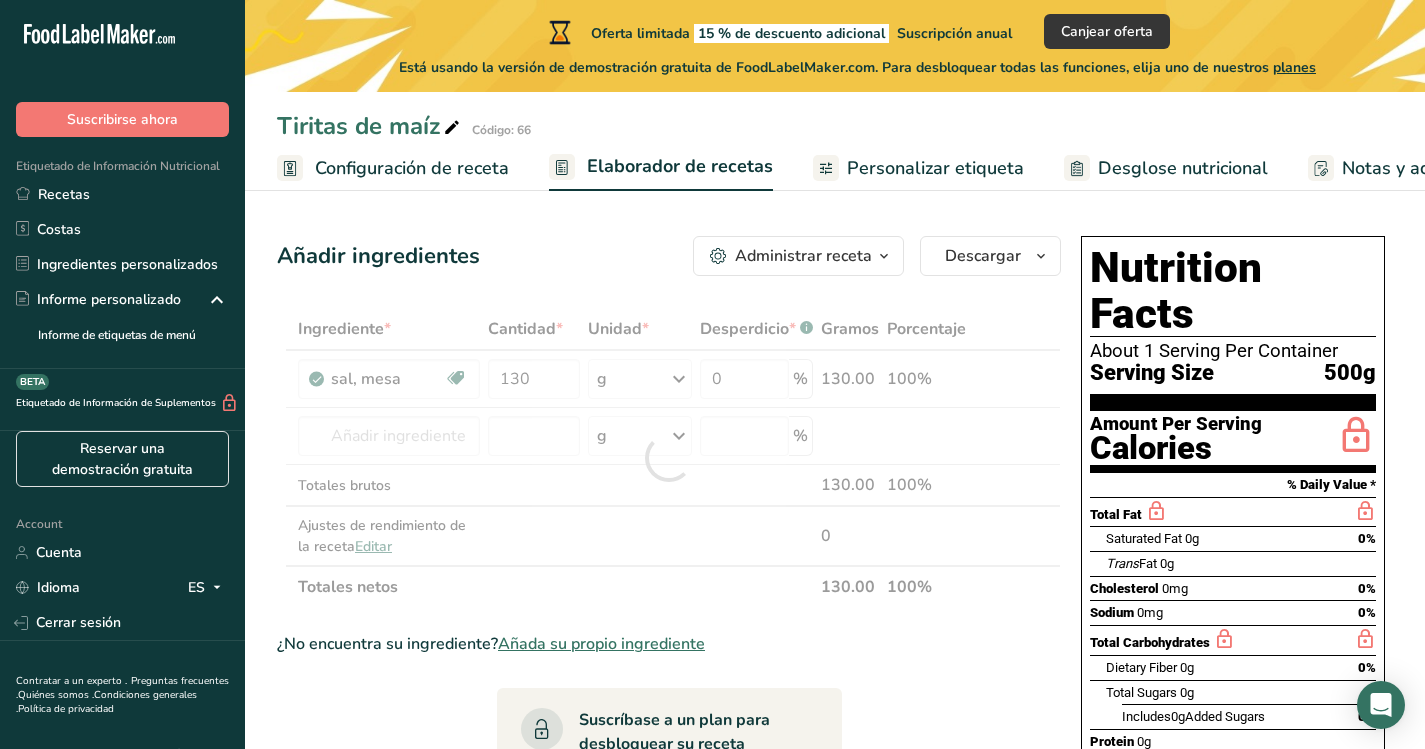 click on "Ingrediente *
Cantidad *
Unidad *
Desperdicio *   .a-a{fill:#347362;}.b-a{fill:#fff;}          Gramos
Porcentaje
sal, mesa
Libre de lácteos
Libre de gluten
Vegano
Vegetariano
Libre de soja
130
g
Porciones
1 tsp
1 tbsp
1 cup
Ver más
Unidades de peso
g
kg
mg
Ver más
Unidades de volumen
litro
Las unidades de volumen requieren una conversión de densidad. Si conoce la densidad de su ingrediente, introdúzcala a continuación. De lo contrario, haga clic en "RIA", nuestra asistente regulatoria de IA, quien podrá ayudarle.
lb/pie³
g/cm³" at bounding box center (669, 458) 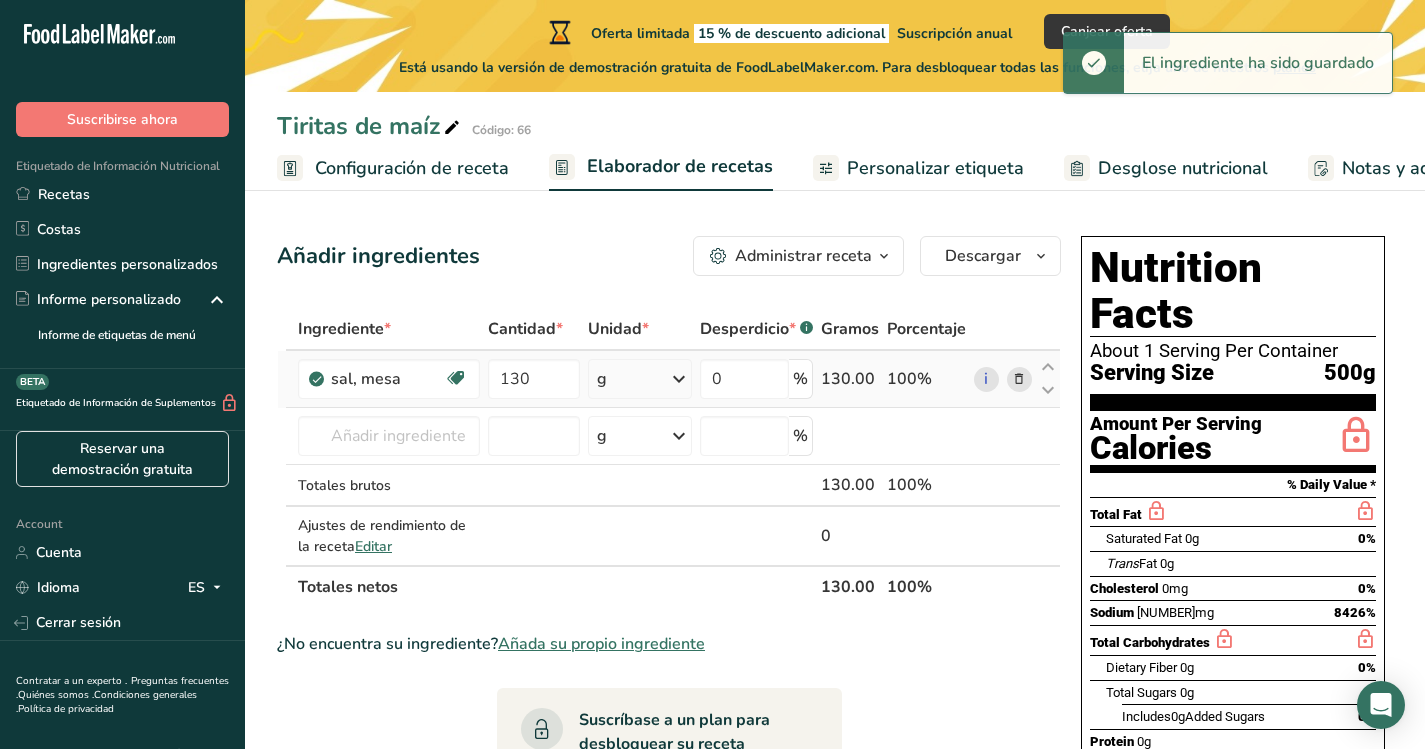 click at bounding box center [679, 379] 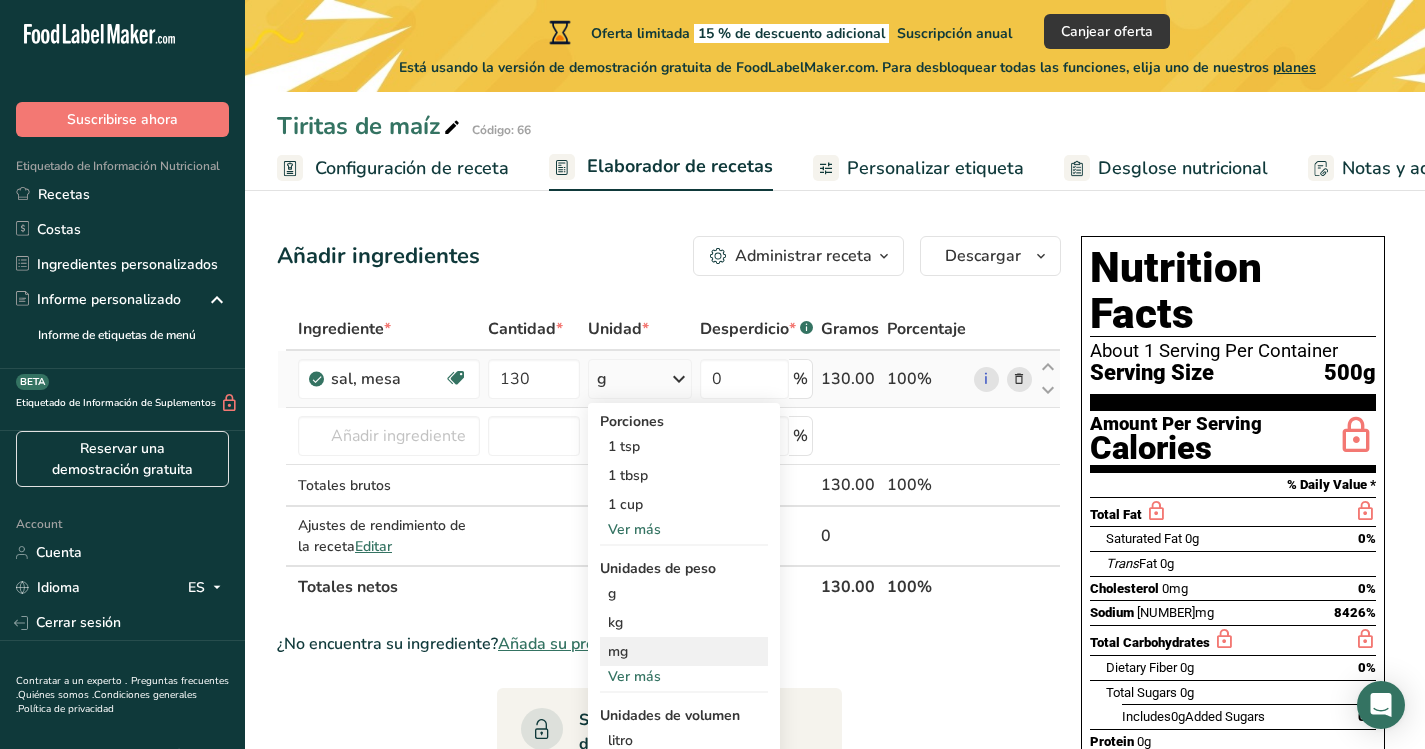 click on "mg" at bounding box center (684, 651) 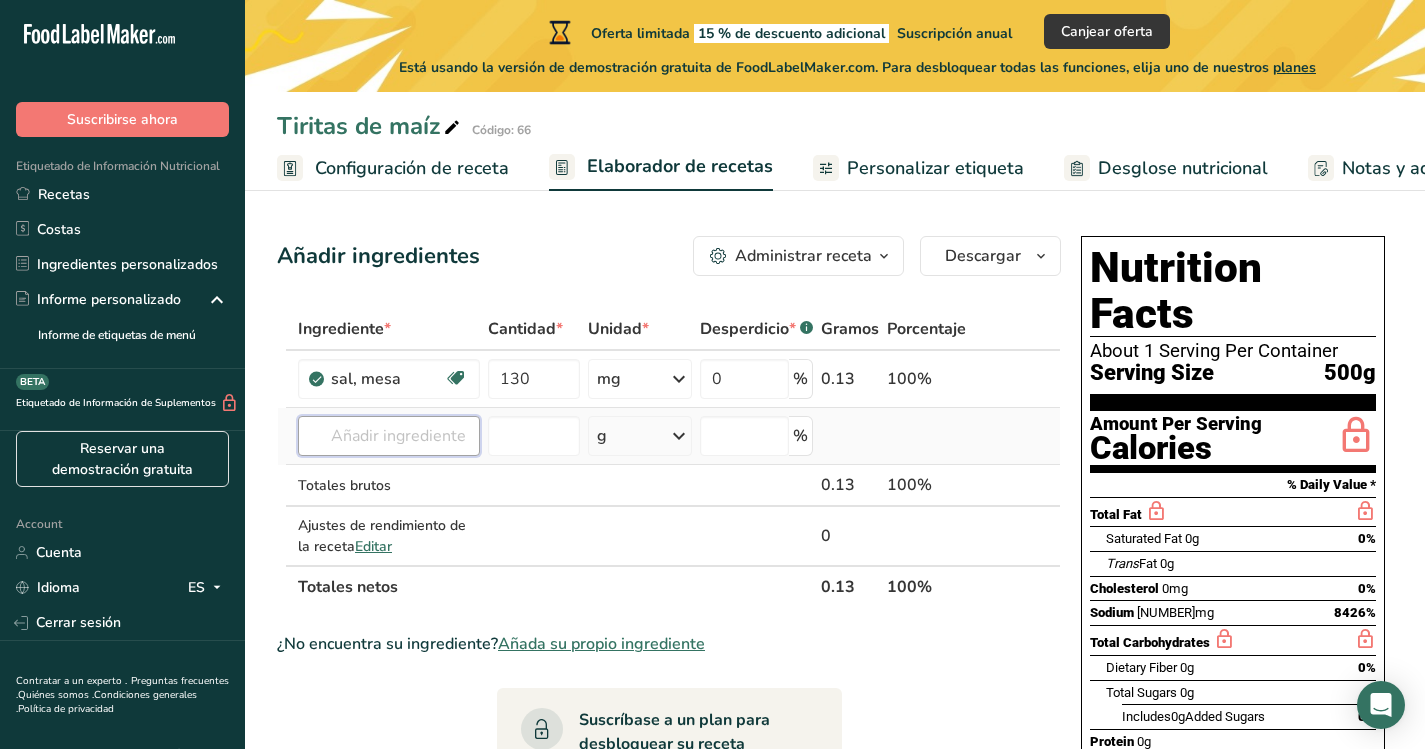 click at bounding box center (389, 436) 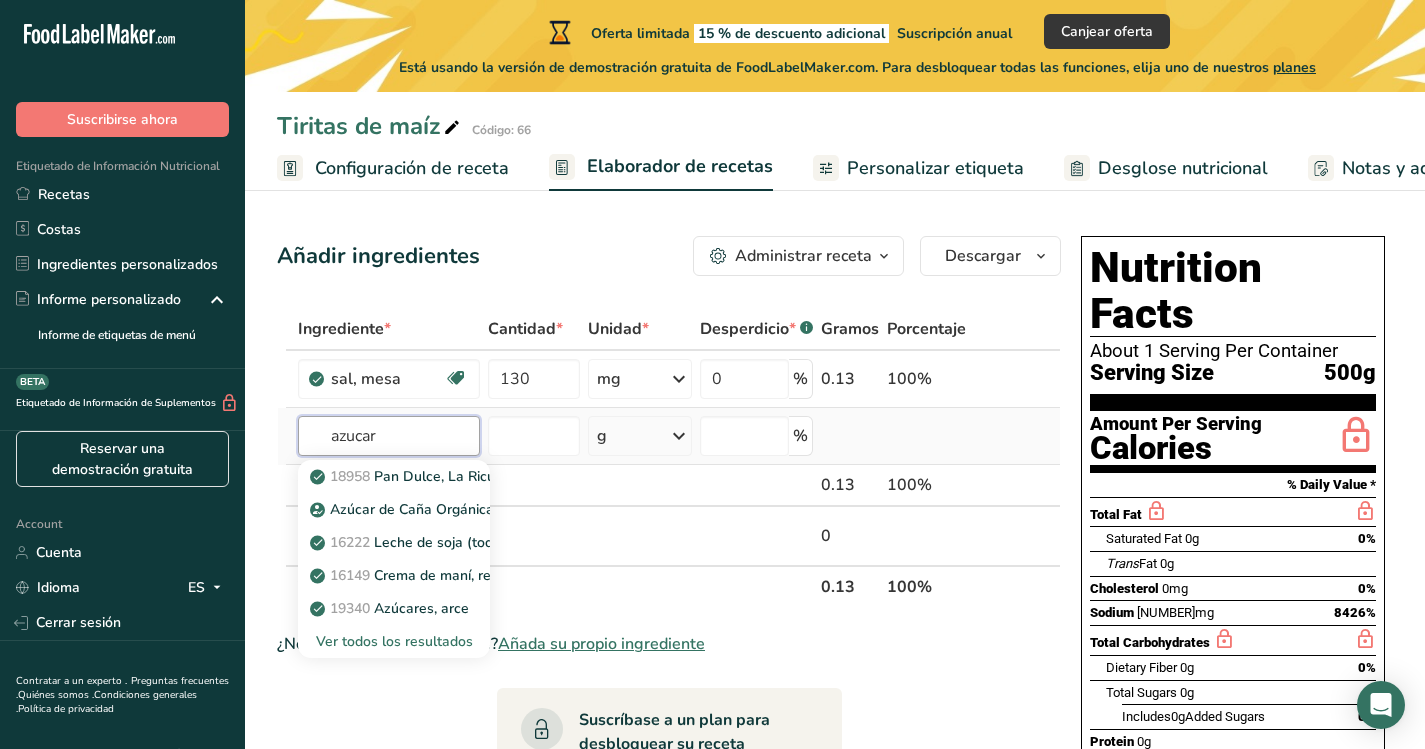 click on "azucar" at bounding box center [389, 436] 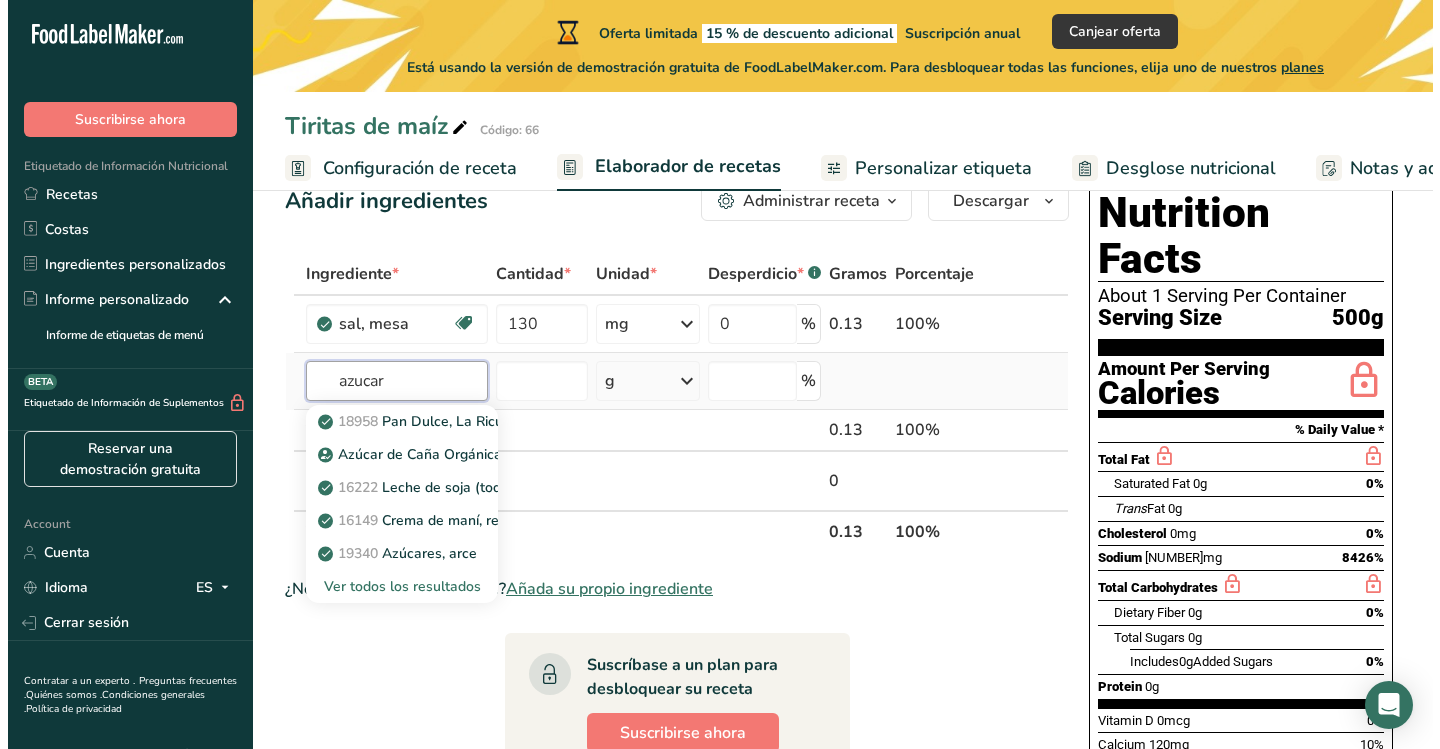 scroll, scrollTop: 57, scrollLeft: 0, axis: vertical 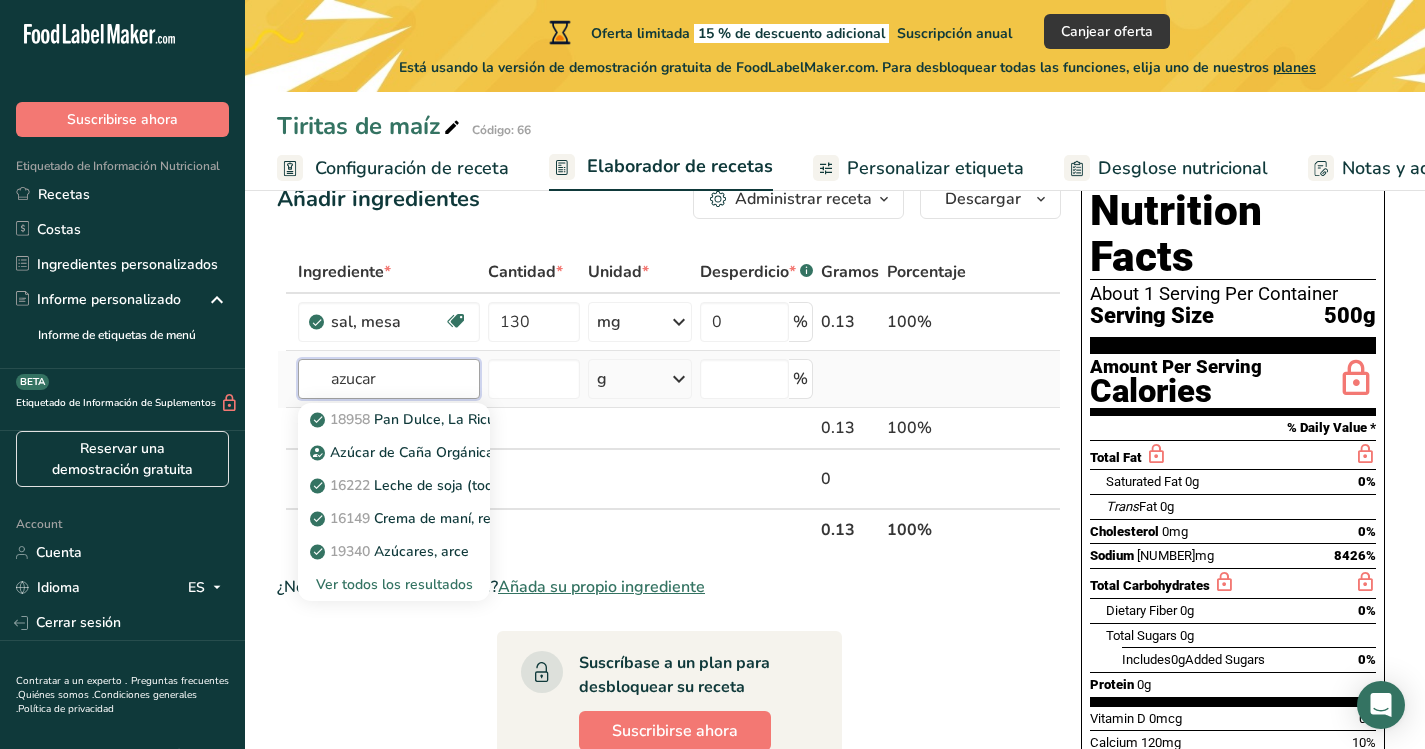 type on "azucar" 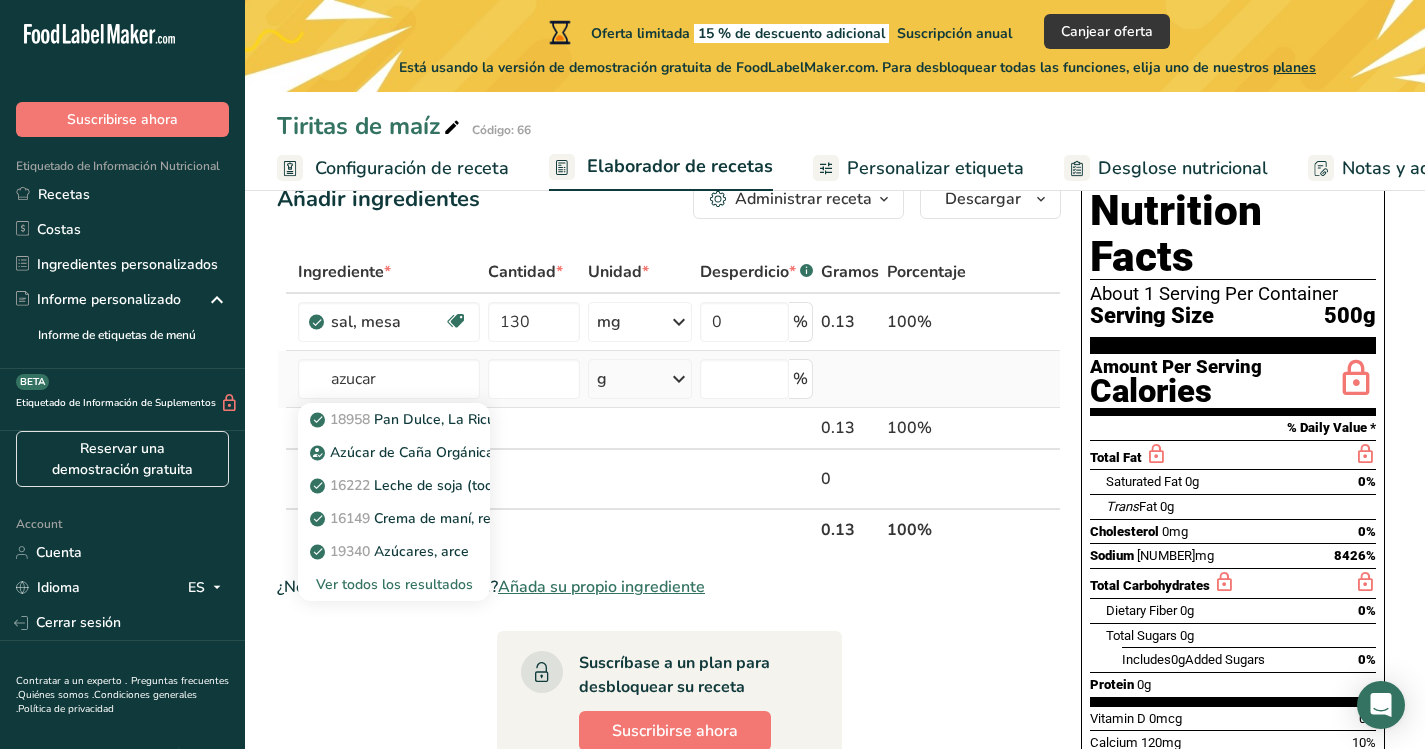 type 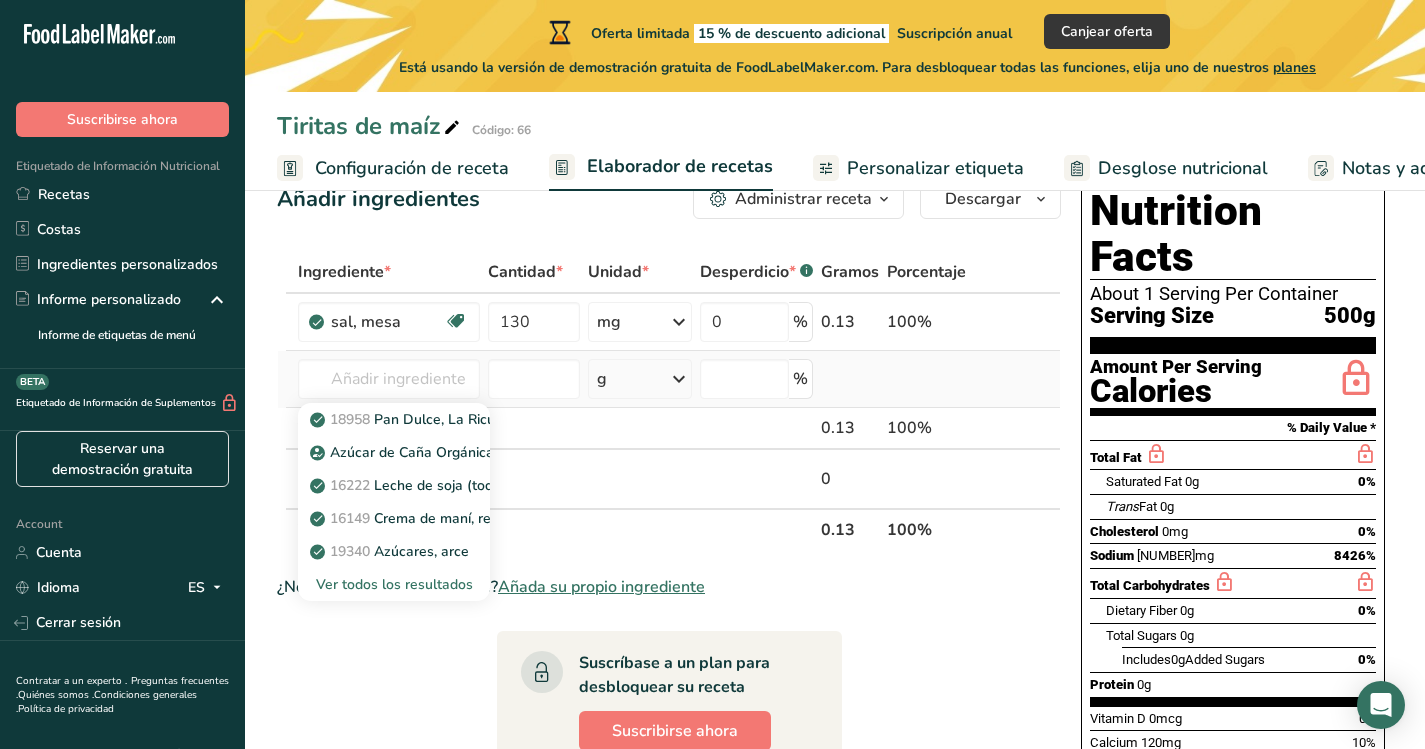 click on "Ver todos los resultados" at bounding box center [394, 584] 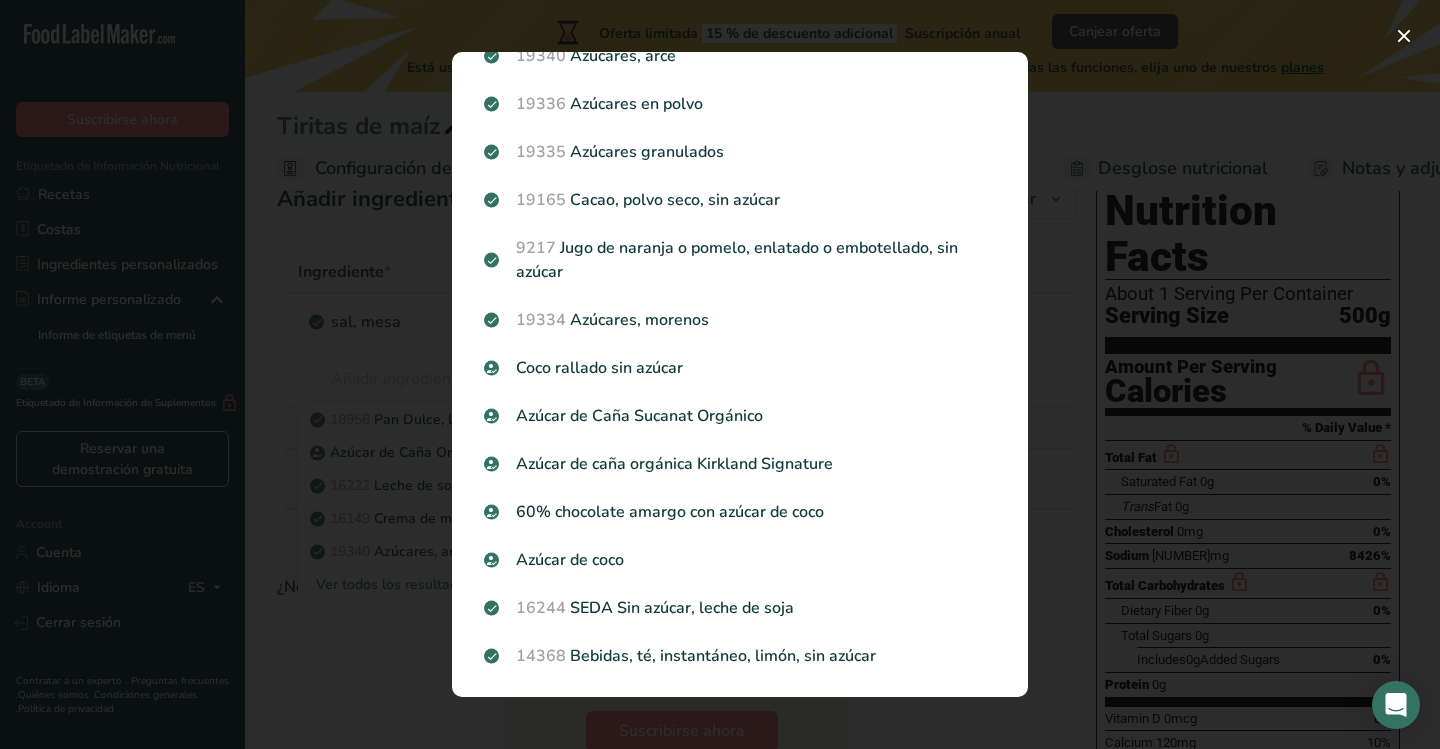 scroll, scrollTop: 0, scrollLeft: 0, axis: both 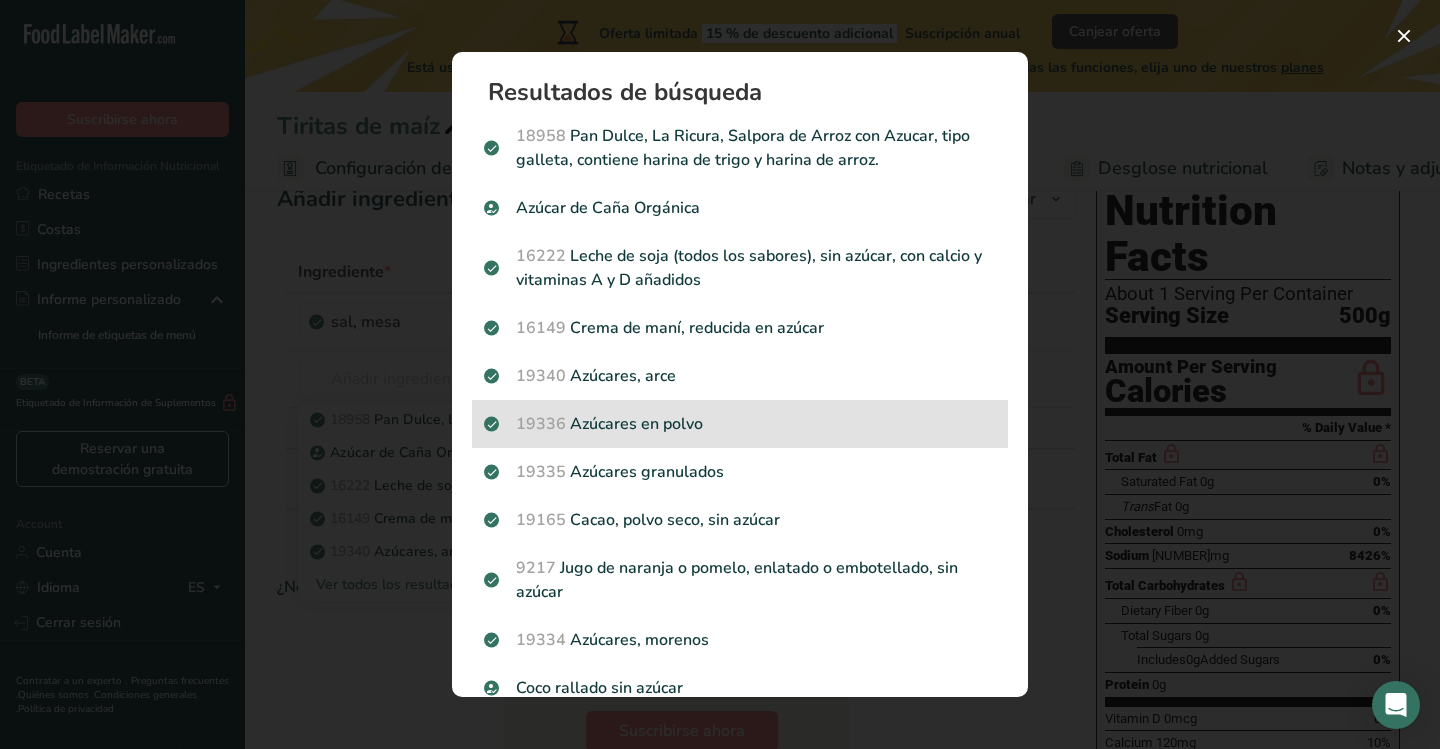 click on "19336
Azúcares en polvo" at bounding box center (740, 424) 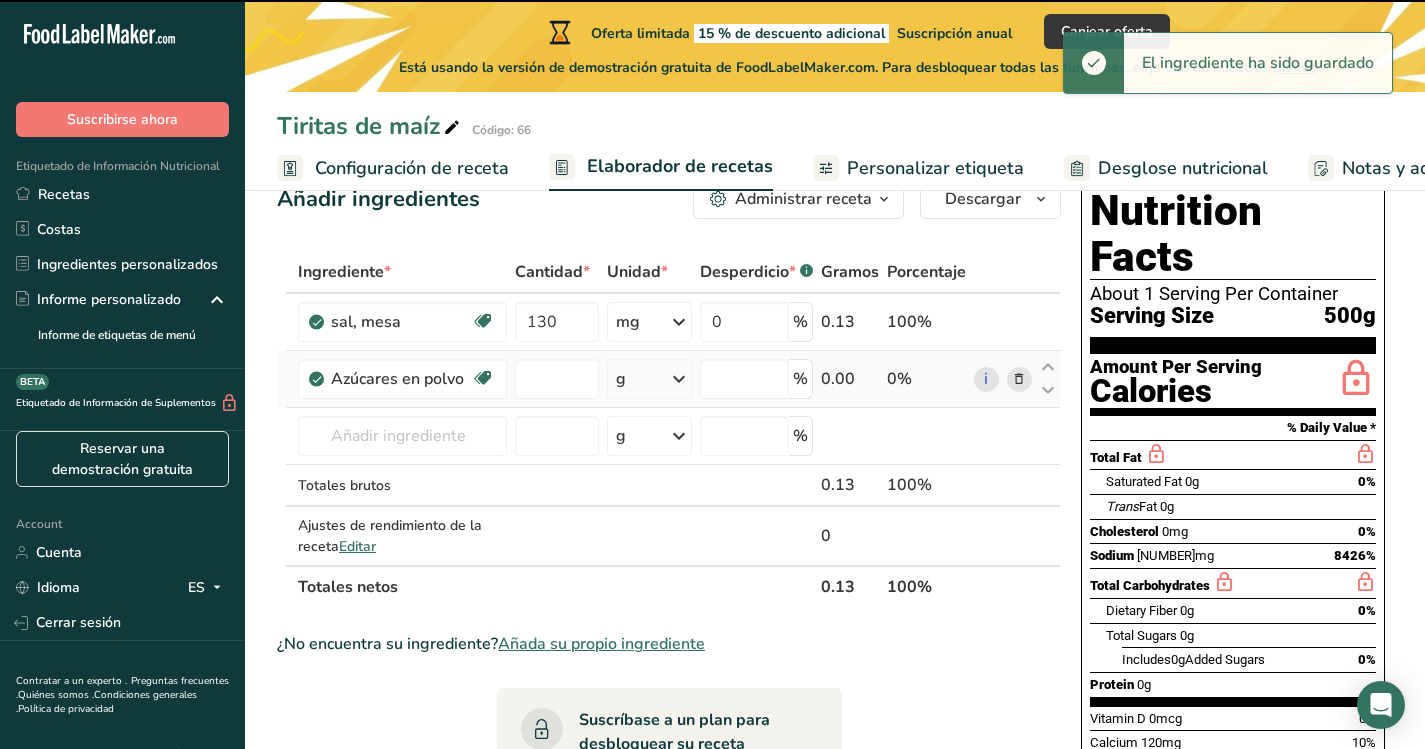 type on "0" 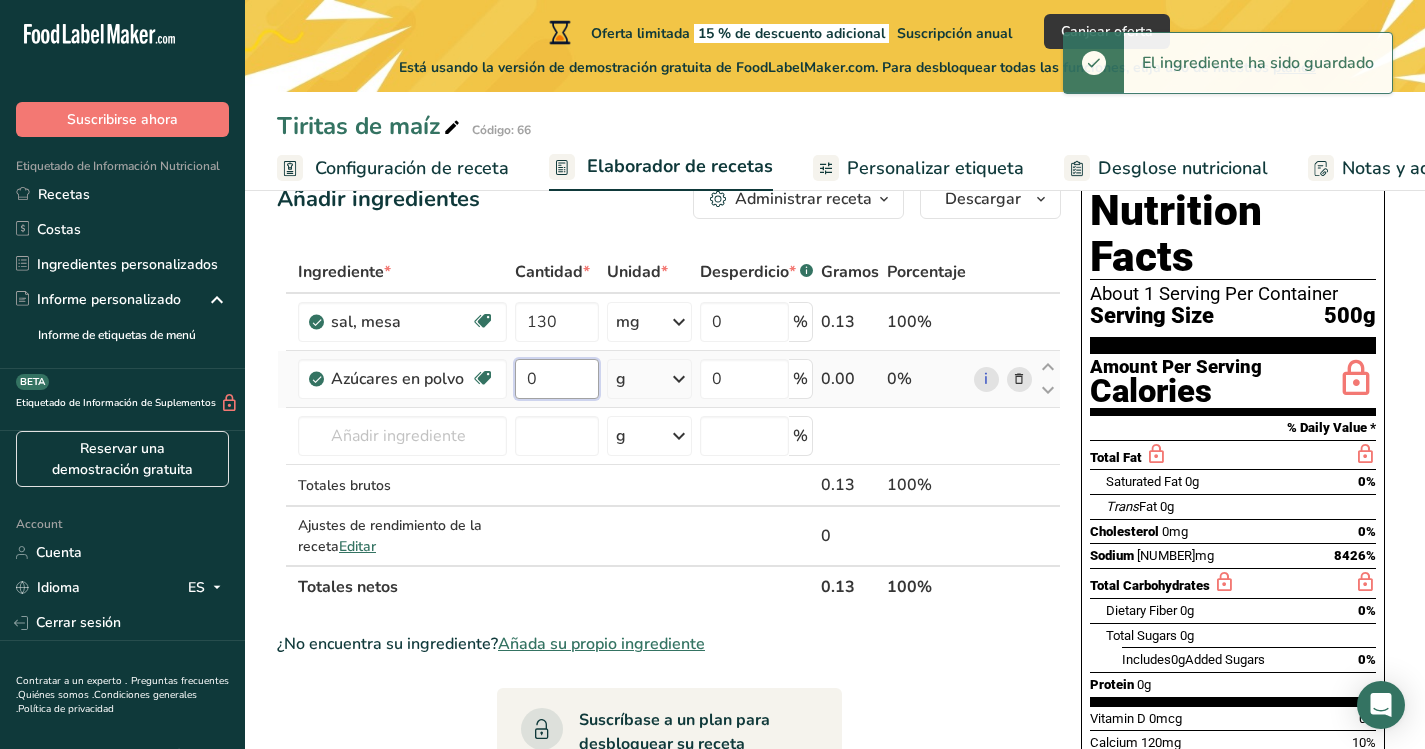 click on "0" at bounding box center [557, 379] 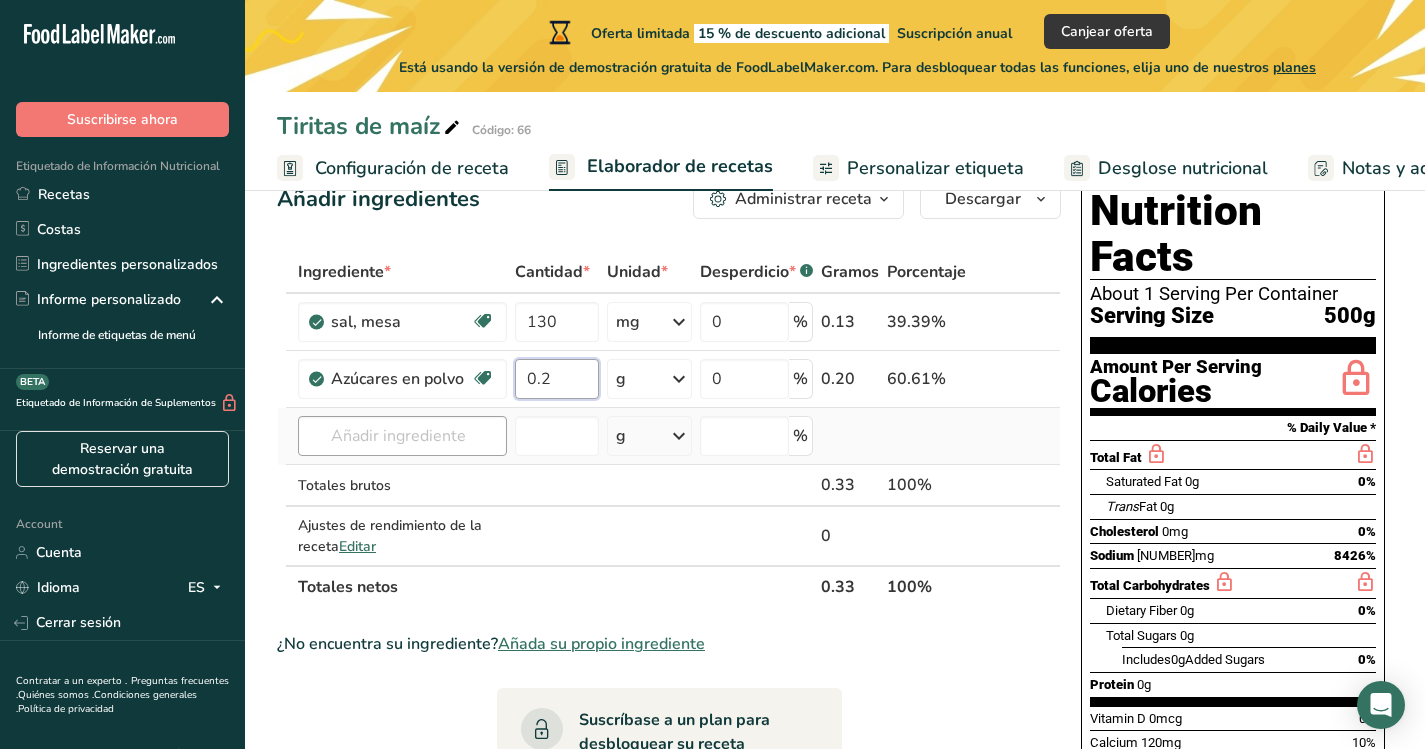 type on "0.2" 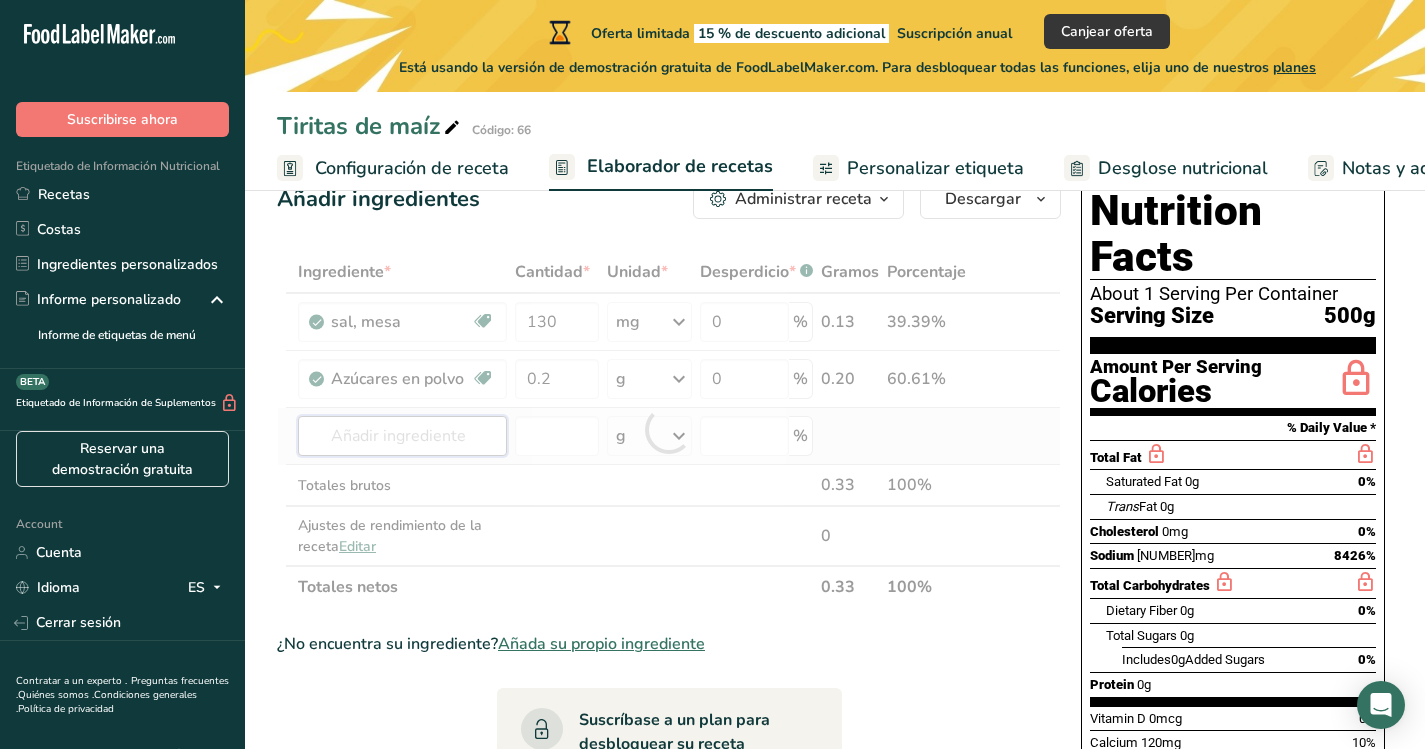 click on "Ingrediente *
Cantidad *
Unidad *
Desperdicio *   .a-a{fill:#347362;}.b-a{fill:#fff;}          Gramos
Porcentaje
sal, mesa
Libre de lácteos
Libre de gluten
Vegano
Vegetariano
Libre de soja
130
mg
Porciones
1 tsp
1 tbsp
1 cup
Ver más
Unidades de peso
g
kg
mg
Ver más
Unidades de volumen
litro
Las unidades de volumen requieren una conversión de densidad. Si conoce la densidad de su ingrediente, introdúzcala a continuación. De lo contrario, haga clic en "RIA", nuestra asistente regulatoria de IA, quien podrá ayudarle.
lb/pie³
g/cm³" at bounding box center (669, 429) 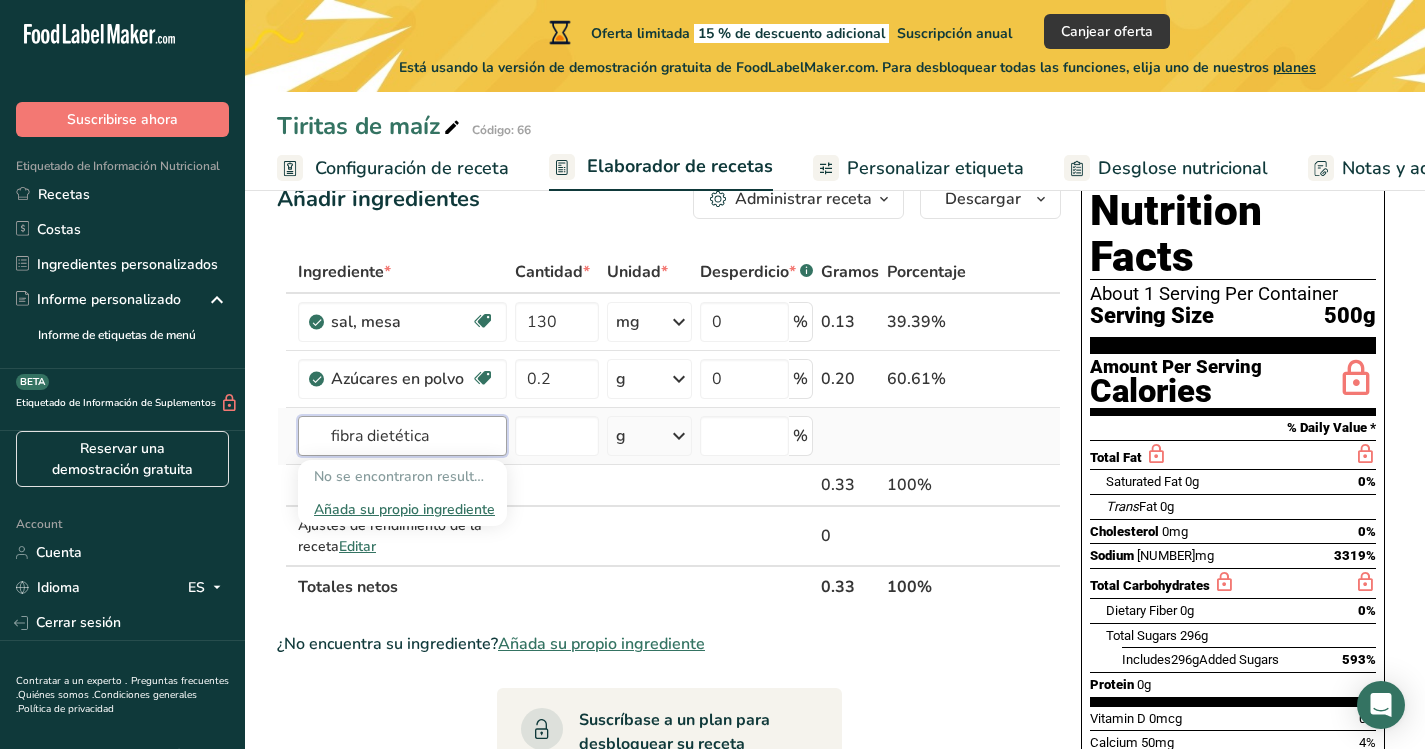 click on "fibra dietética" at bounding box center (402, 436) 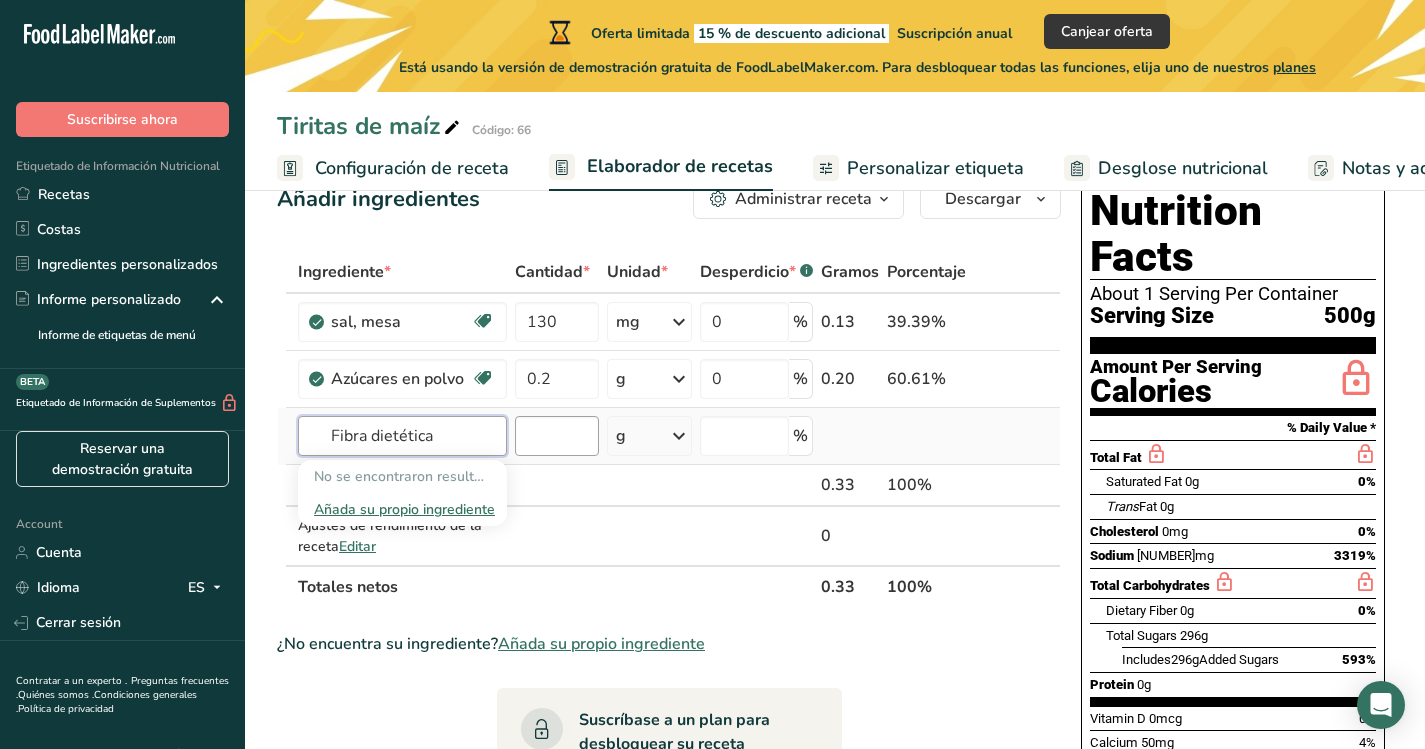 type on "Fibra dietética" 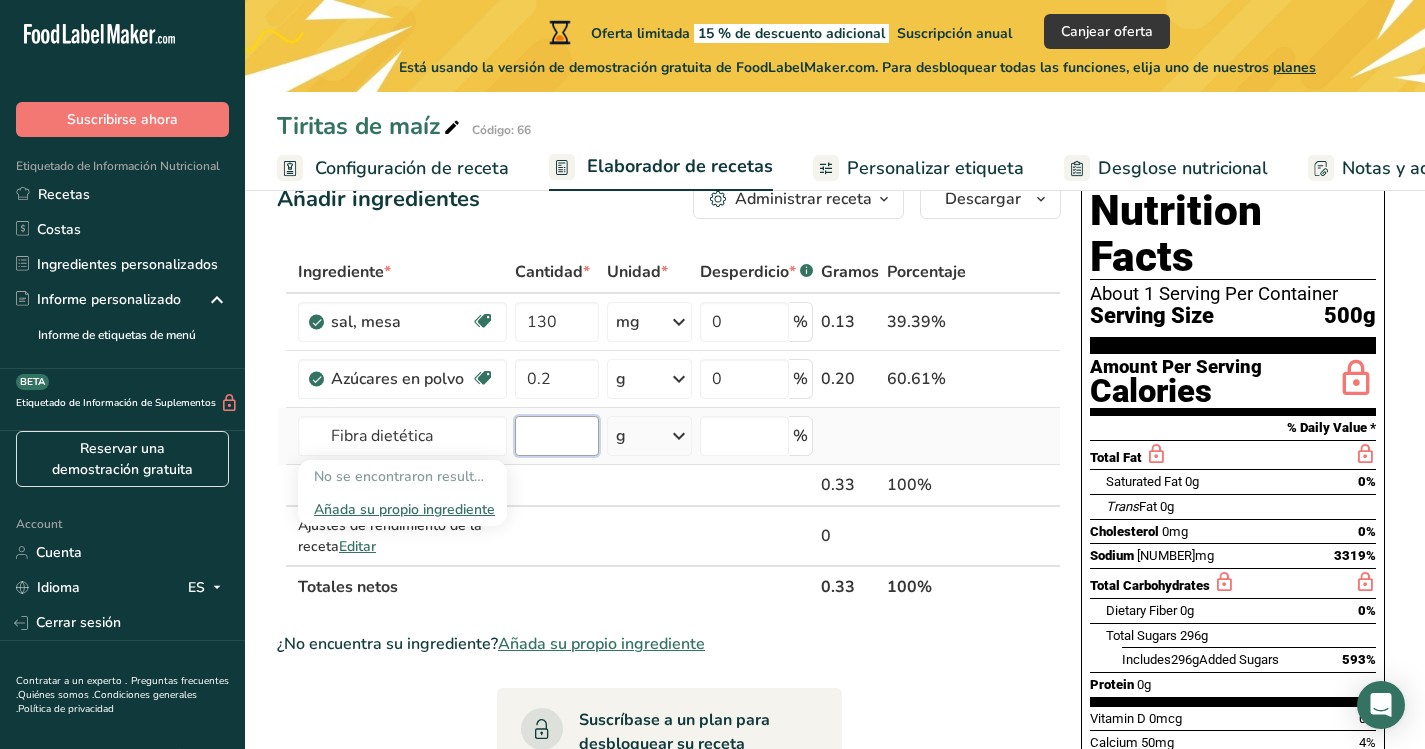 type 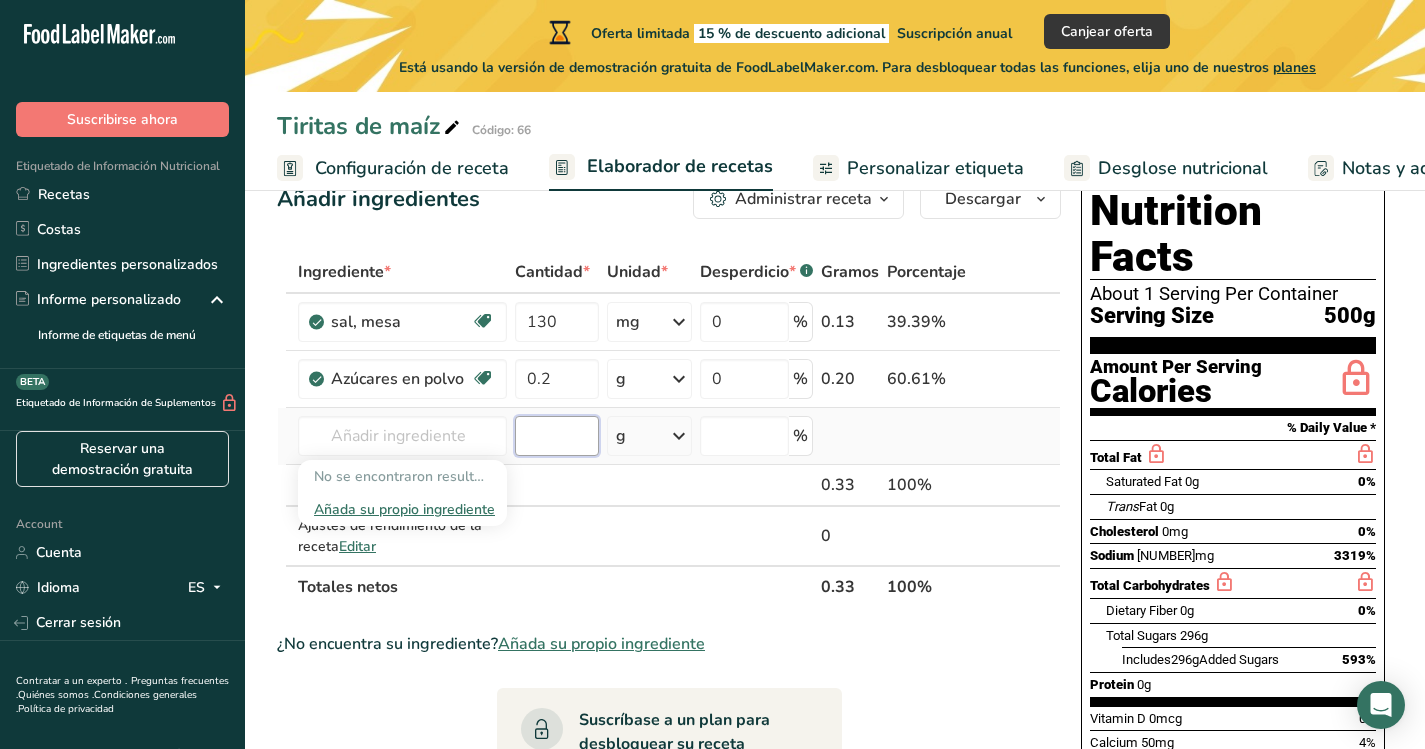 click at bounding box center (557, 436) 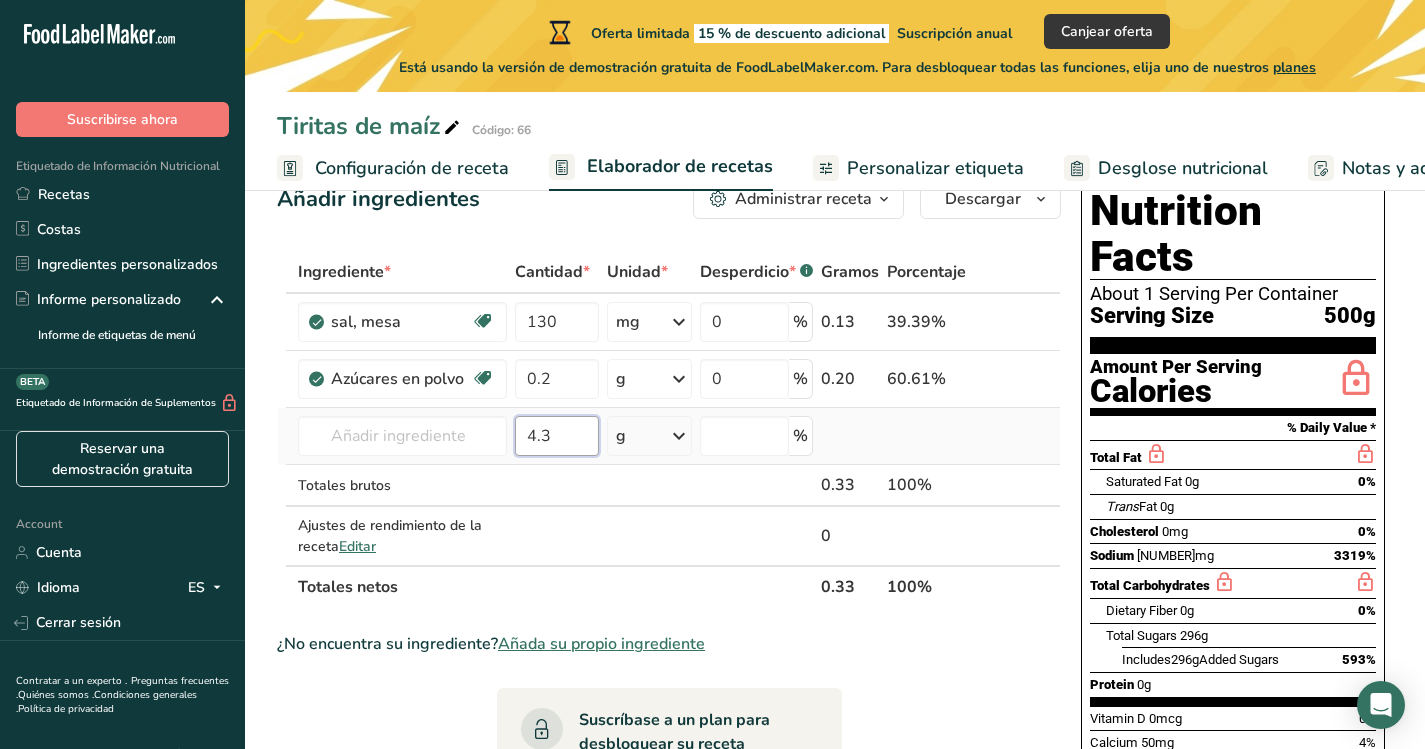 type on "4.3" 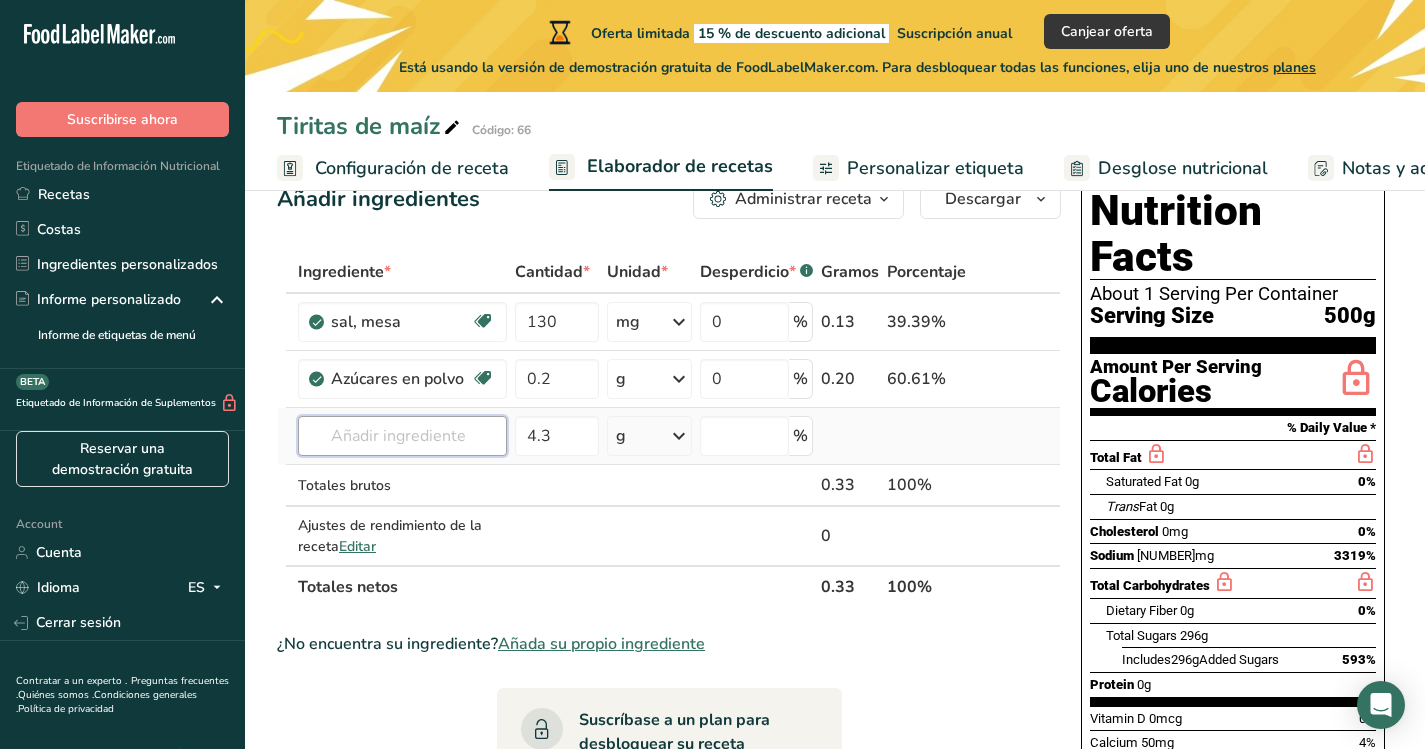 click at bounding box center (402, 436) 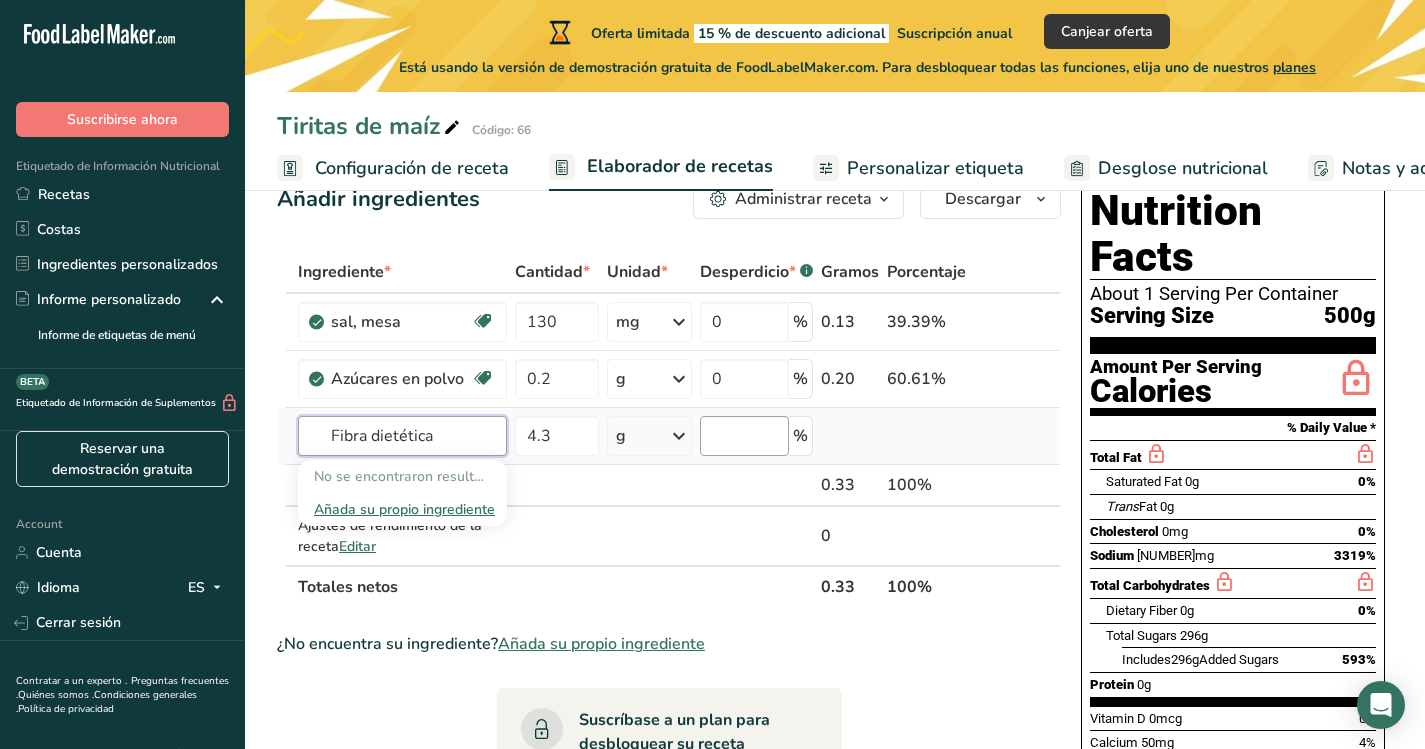 type on "Fibra dietética" 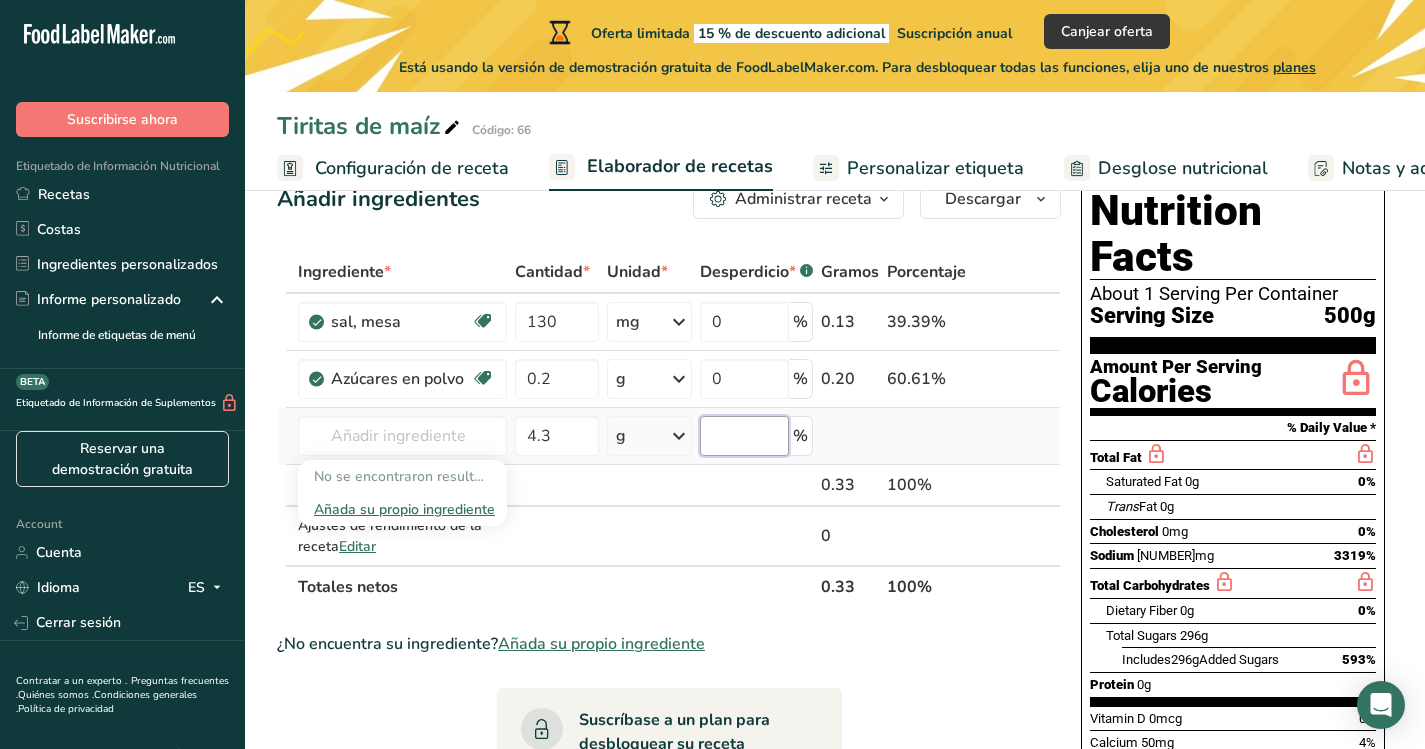 click at bounding box center [744, 436] 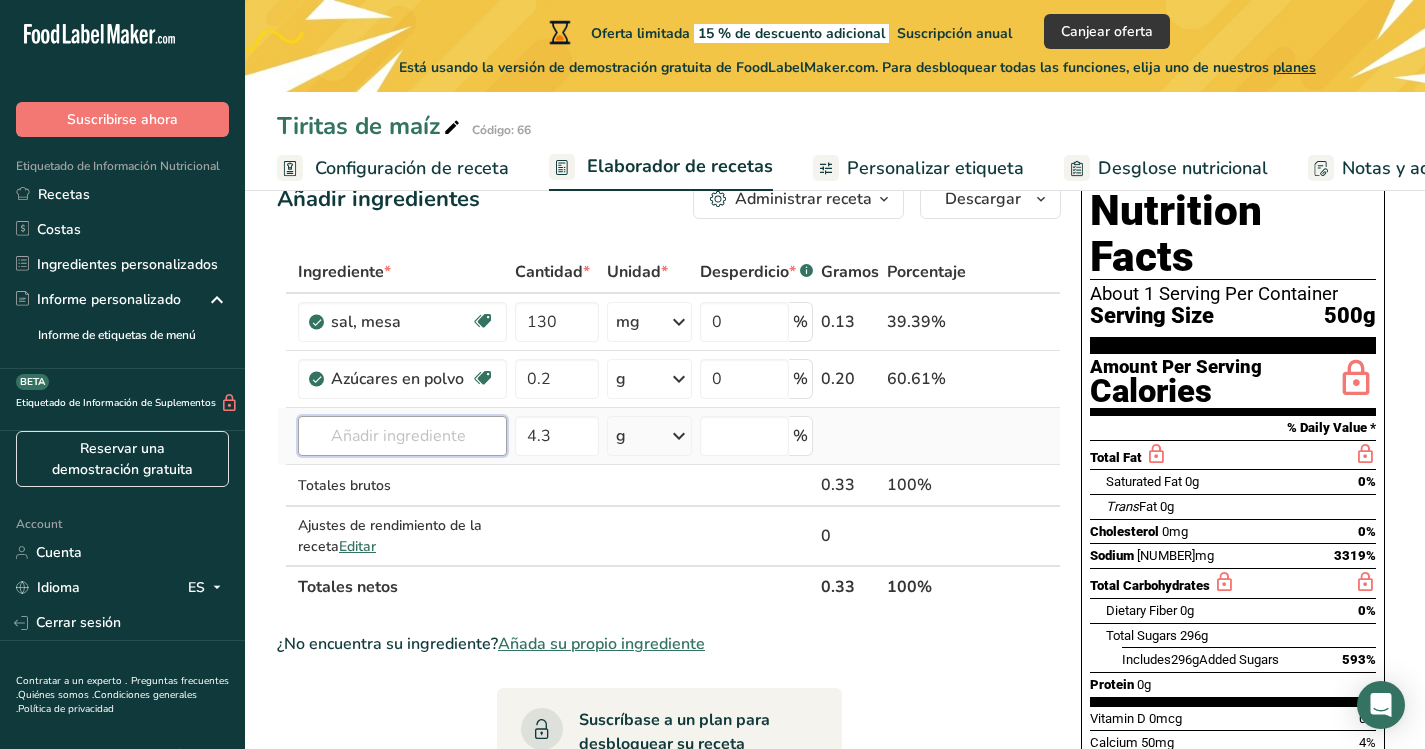click at bounding box center [402, 436] 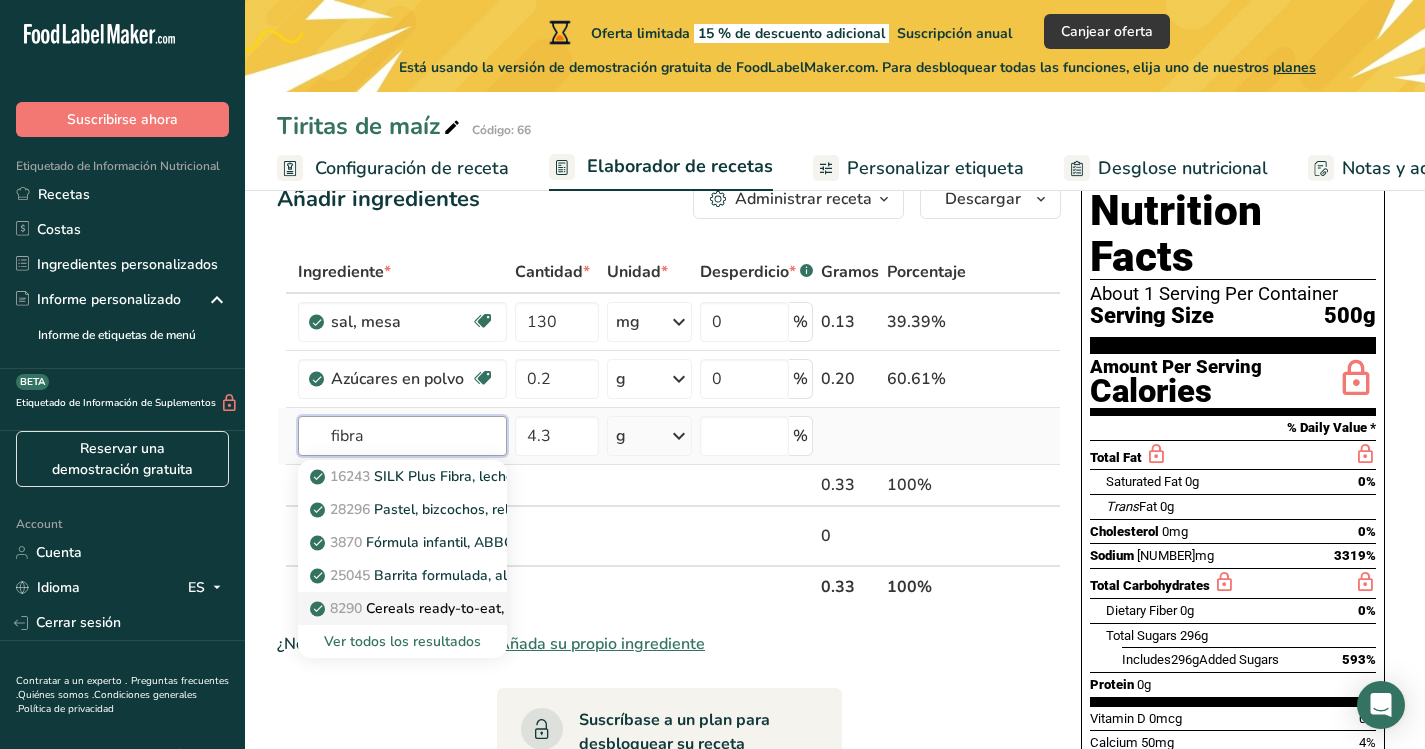 type on "fibra" 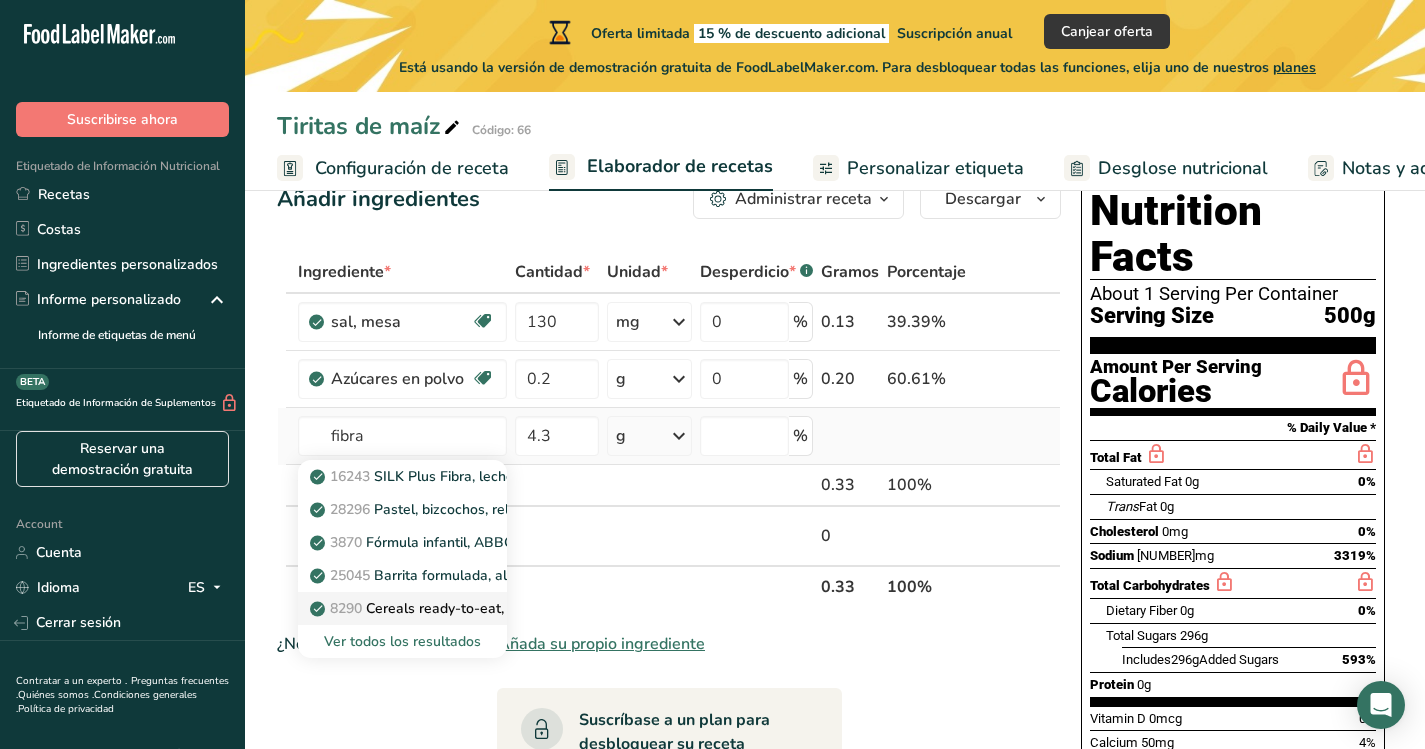 type 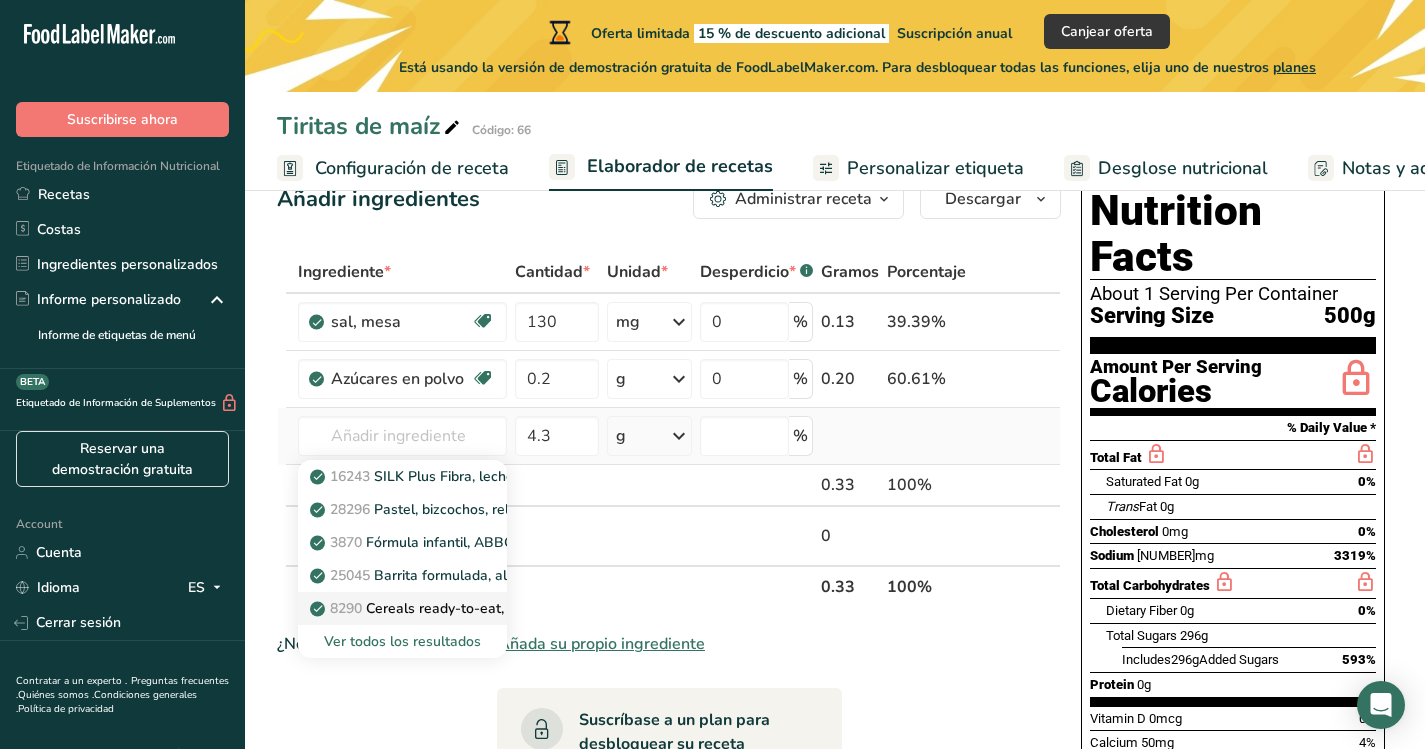 click on "Ver todos los resultados" at bounding box center [402, 641] 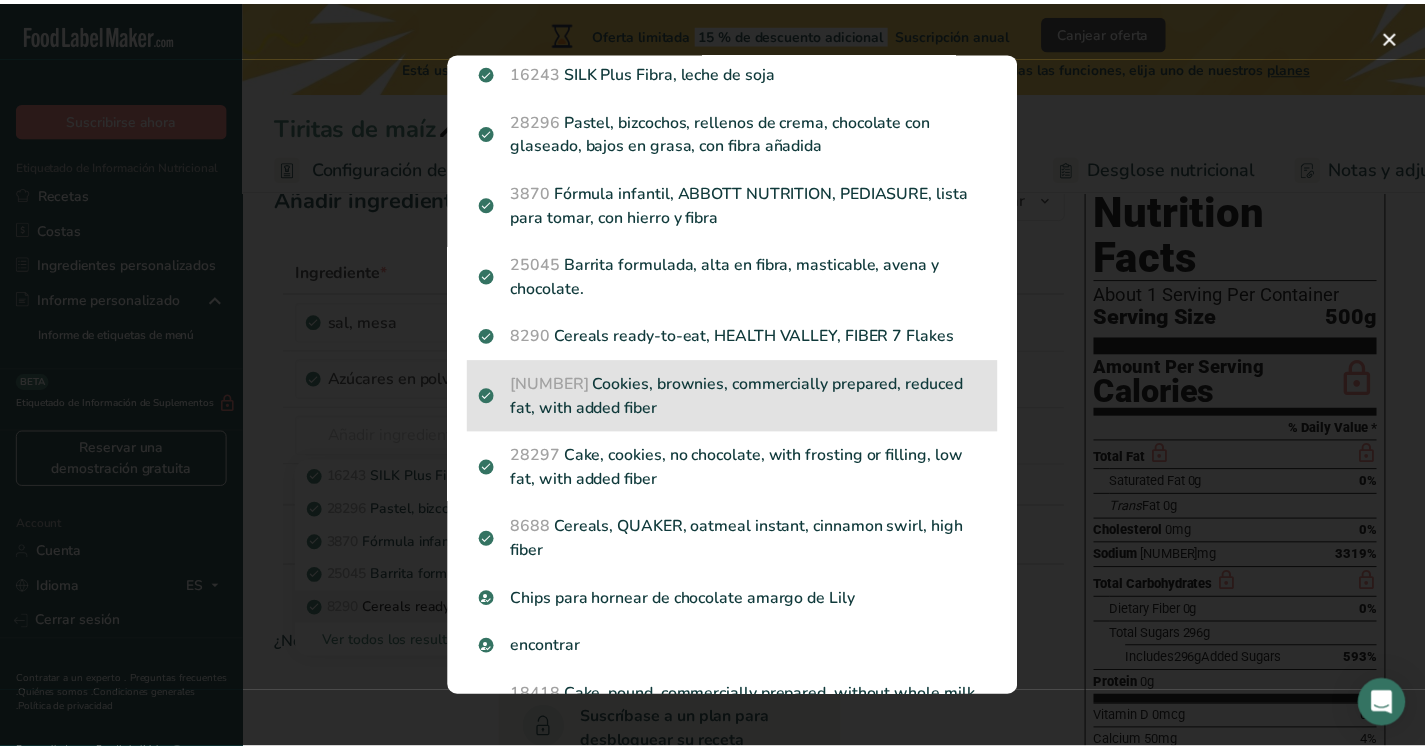 scroll, scrollTop: 65, scrollLeft: 0, axis: vertical 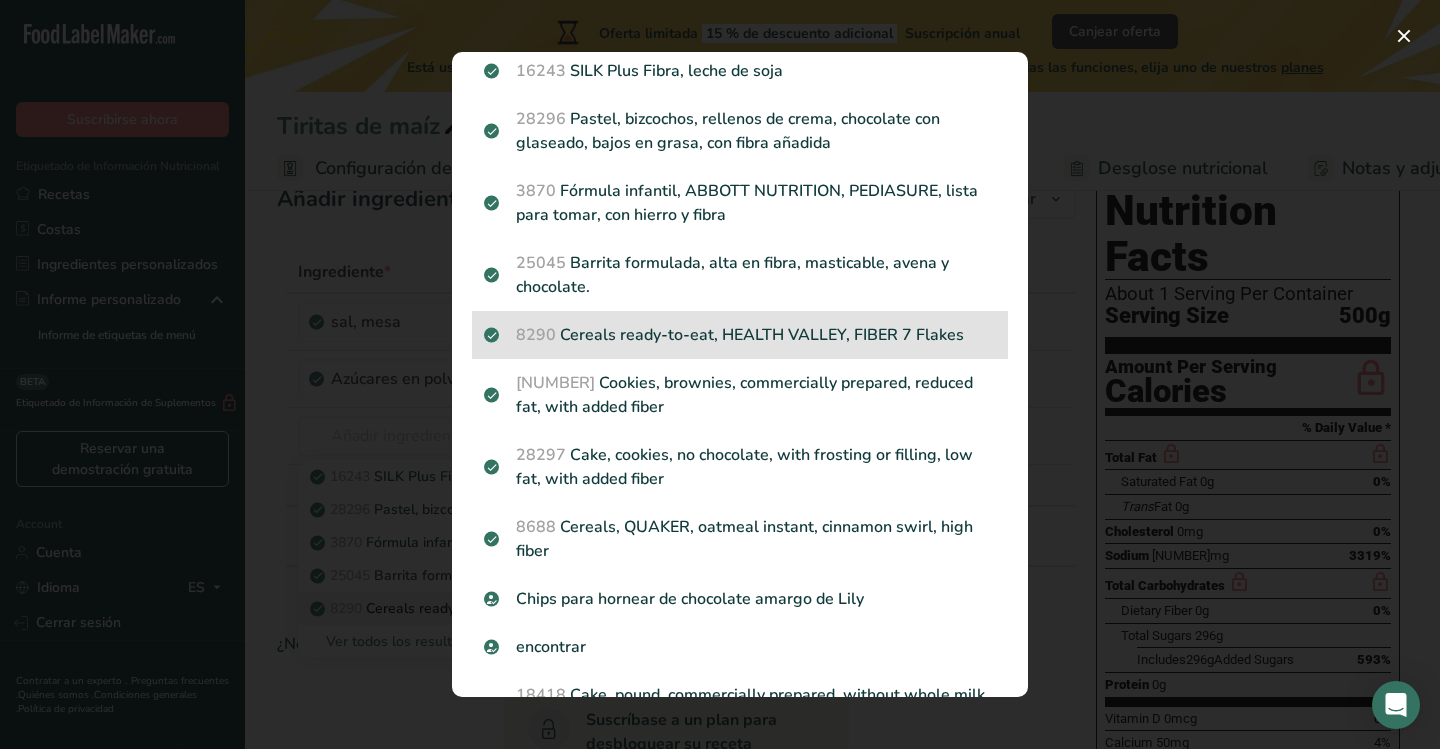 click on "8290
Cereales listos para comer, HEALTH VALLEY, FIBRA 7 Copos" at bounding box center [740, 335] 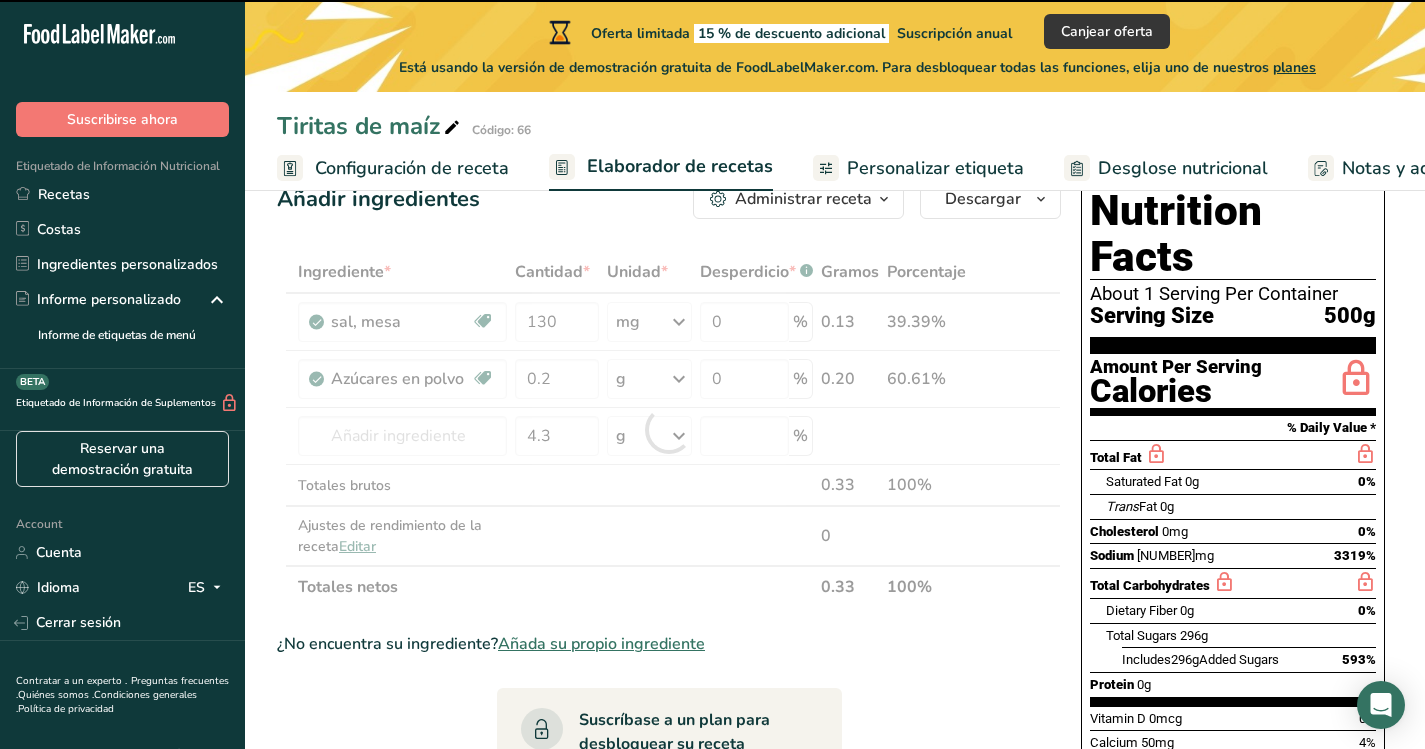 type on "0" 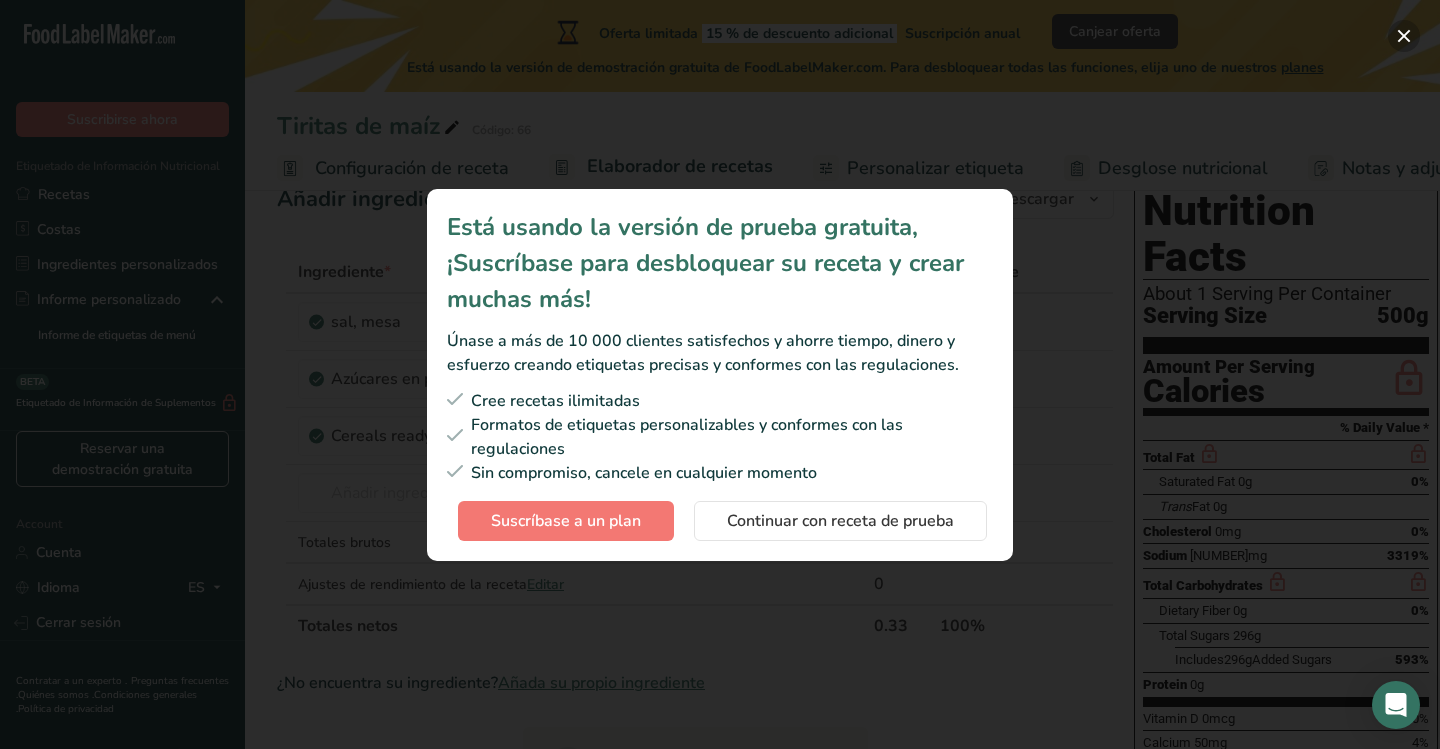 click at bounding box center (1404, 36) 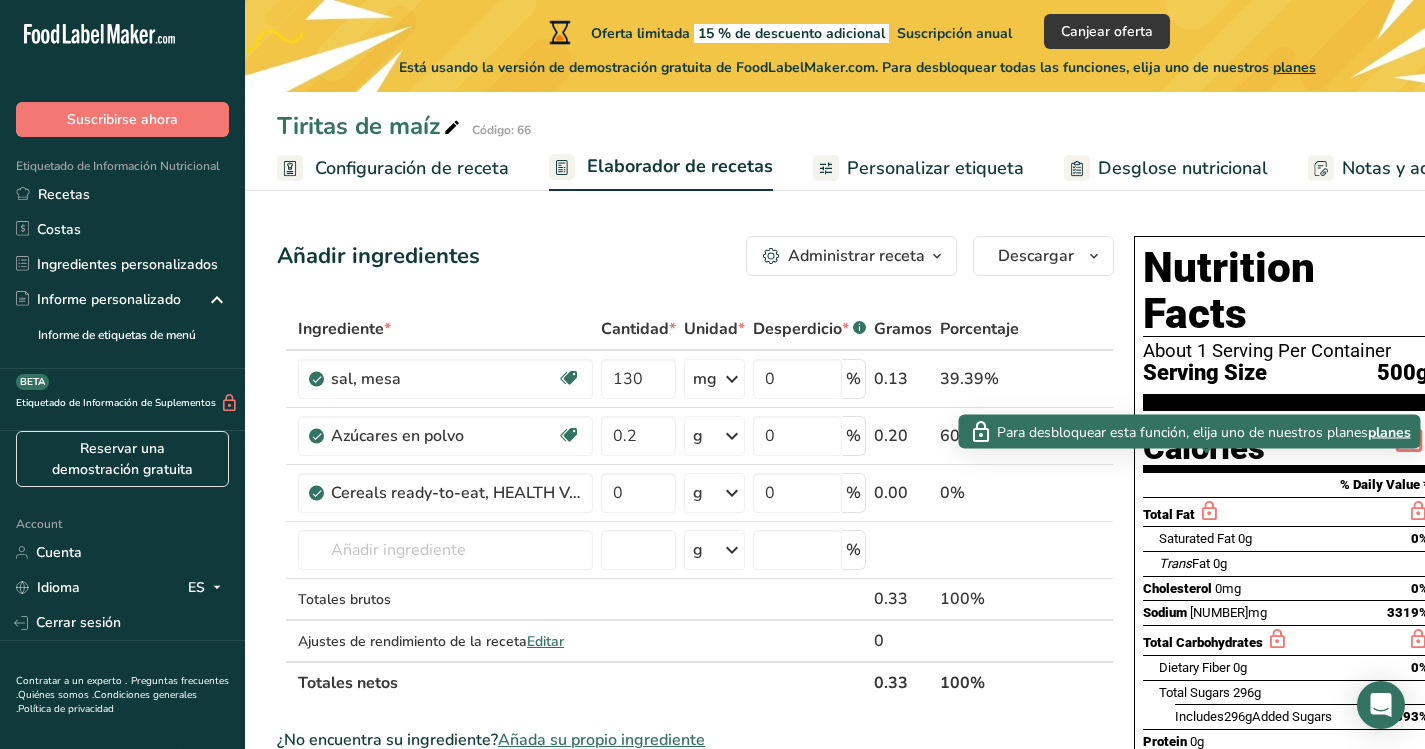 scroll, scrollTop: 279, scrollLeft: 0, axis: vertical 